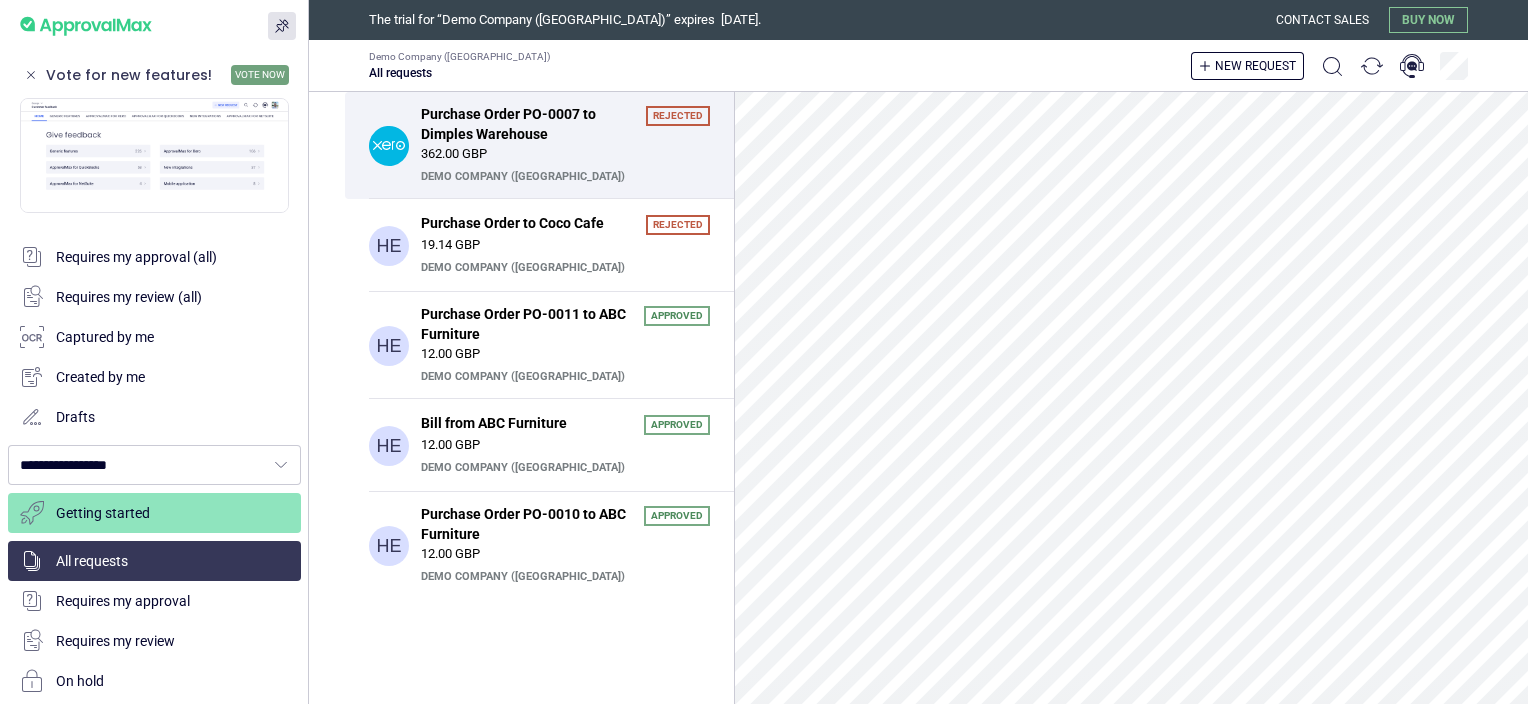 scroll, scrollTop: 0, scrollLeft: 0, axis: both 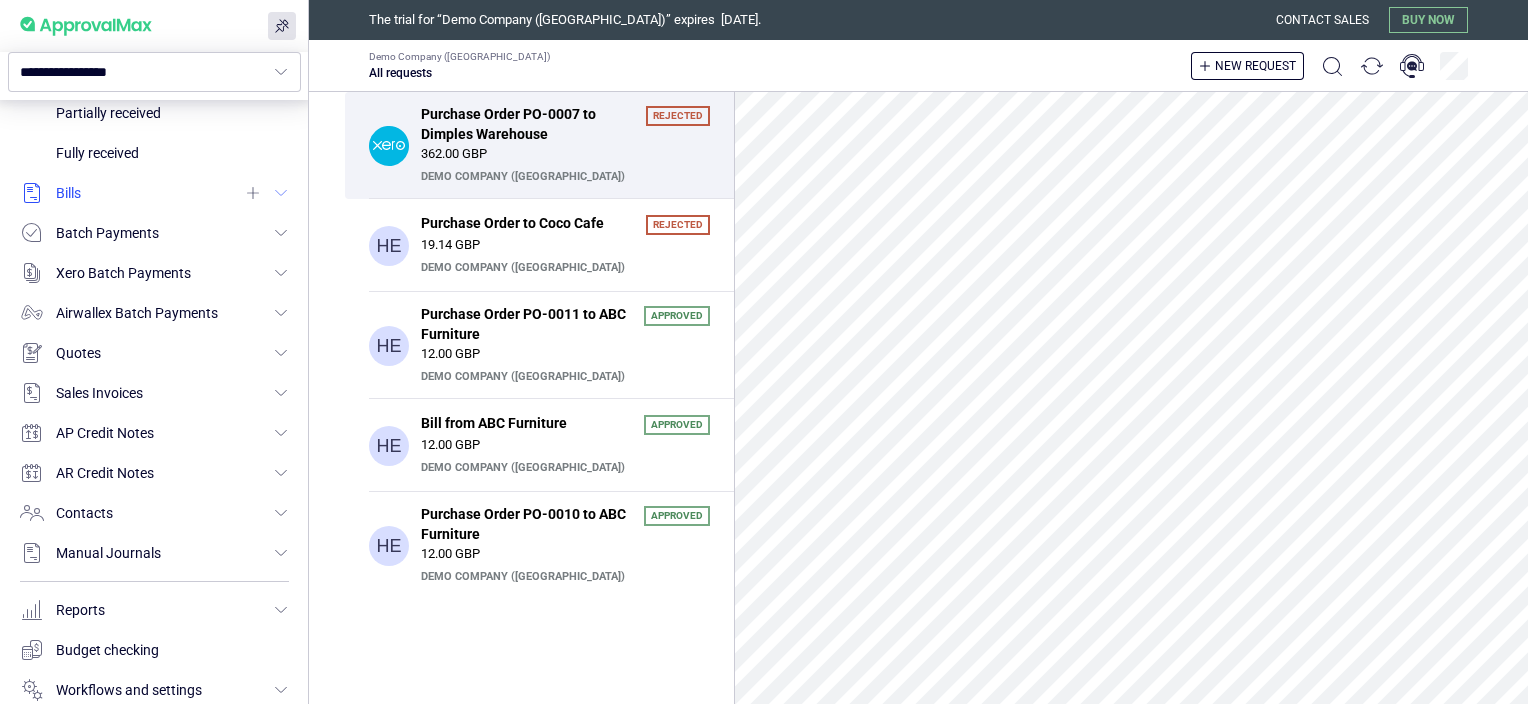 click at bounding box center (154, 193) 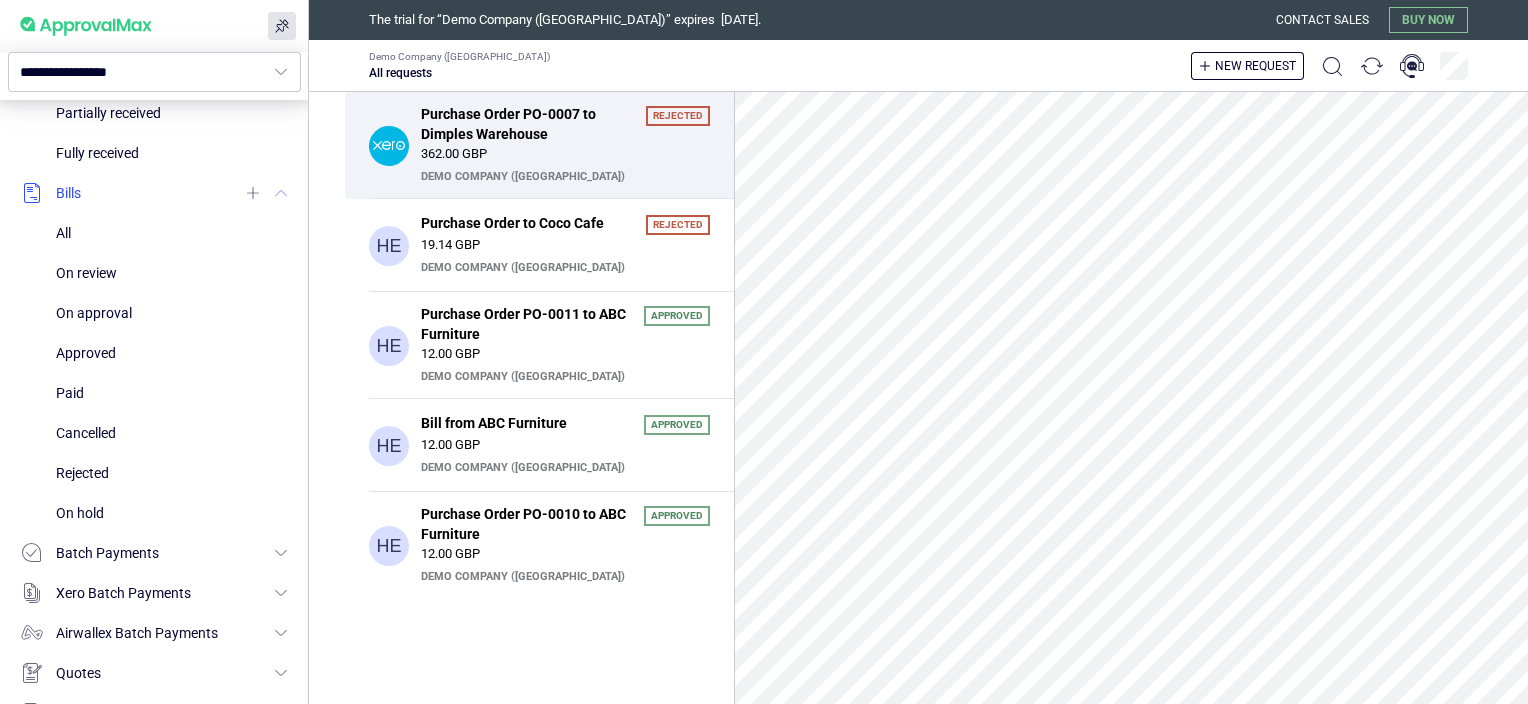 click at bounding box center [154, 193] 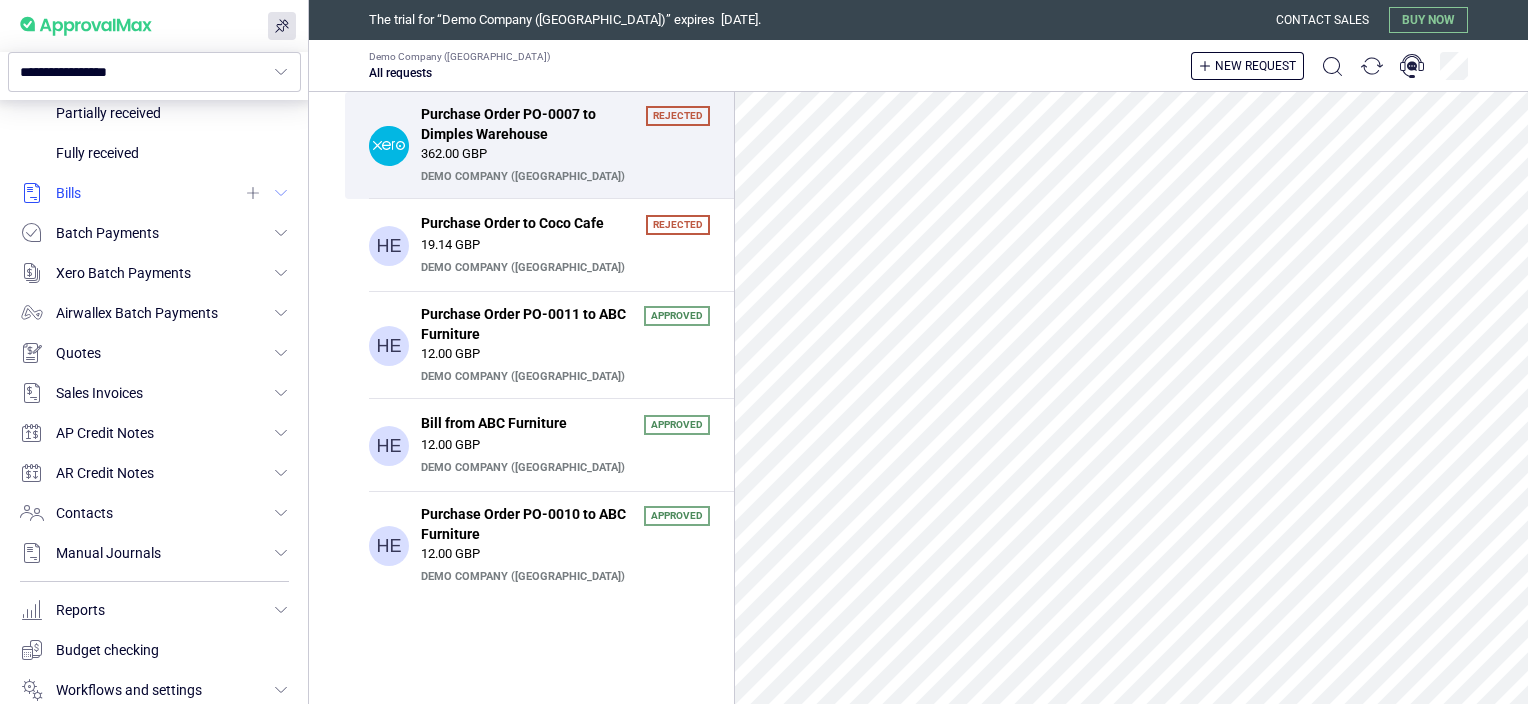 click at bounding box center (154, 193) 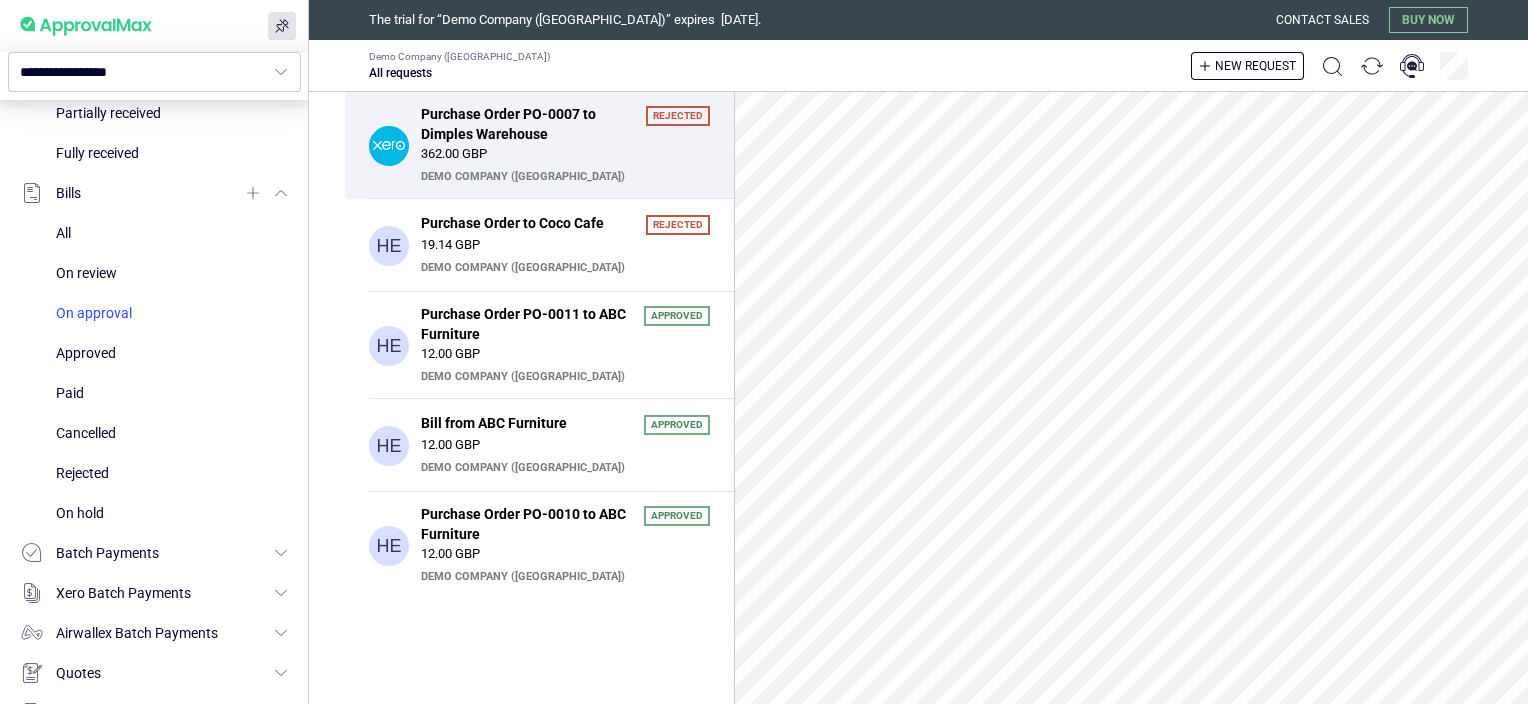 click at bounding box center (172, 313) 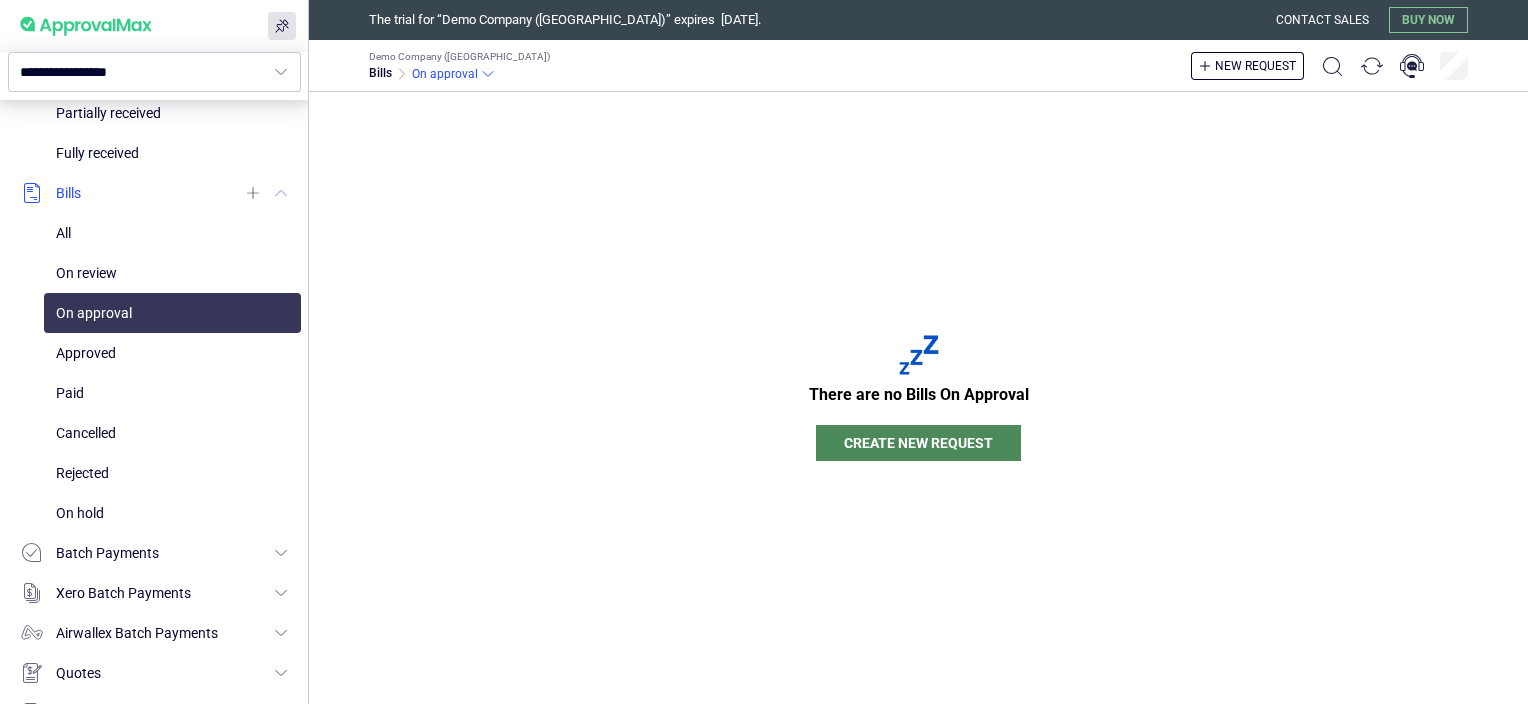 click at bounding box center (154, 193) 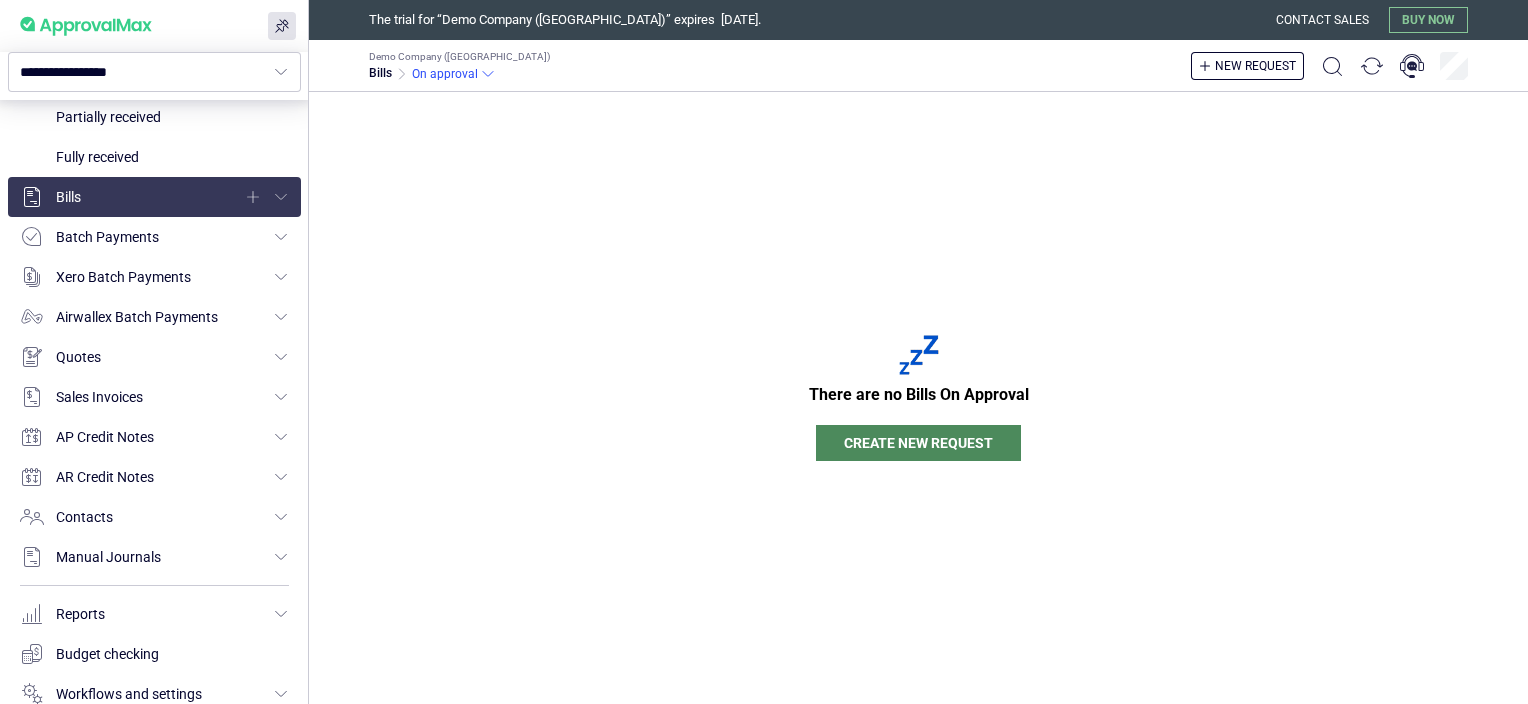 scroll, scrollTop: 1135, scrollLeft: 0, axis: vertical 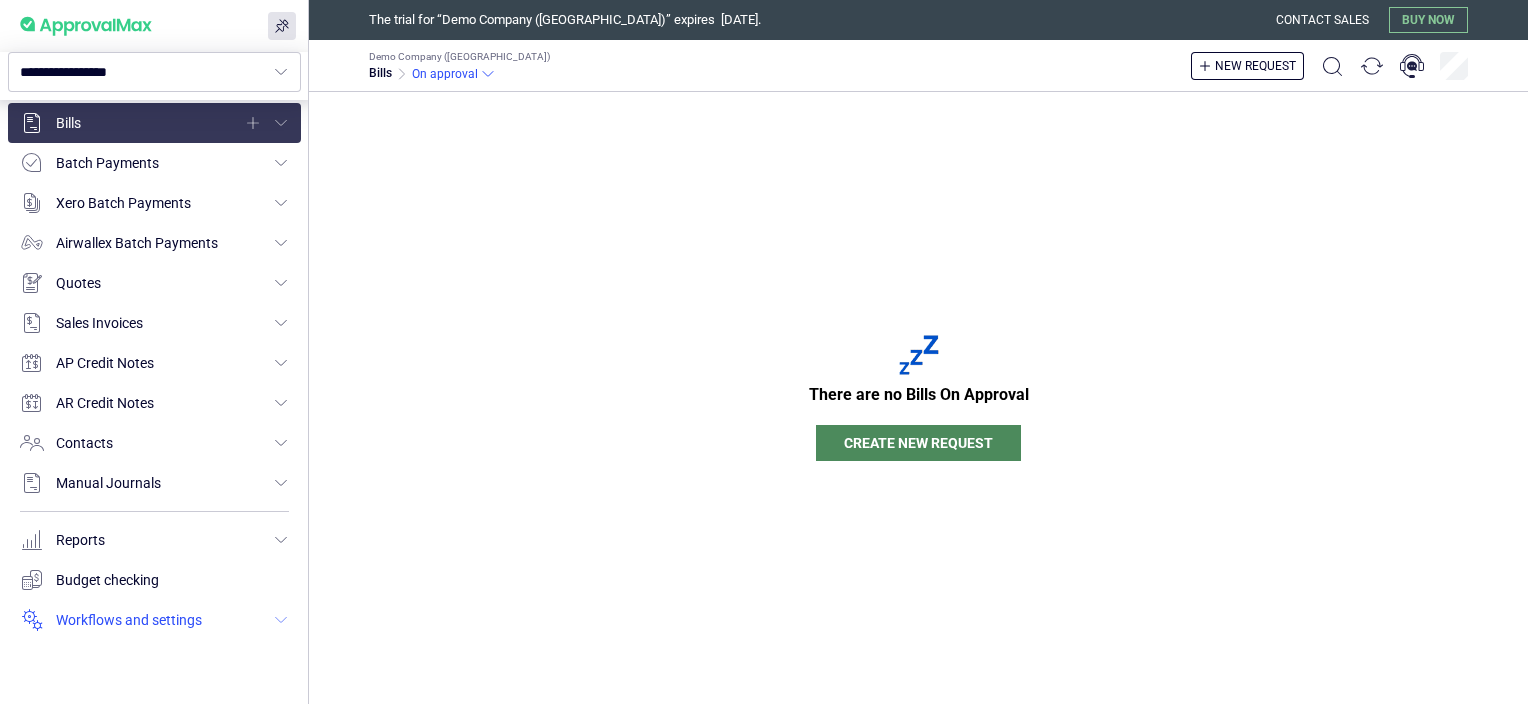 click at bounding box center [154, 620] 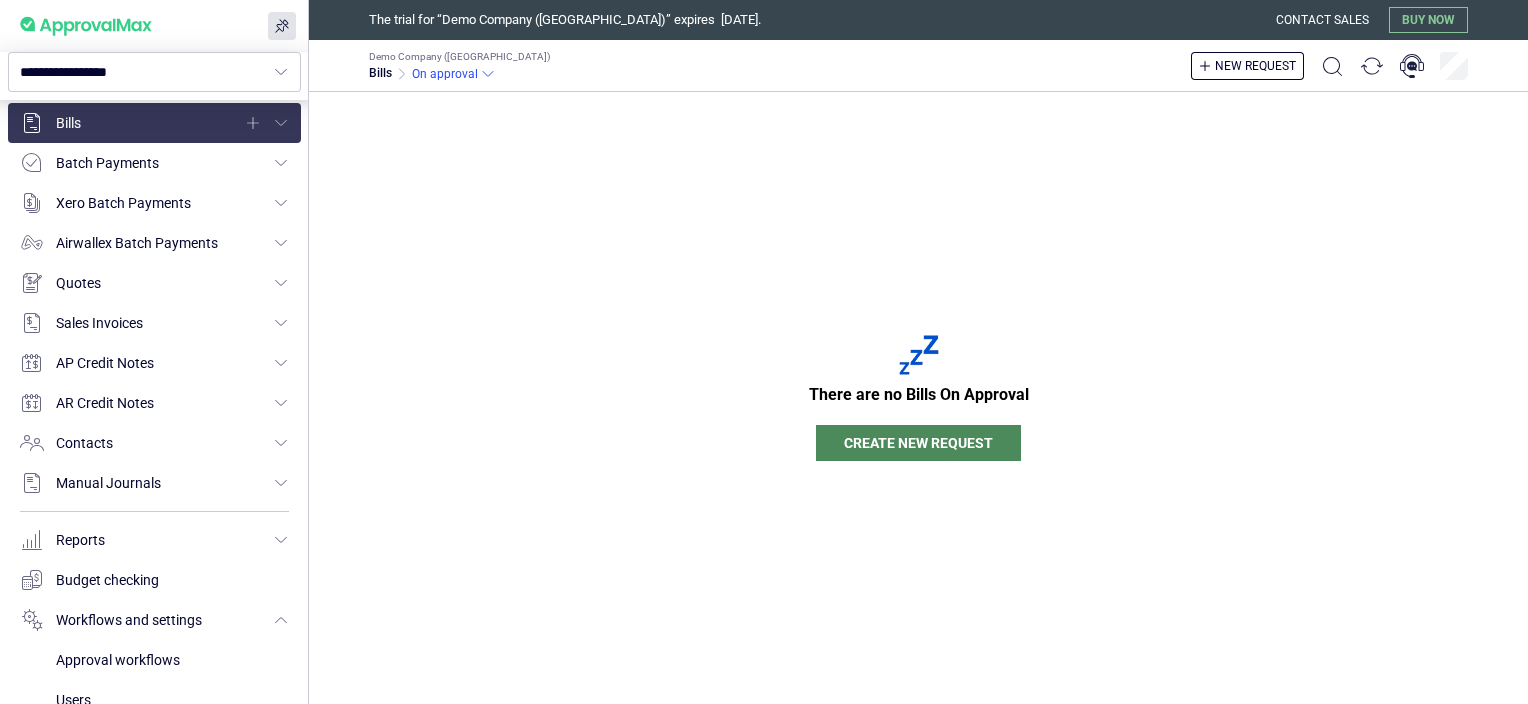 scroll, scrollTop: 1311, scrollLeft: 0, axis: vertical 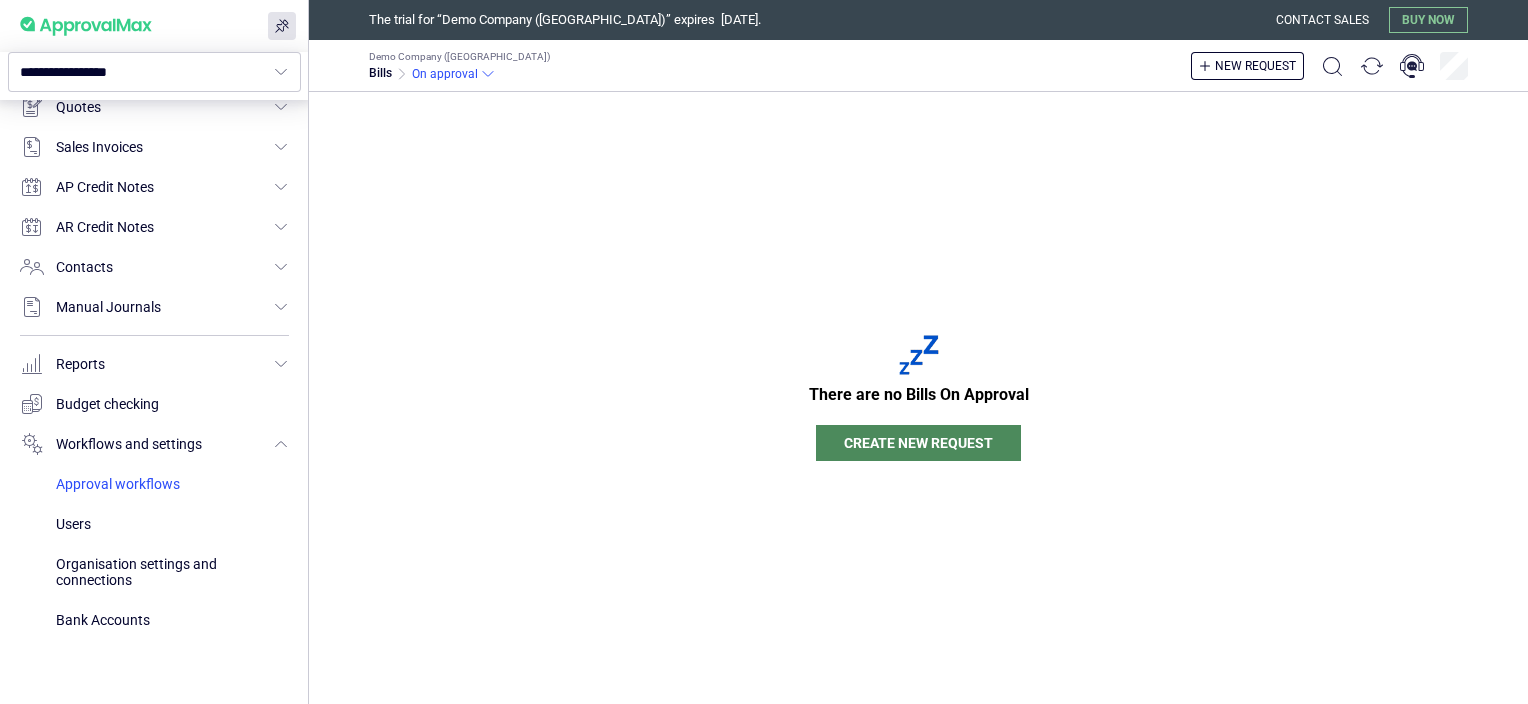 click at bounding box center [172, 484] 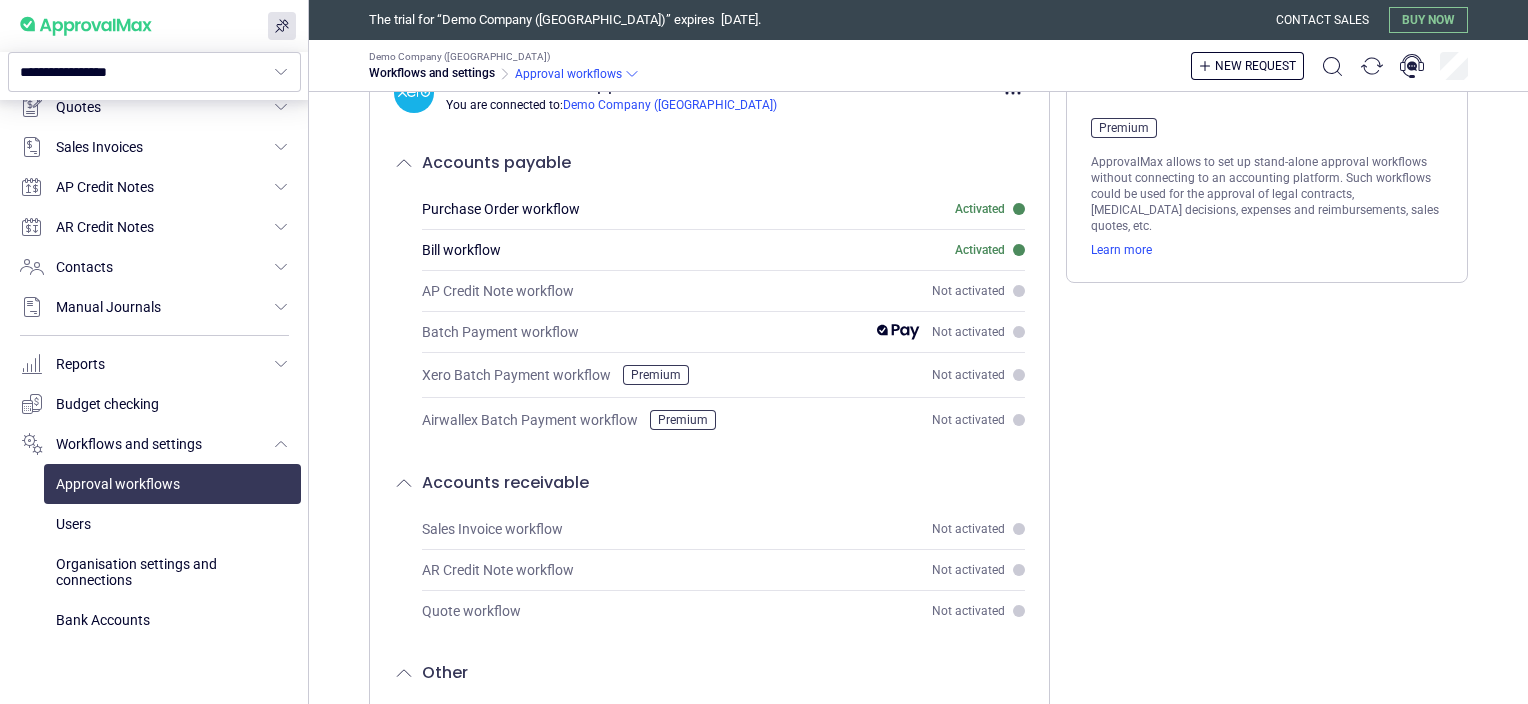 scroll, scrollTop: 56, scrollLeft: 0, axis: vertical 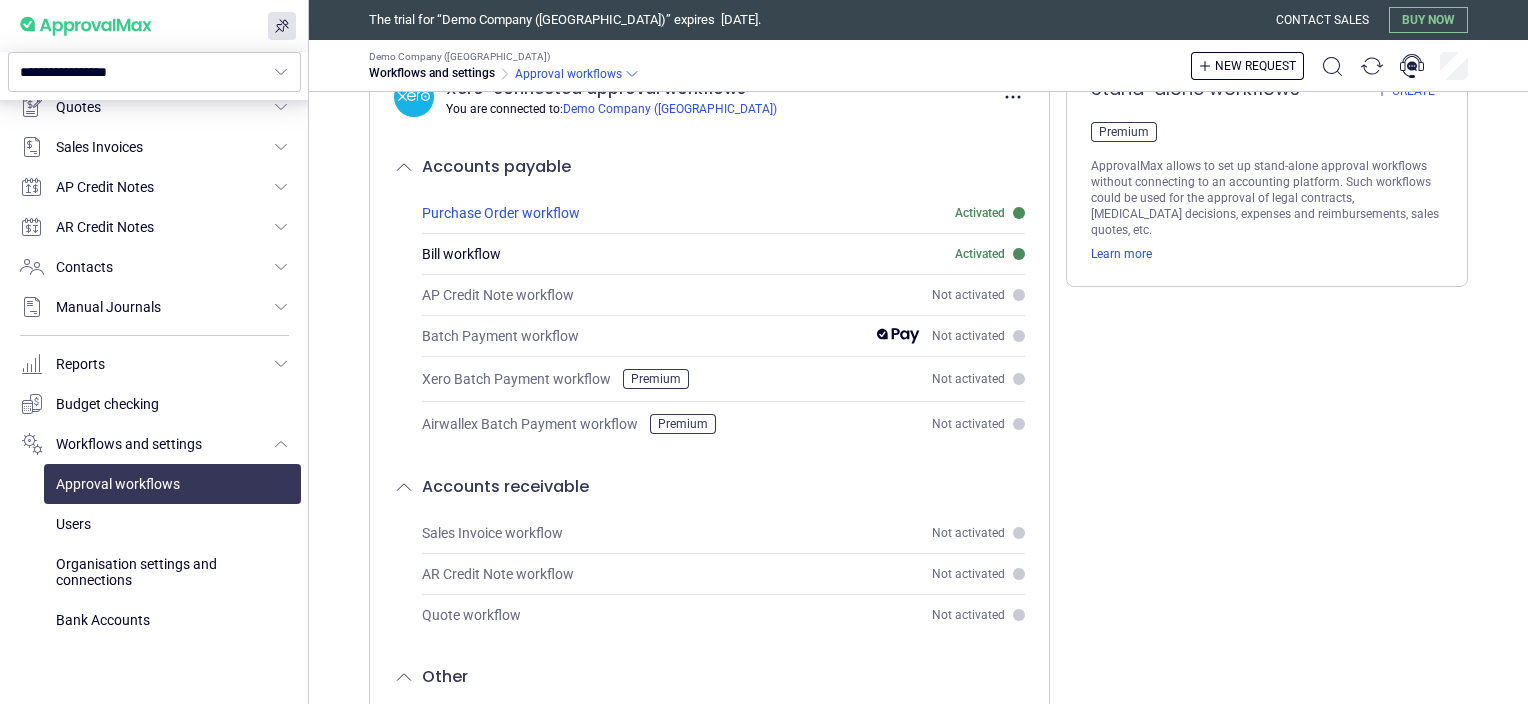 click on "Purchase Order workflow" at bounding box center (501, 213) 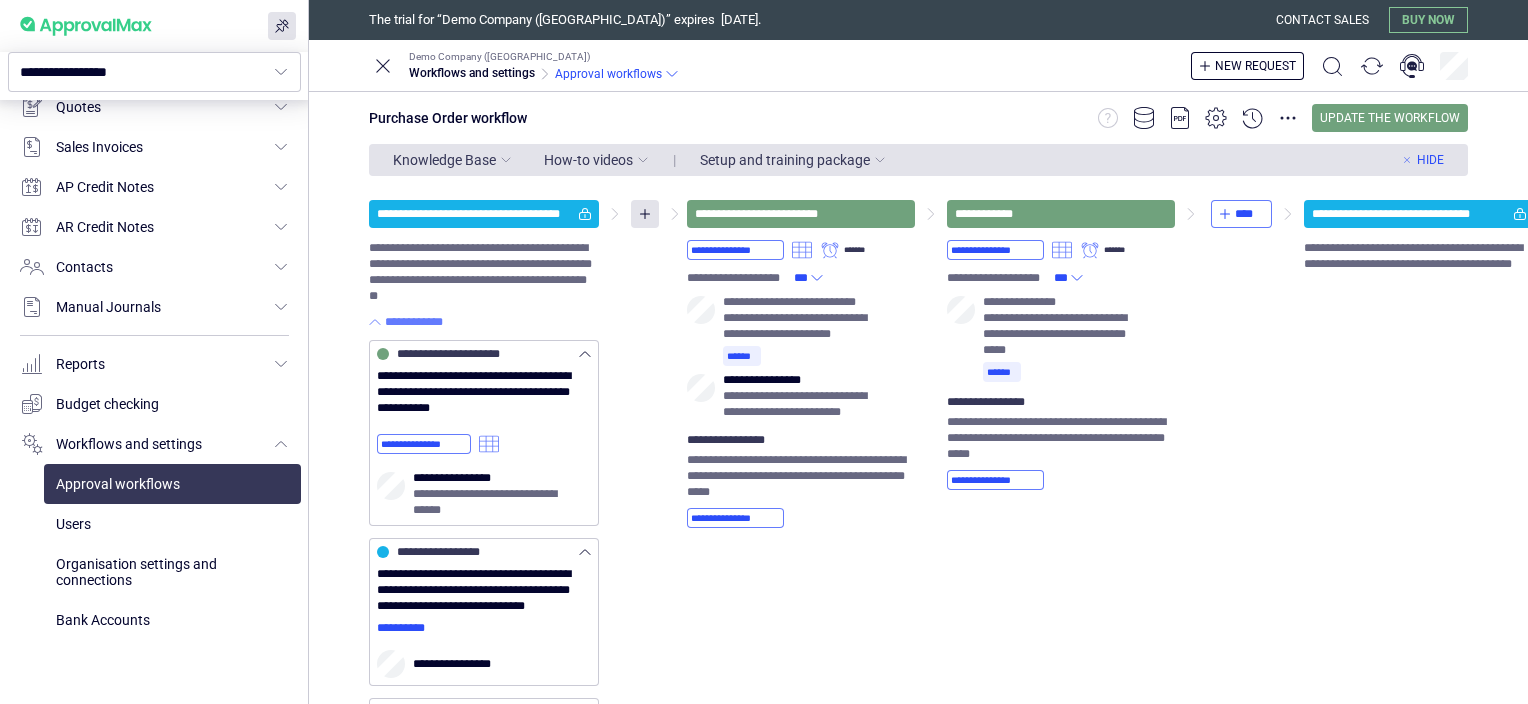 scroll, scrollTop: 0, scrollLeft: 0, axis: both 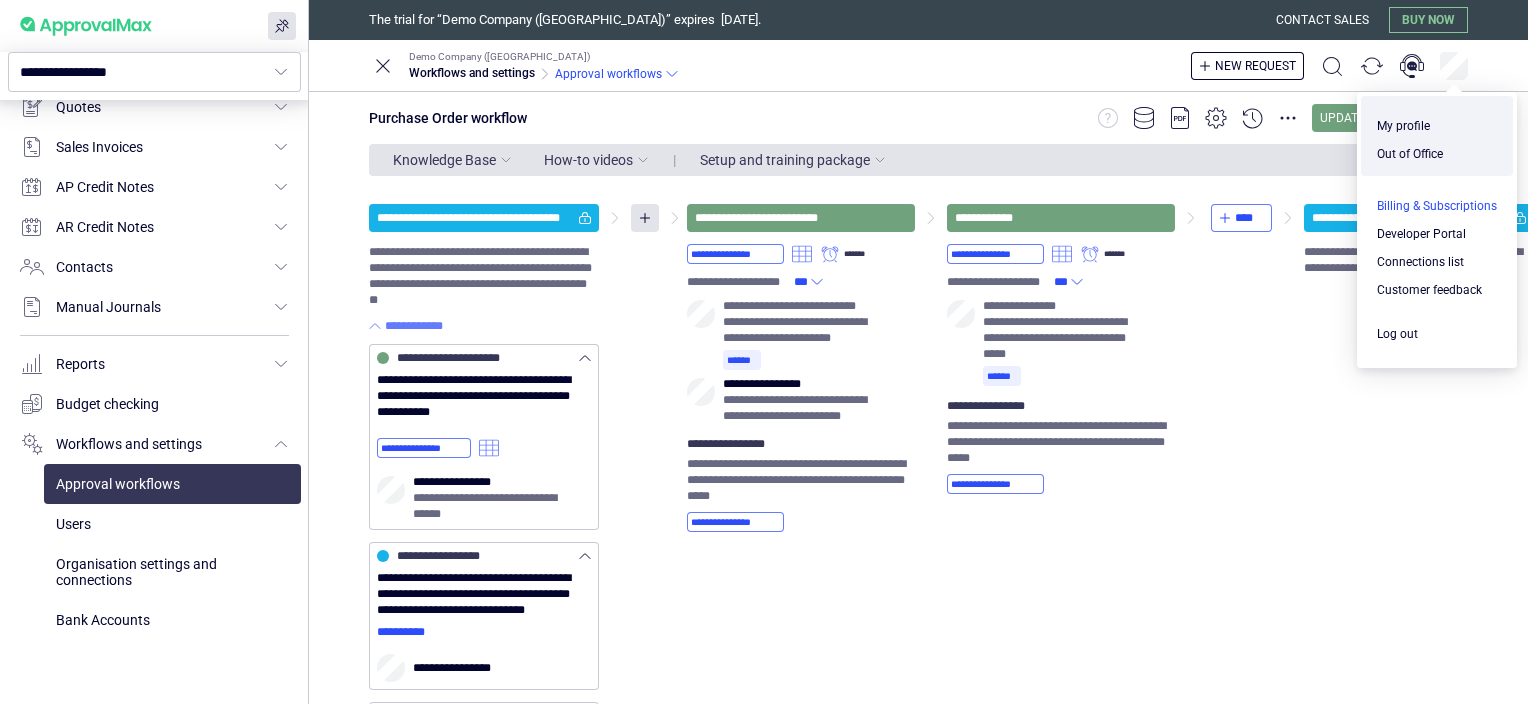 click at bounding box center [1437, 206] 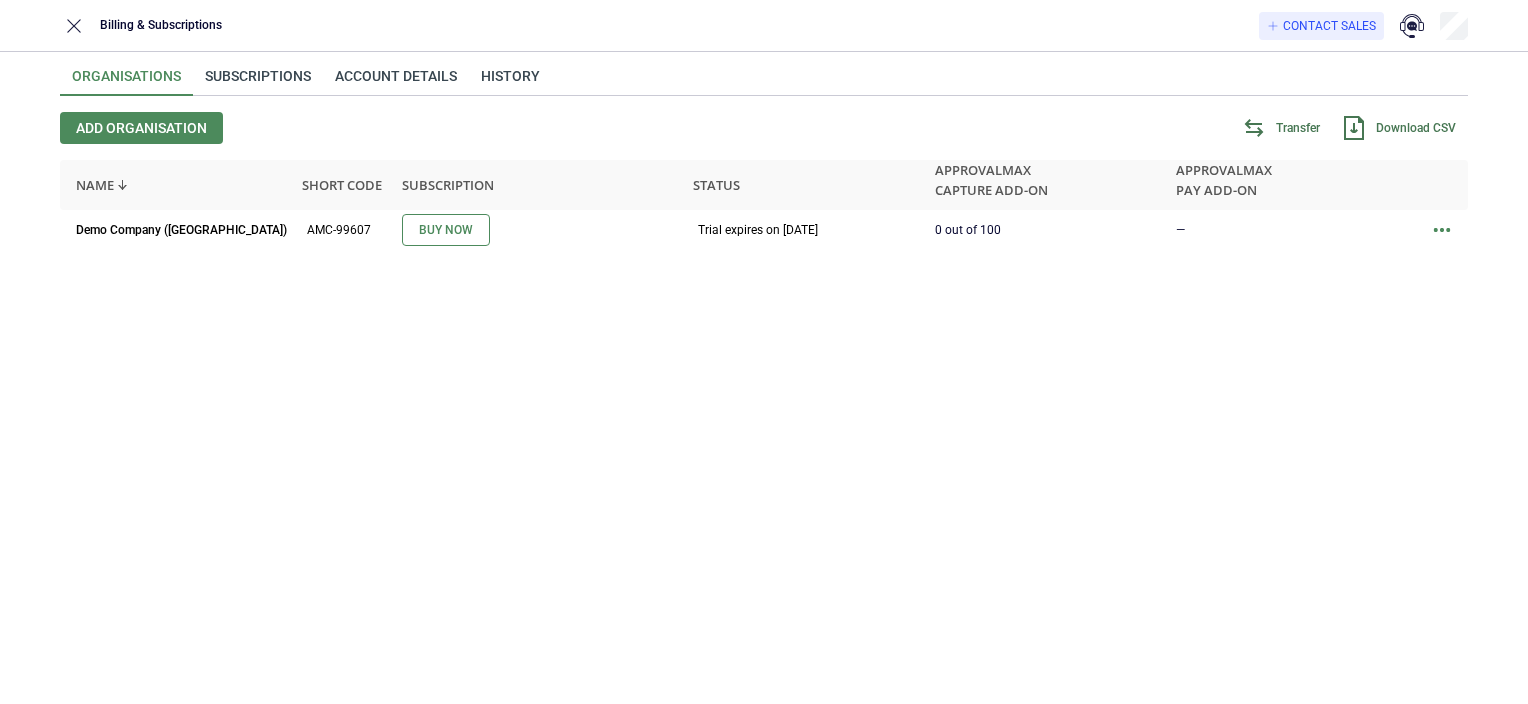 scroll, scrollTop: 0, scrollLeft: 0, axis: both 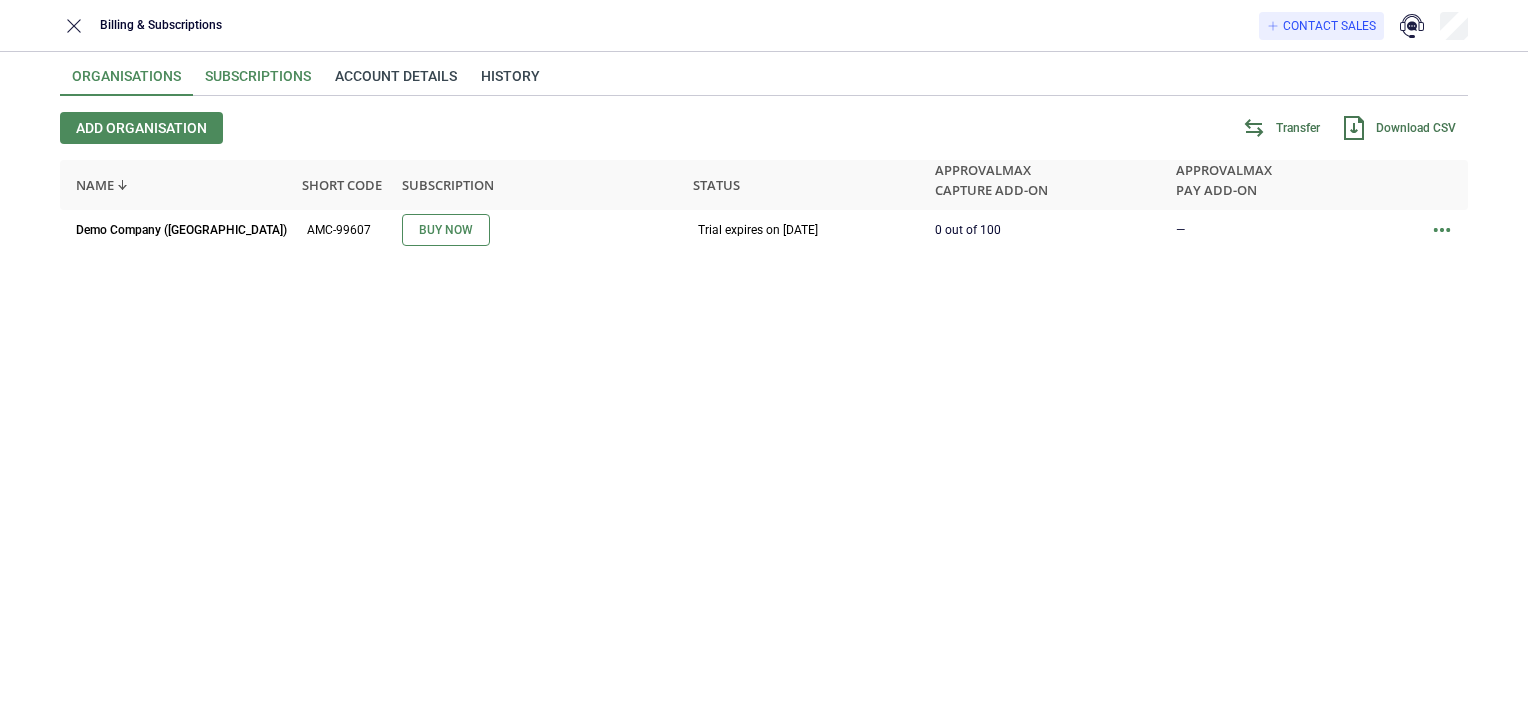 click on "Subscriptions" at bounding box center (258, 82) 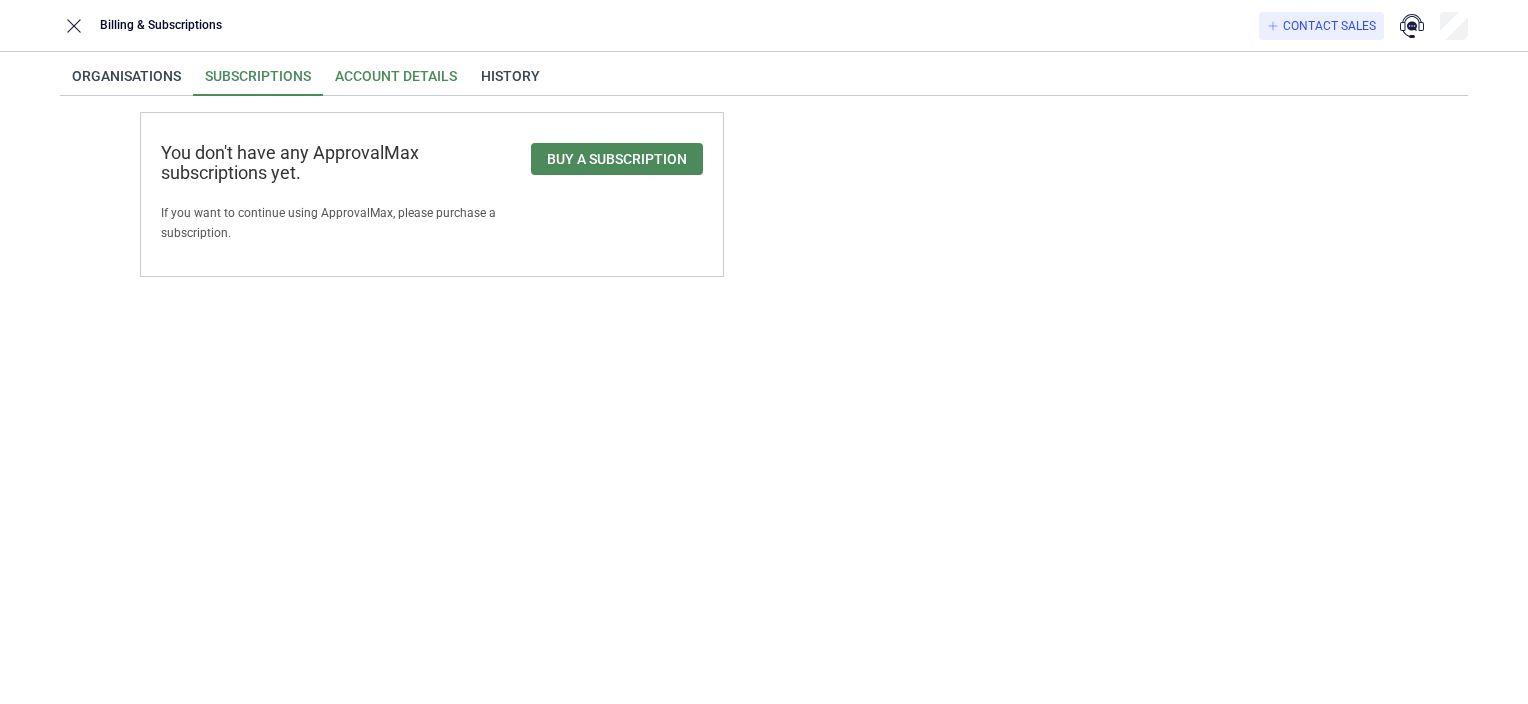 click on "Account details" at bounding box center (396, 82) 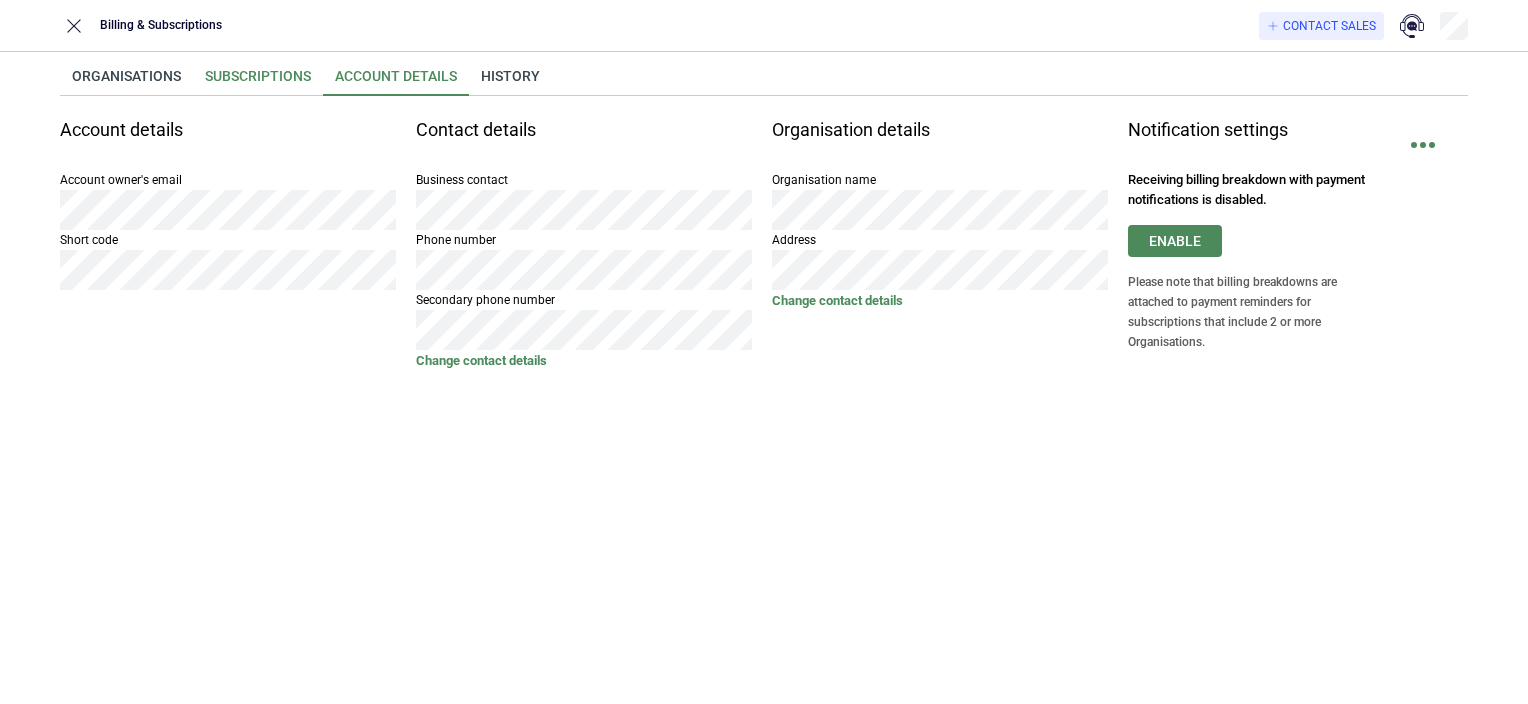 click on "Subscriptions" at bounding box center (258, 82) 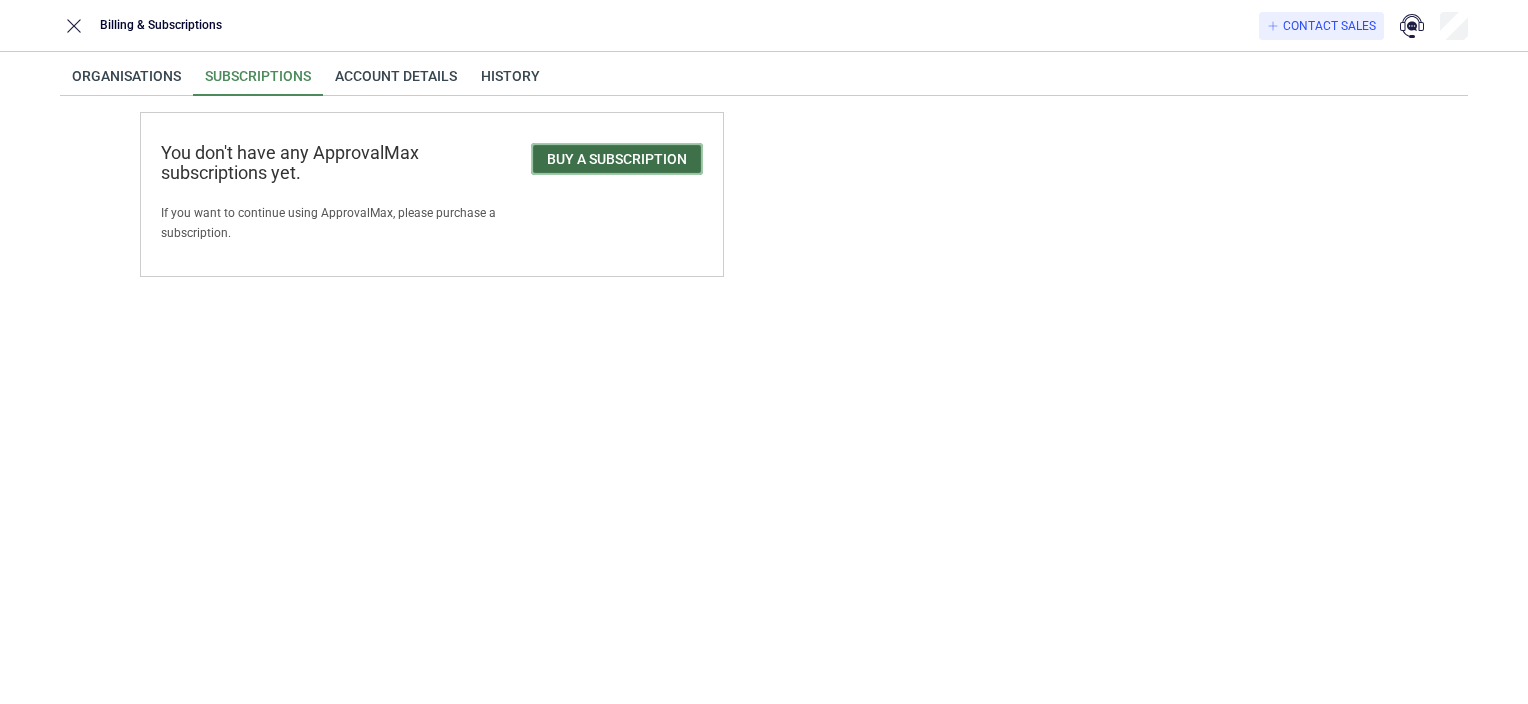 click on "Buy a subscription" at bounding box center (617, 159) 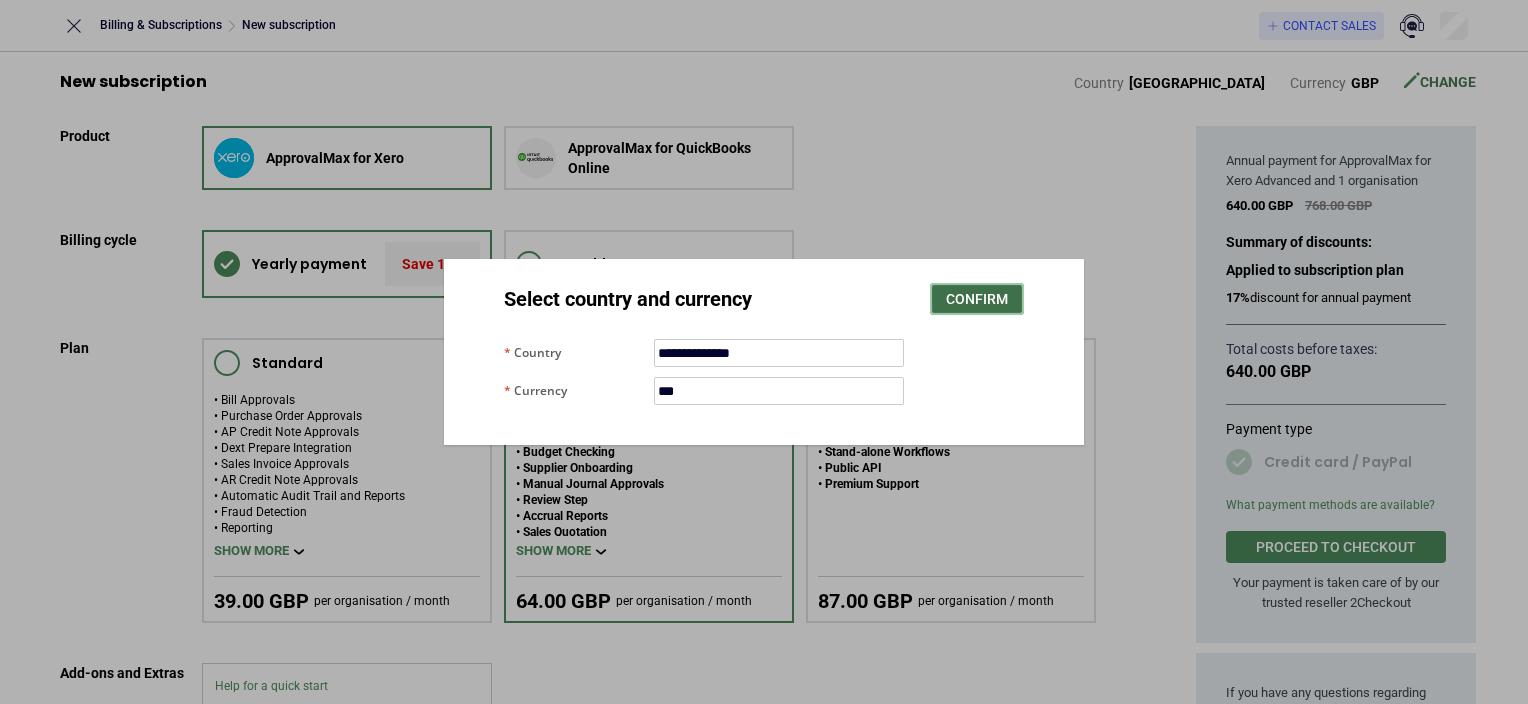 click on "Confirm" at bounding box center (977, 299) 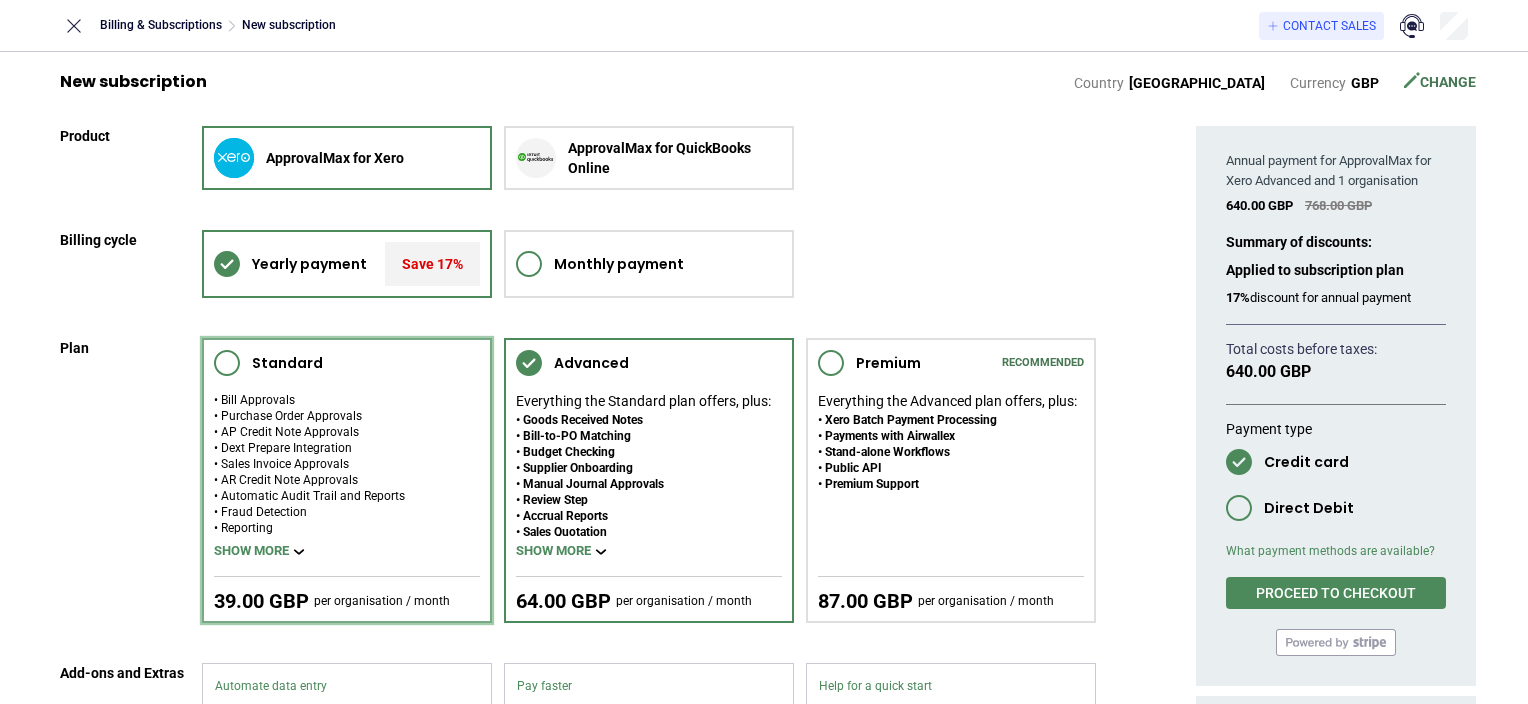 click on "Purchase Order Approvals" at bounding box center (309, 416) 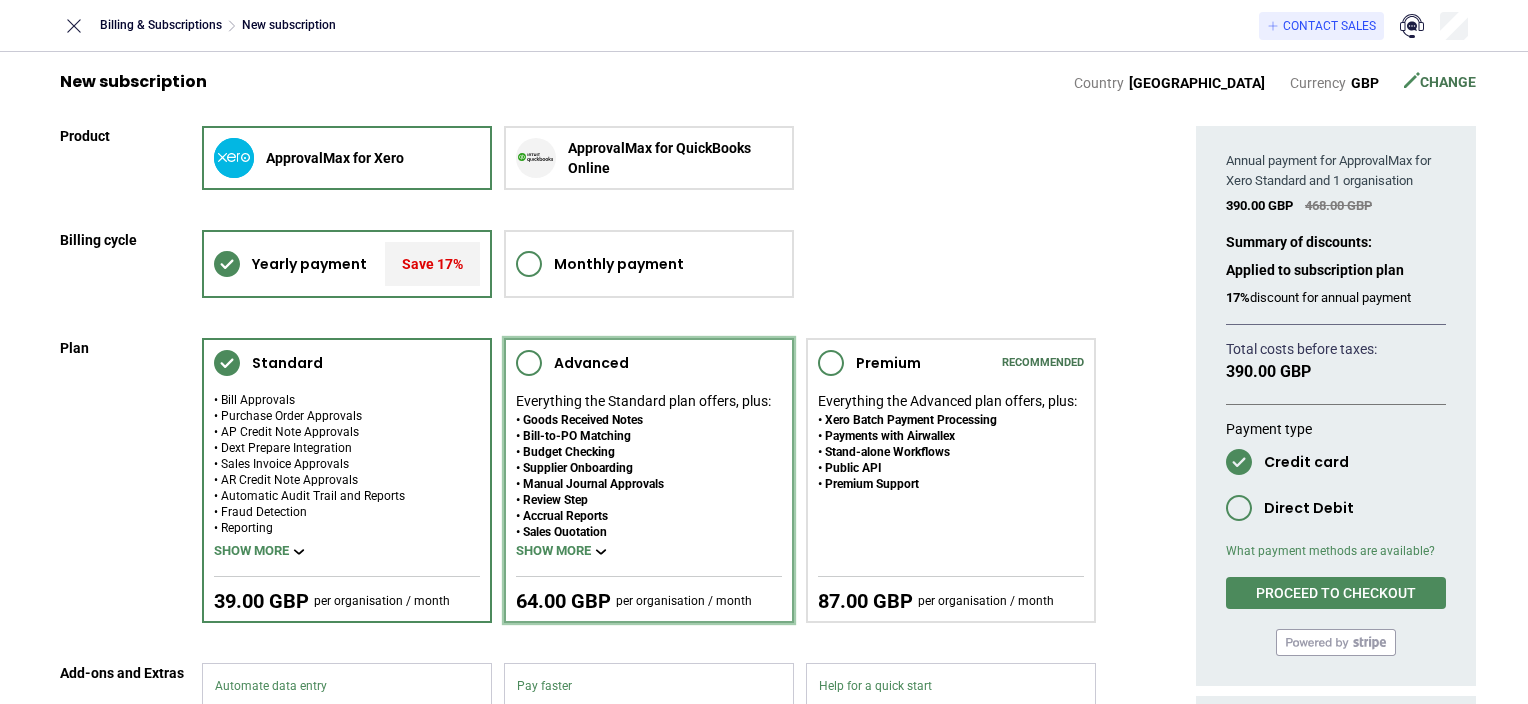 click on "Goods Received Notes" at bounding box center [643, 420] 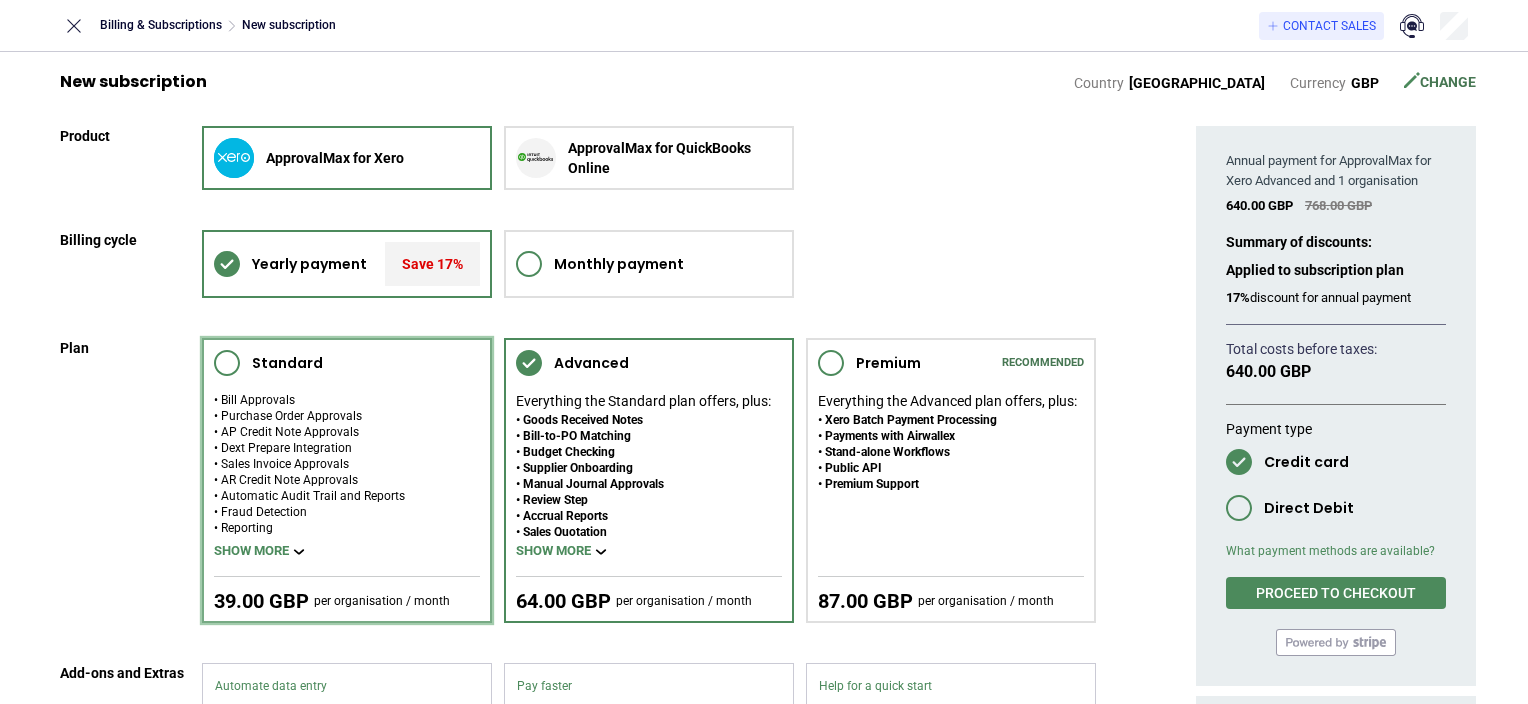 click on "Standard Bill Approvals Purchase Order Approvals AP Credit Note Approvals Dext Prepare Integration Sales Invoice Approvals AR Credit Note Approvals Automatic Audit Trail and Reports Fraud Detection Reporting Mobile App Slack Integration Customer support Nudge Show more  39.00 GBP per organisation / month" at bounding box center [347, 480] 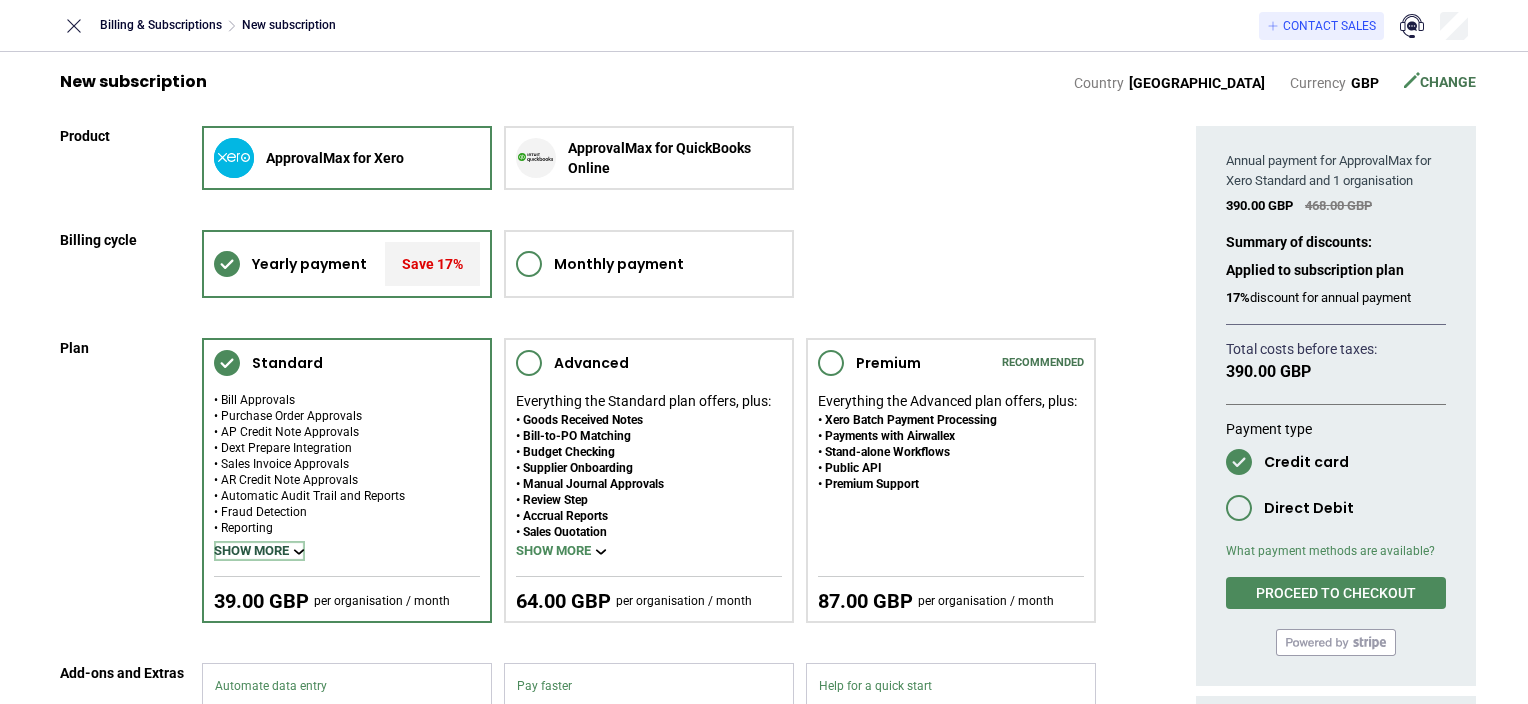 click on "Show more" at bounding box center (259, 551) 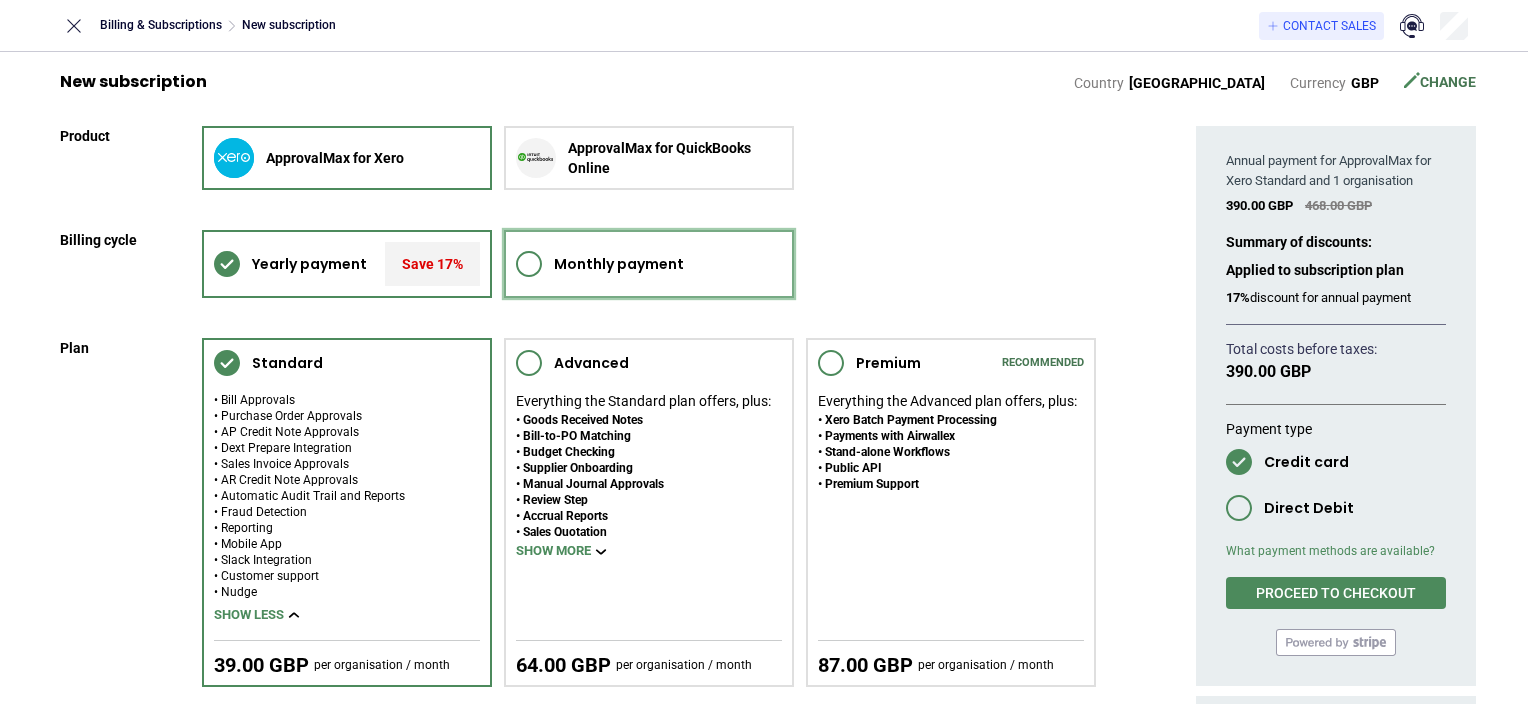 click on "Monthly payment" at bounding box center (649, 264) 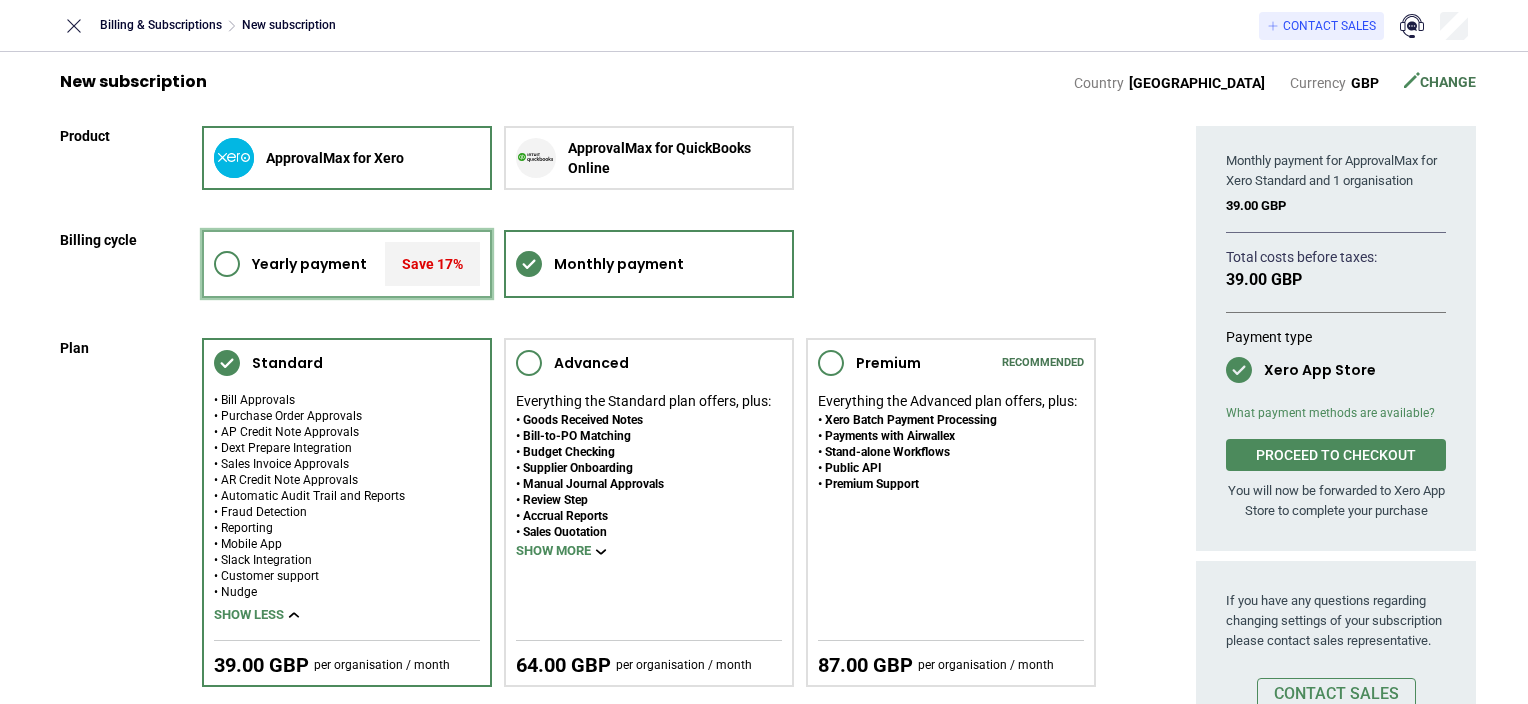 click on "Yearly payment" at bounding box center [309, 264] 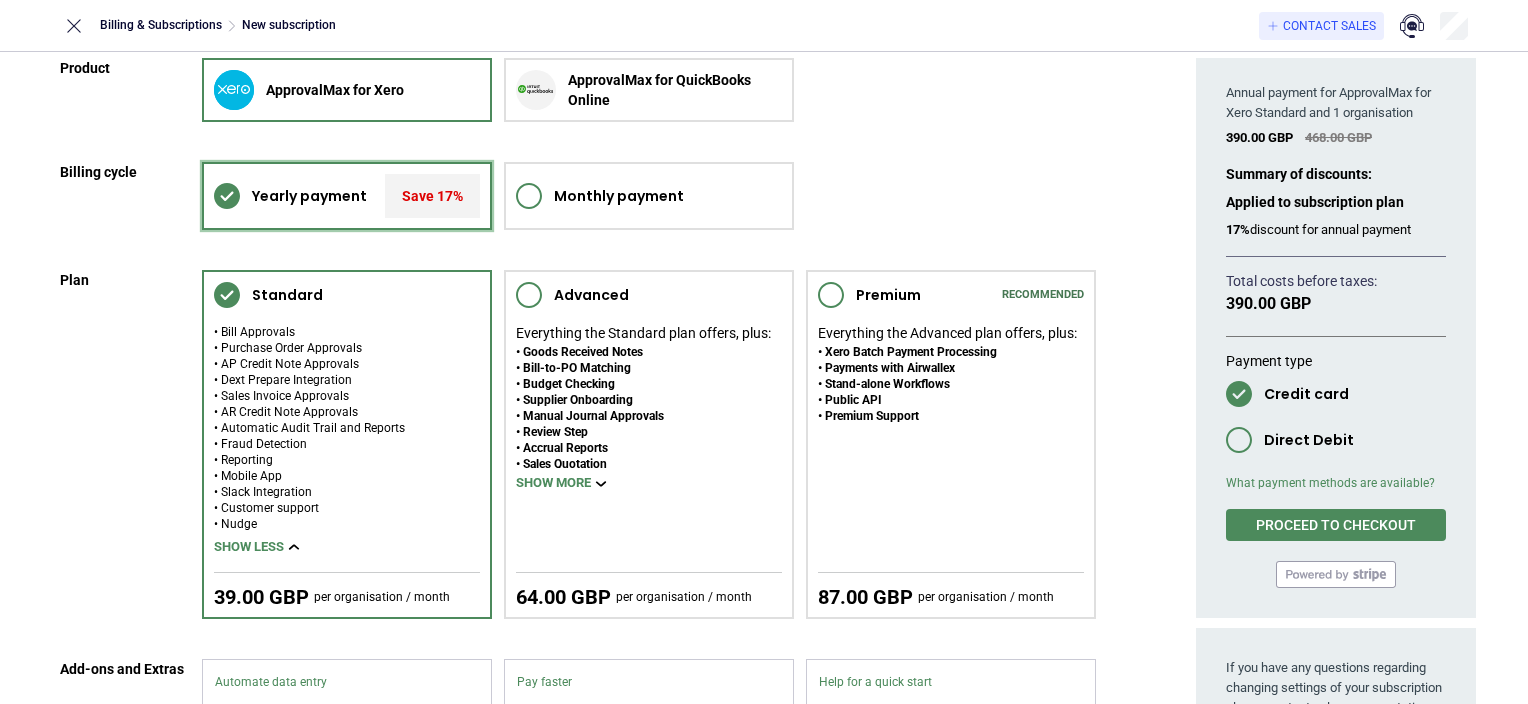 scroll, scrollTop: 0, scrollLeft: 0, axis: both 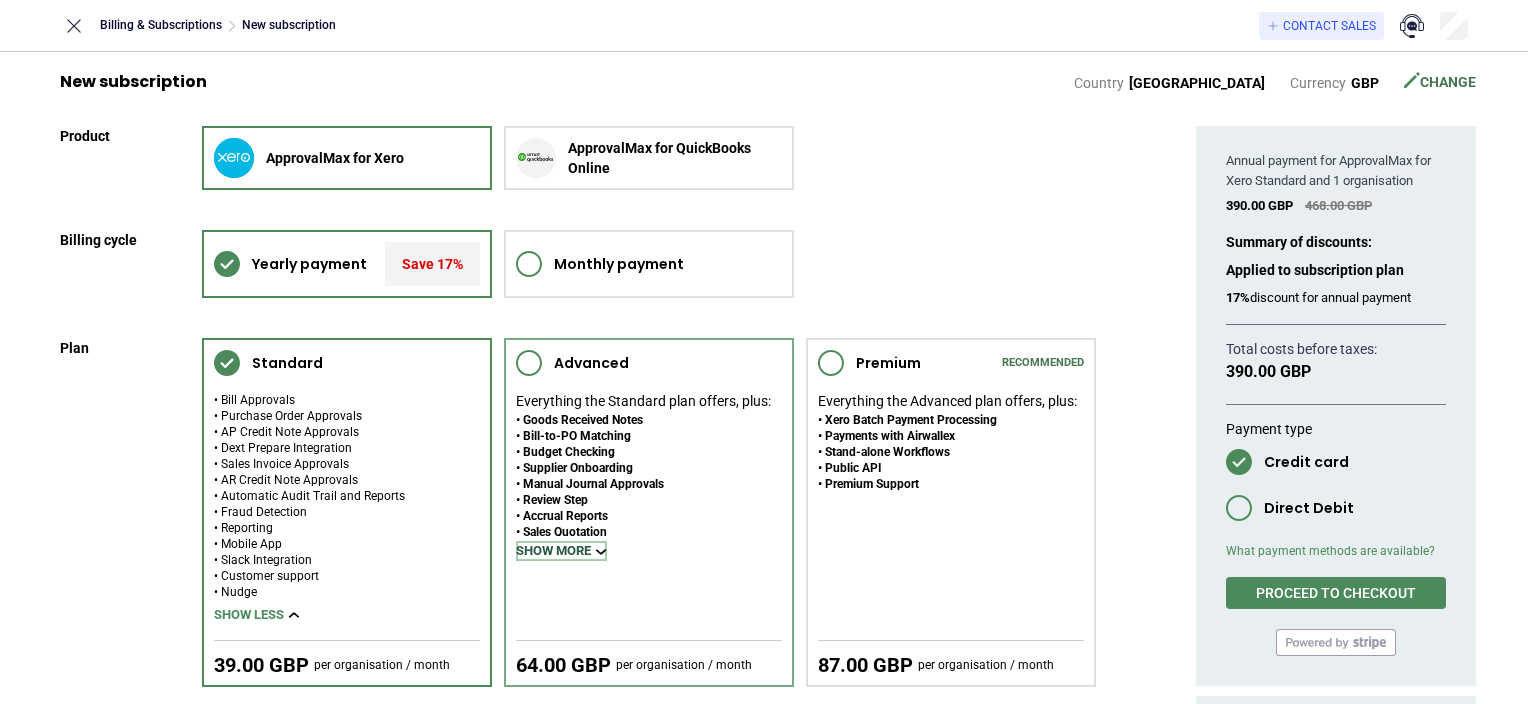 click on "Show more" at bounding box center [561, 551] 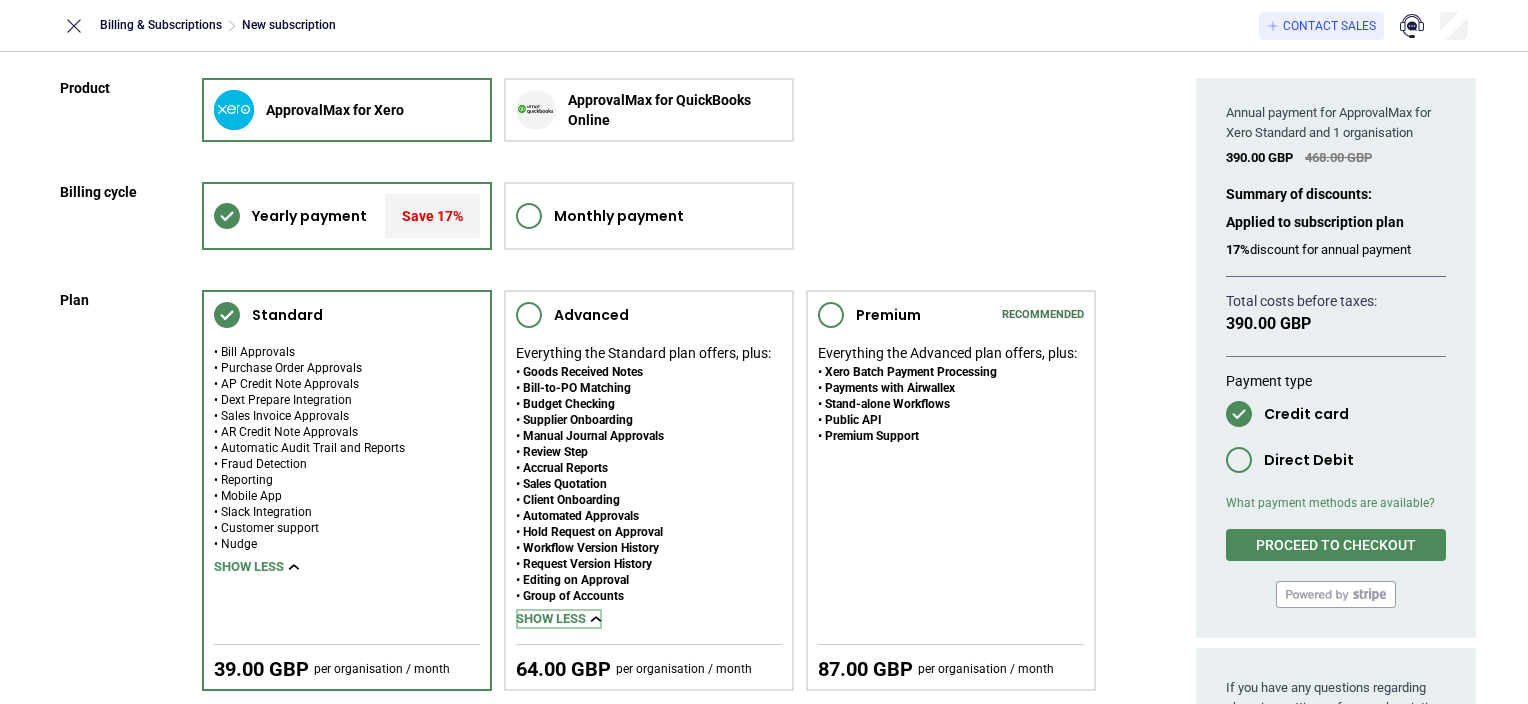scroll, scrollTop: 49, scrollLeft: 0, axis: vertical 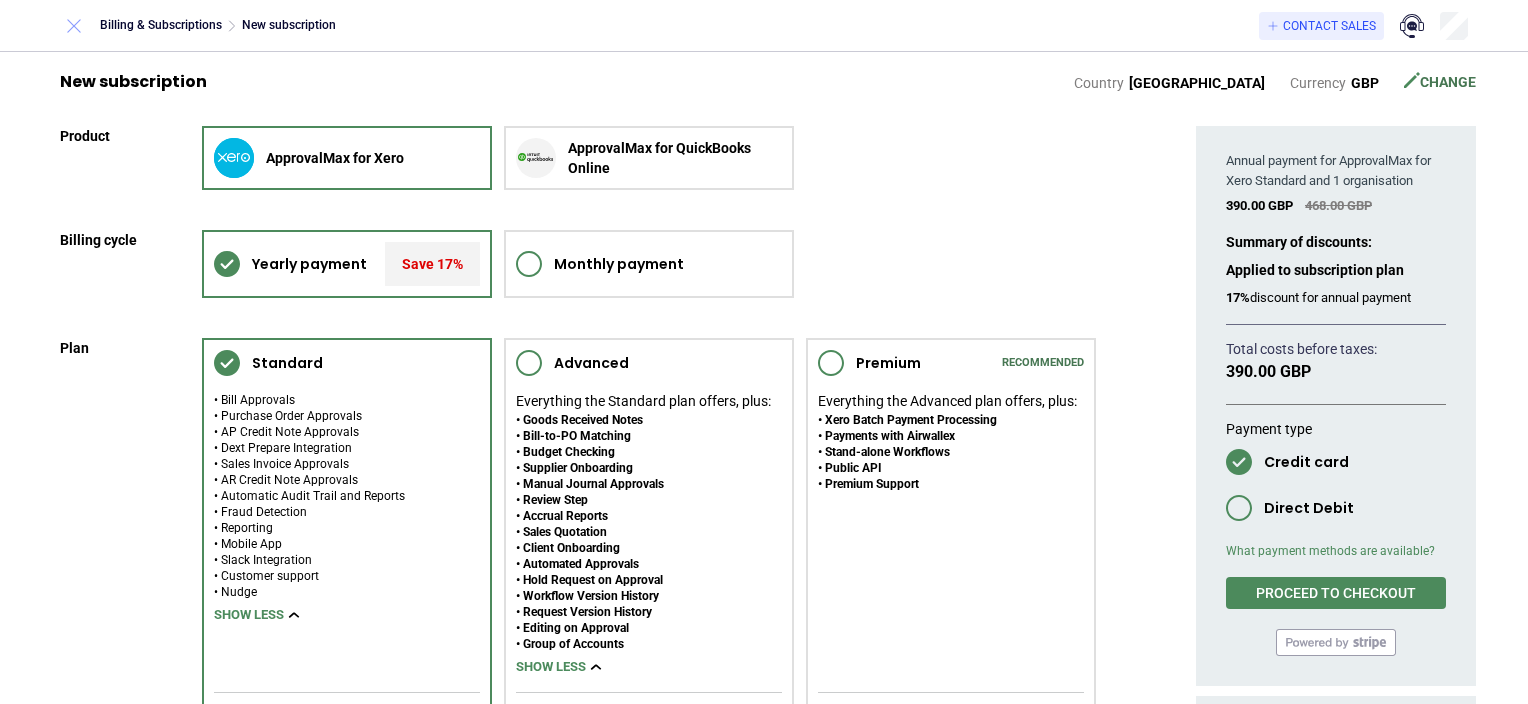 click 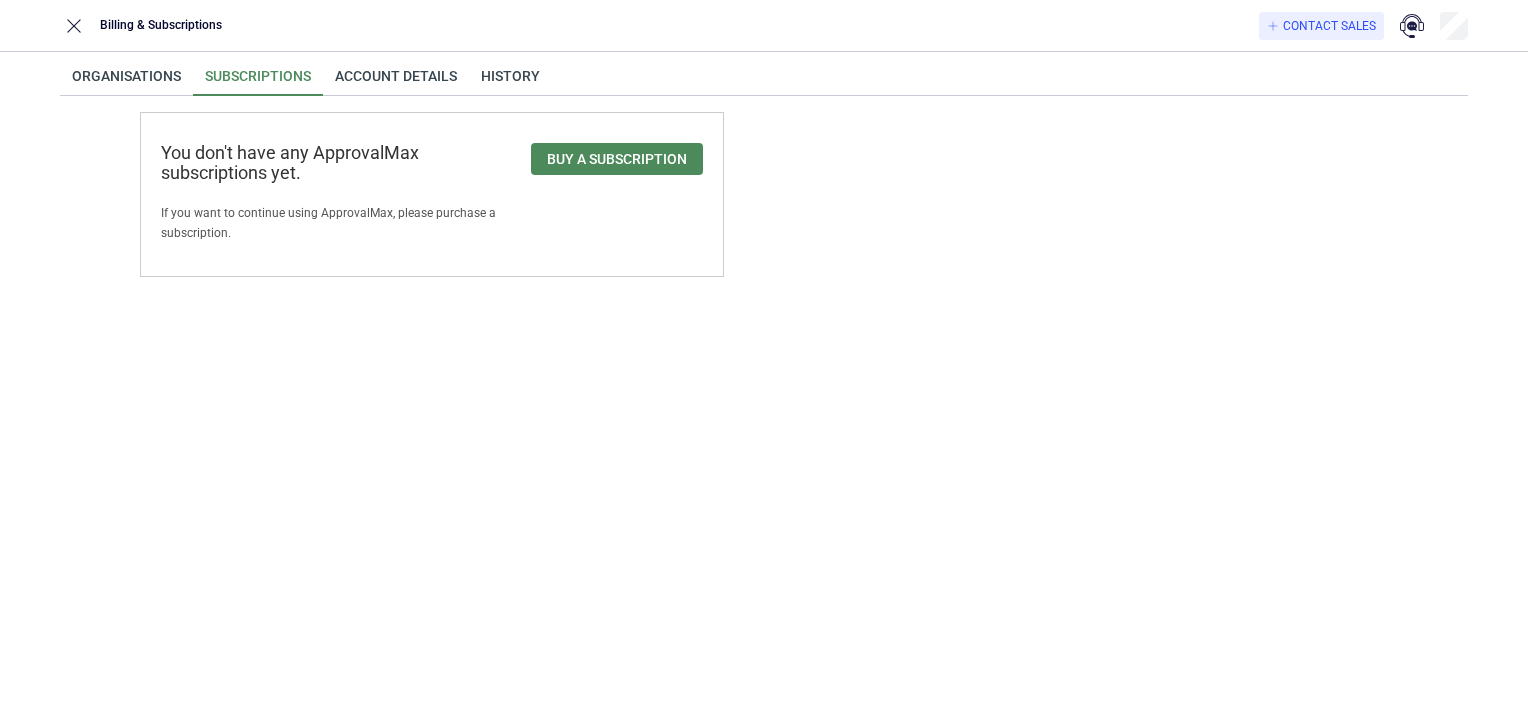 click on "Organisations Subscriptions Account details History You don't have any ApprovalMax subscriptions yet. If you want to continue using ApprovalMax, please purchase a subscription. Buy a subscription" at bounding box center (764, 378) 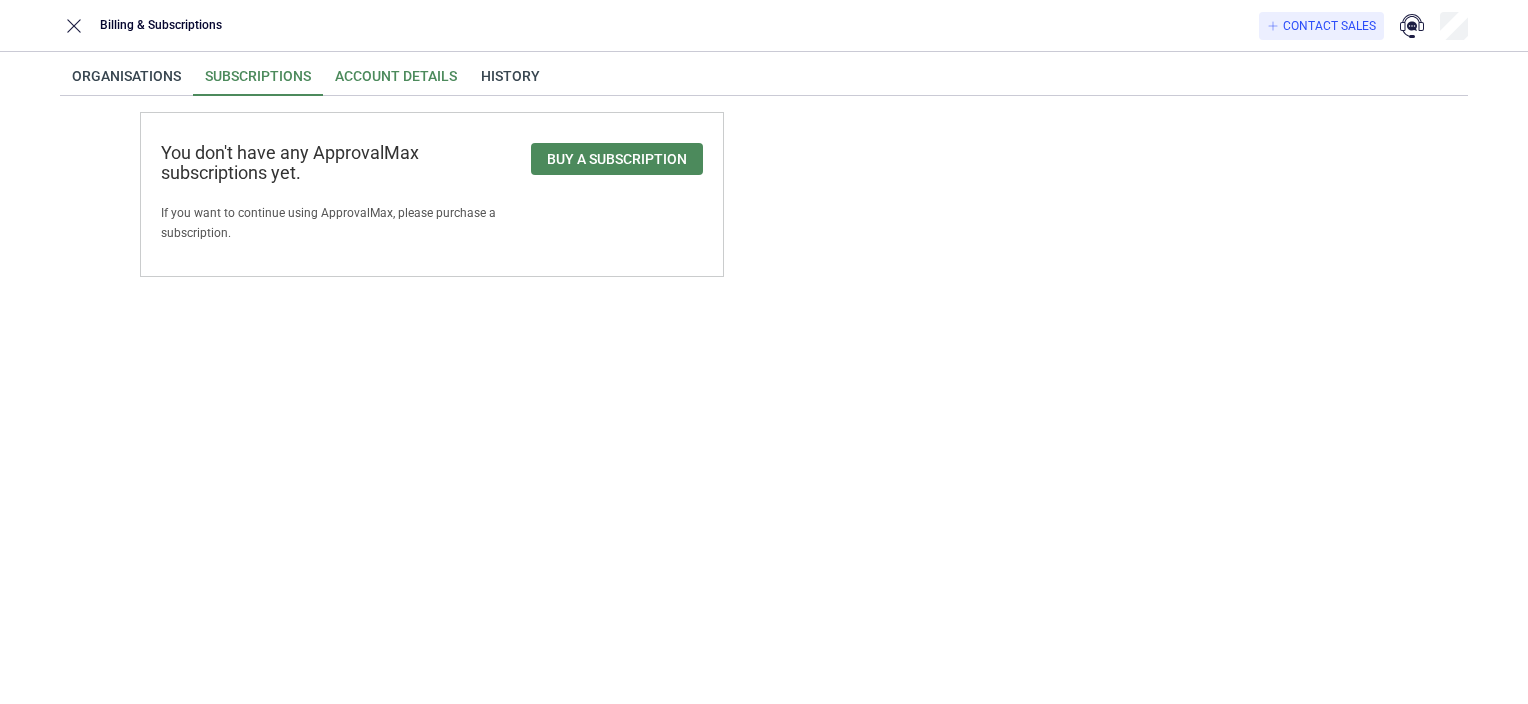 click on "Account details" at bounding box center (396, 82) 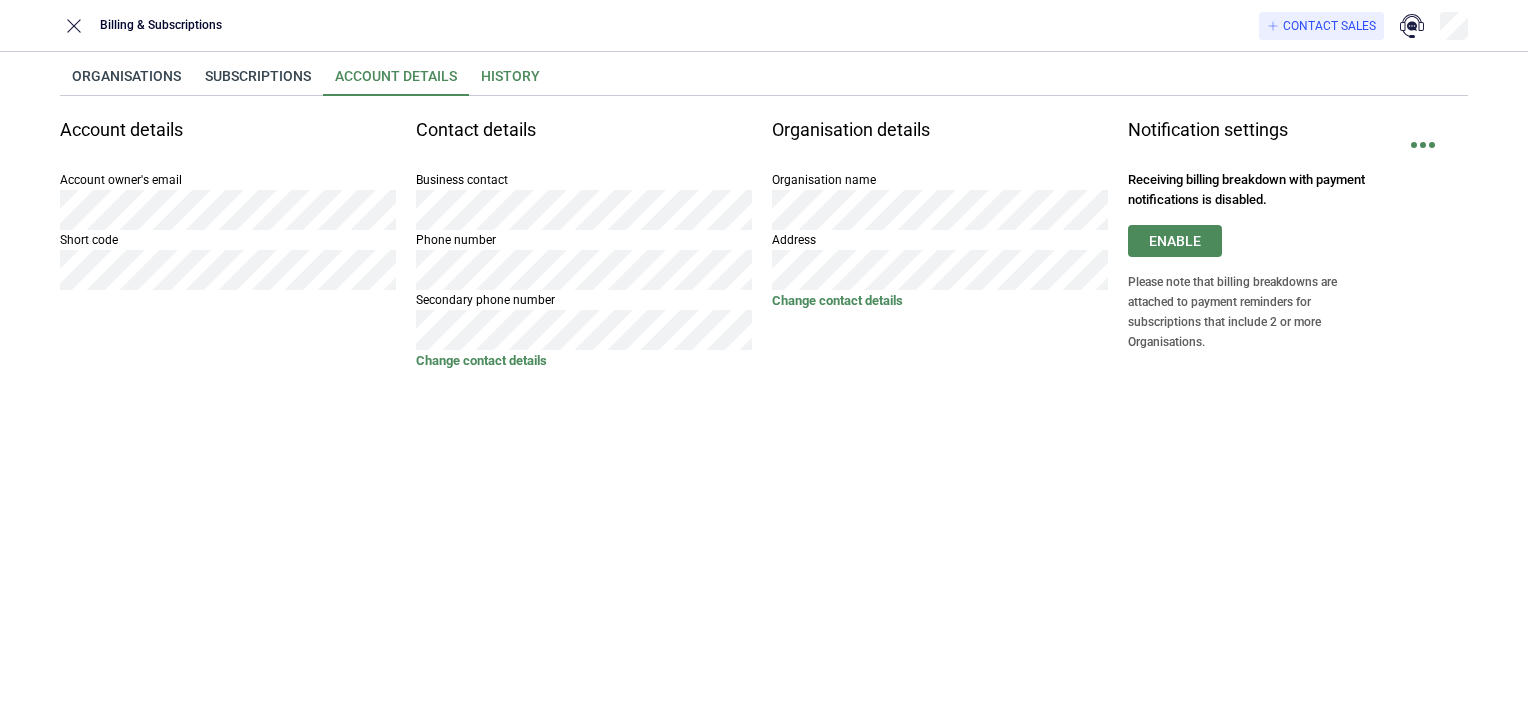click on "History" at bounding box center (510, 82) 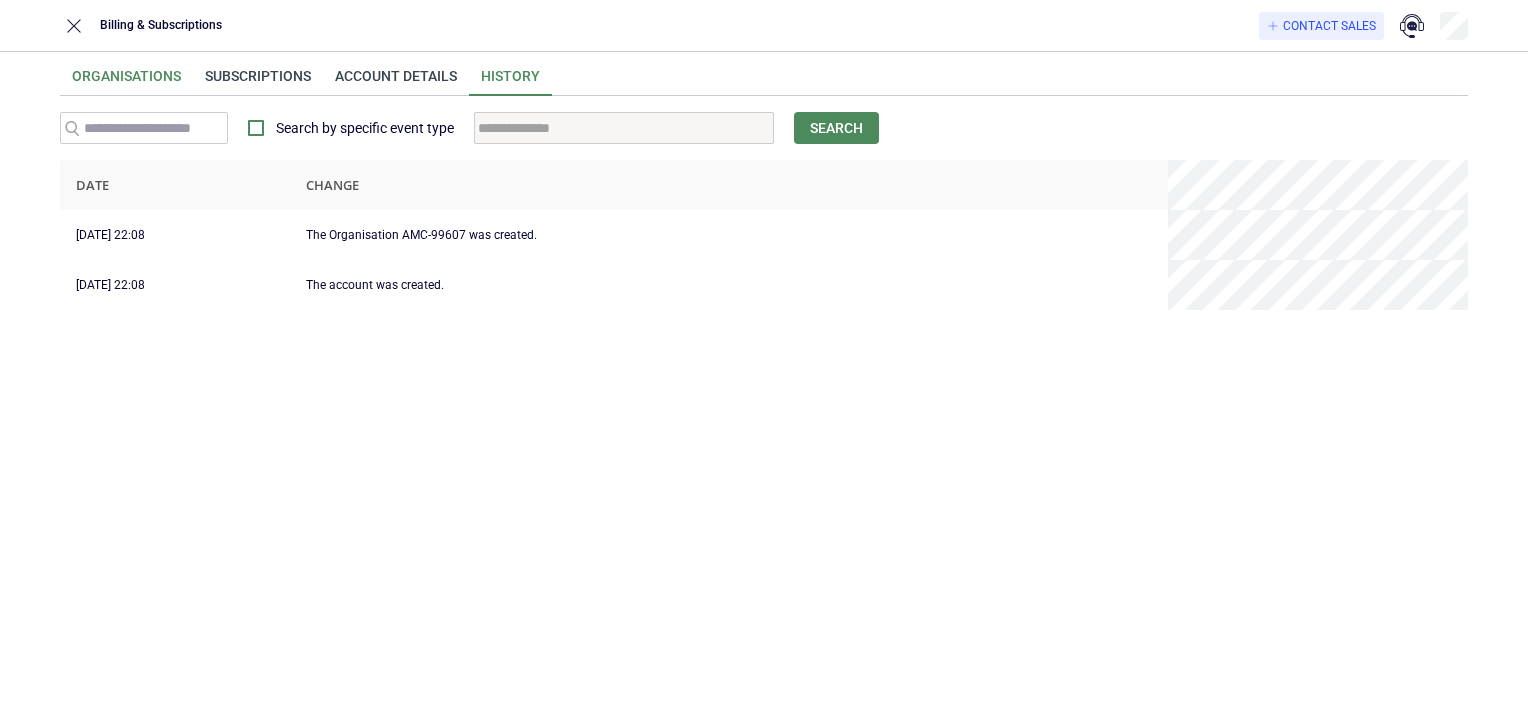 click on "Organisations" at bounding box center (126, 82) 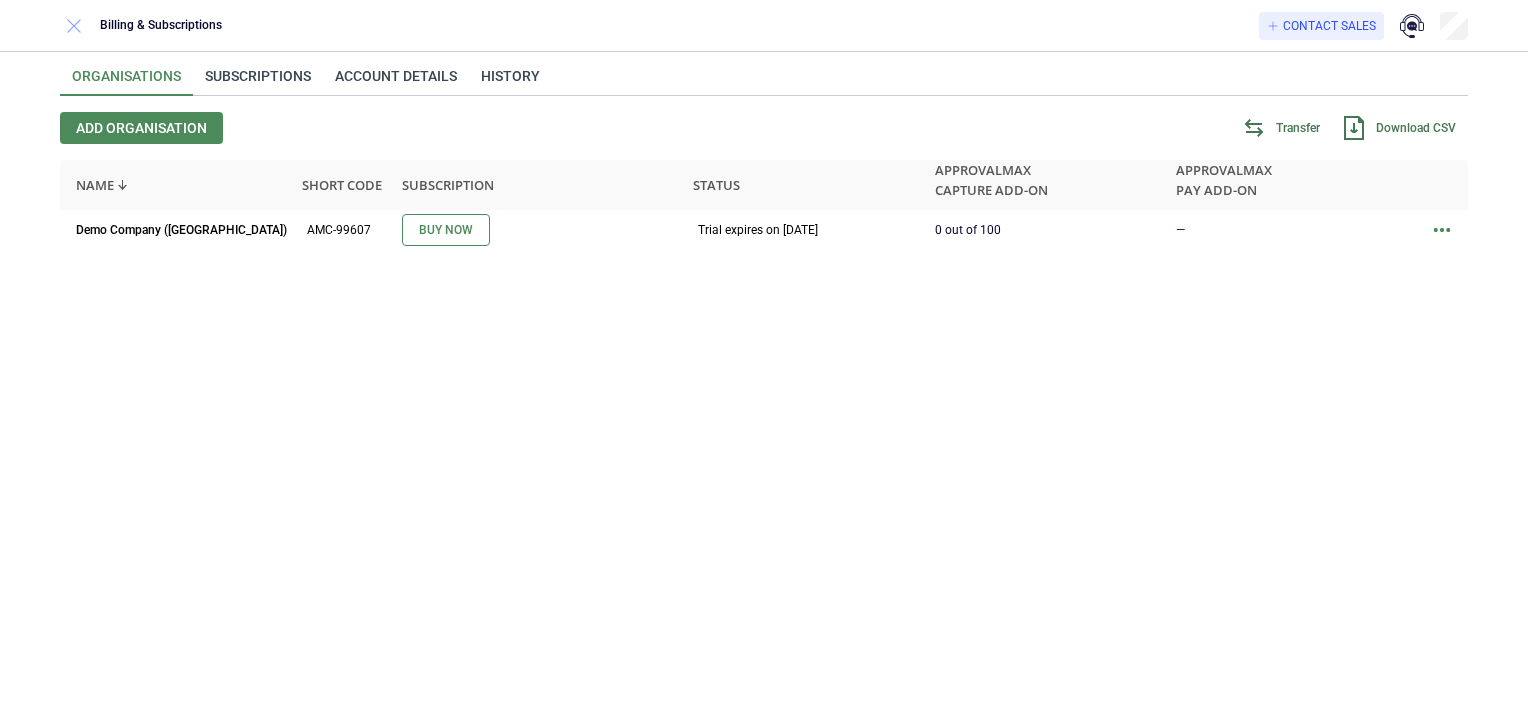 click 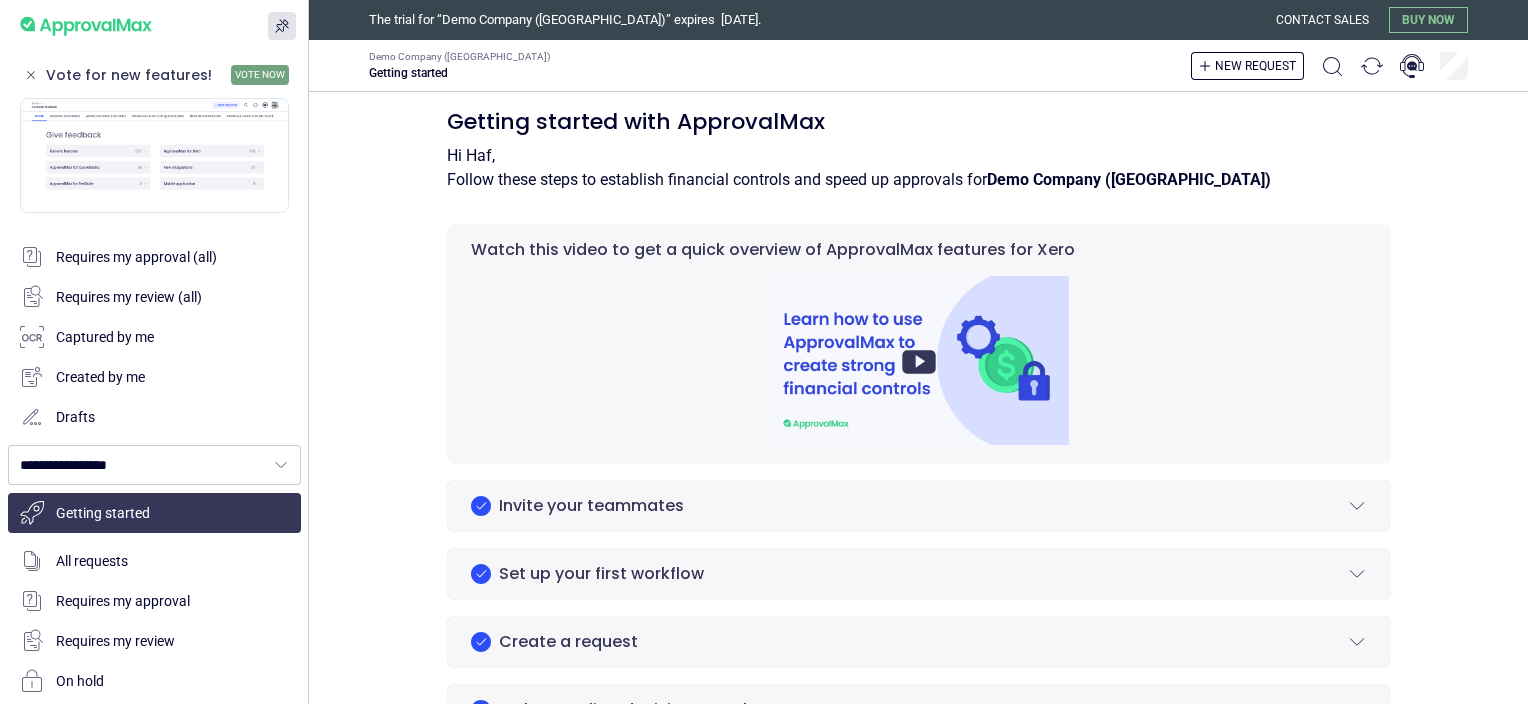 scroll, scrollTop: 0, scrollLeft: 0, axis: both 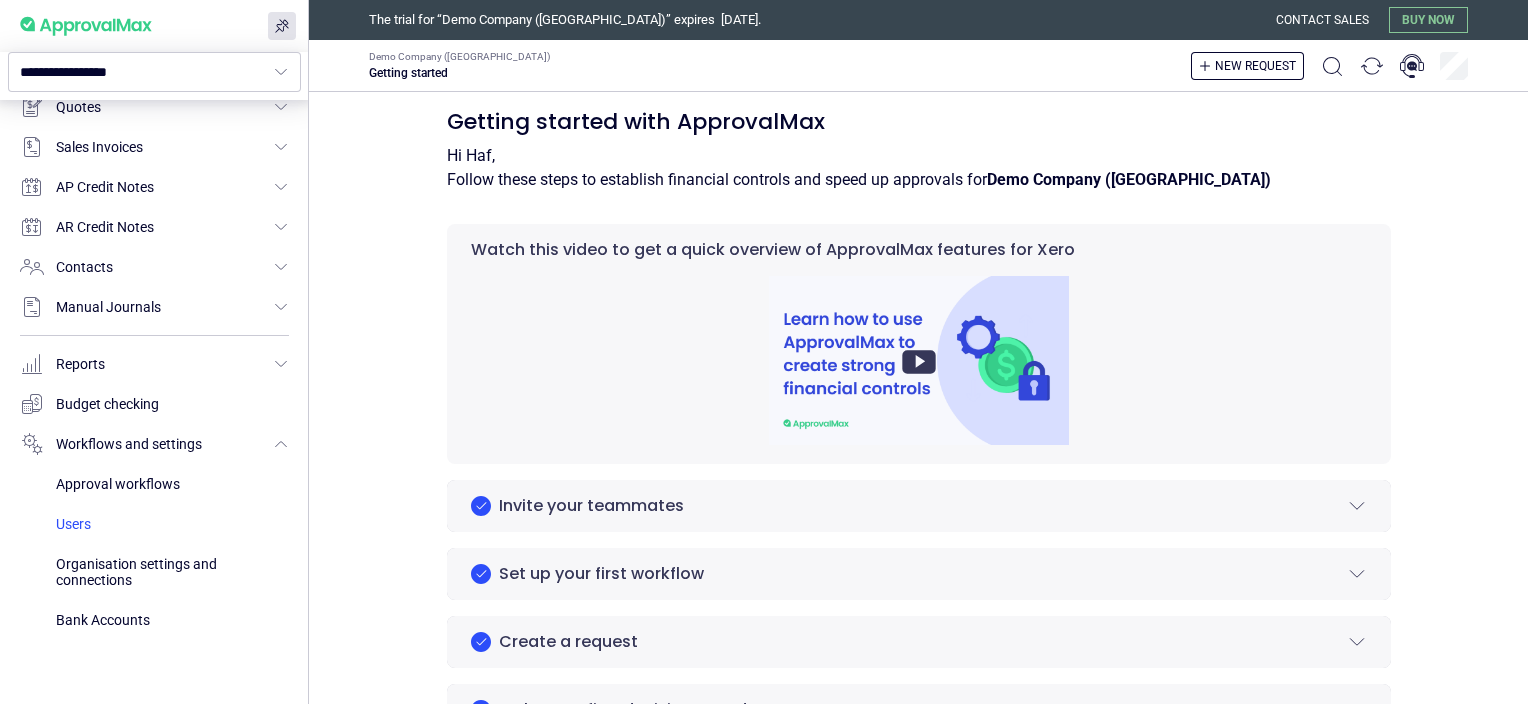 click at bounding box center [172, 524] 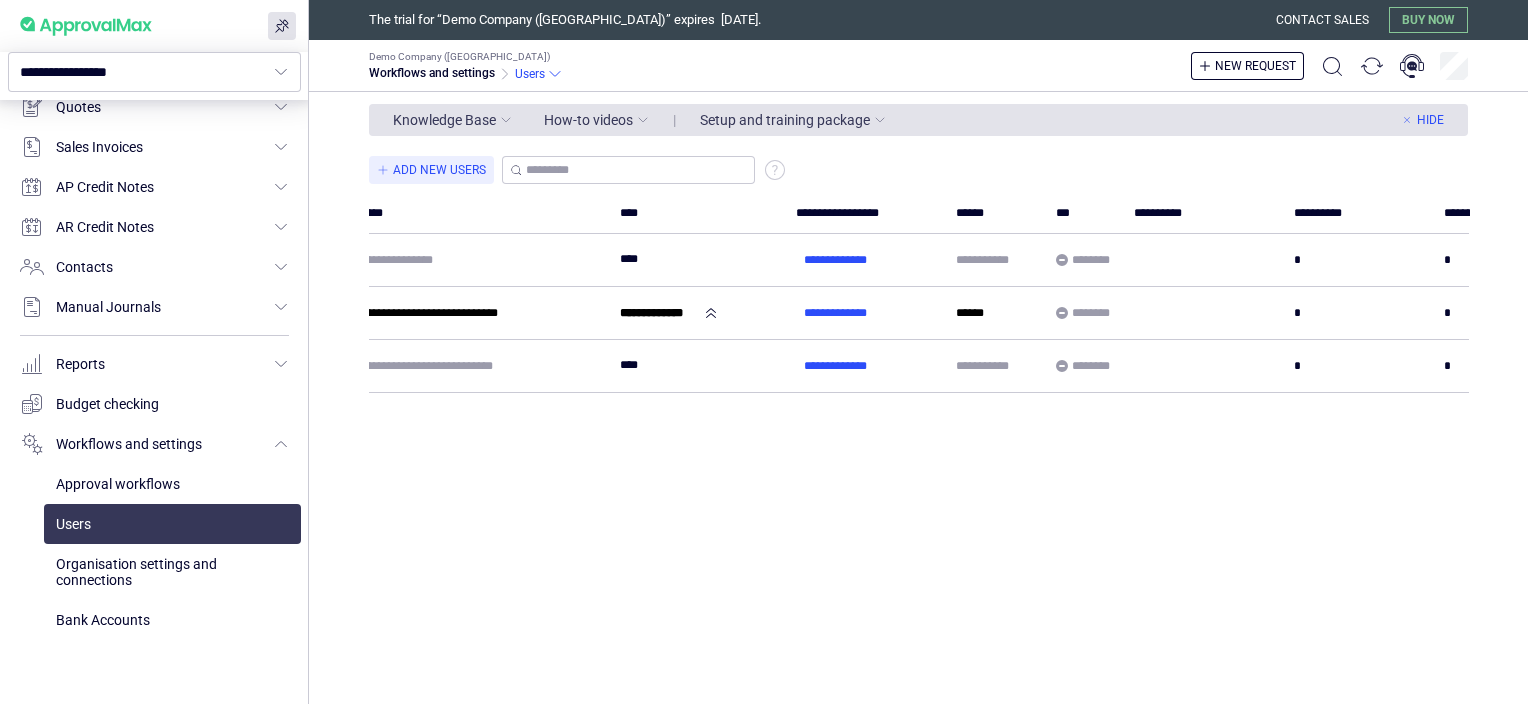 scroll, scrollTop: 0, scrollLeft: 286, axis: horizontal 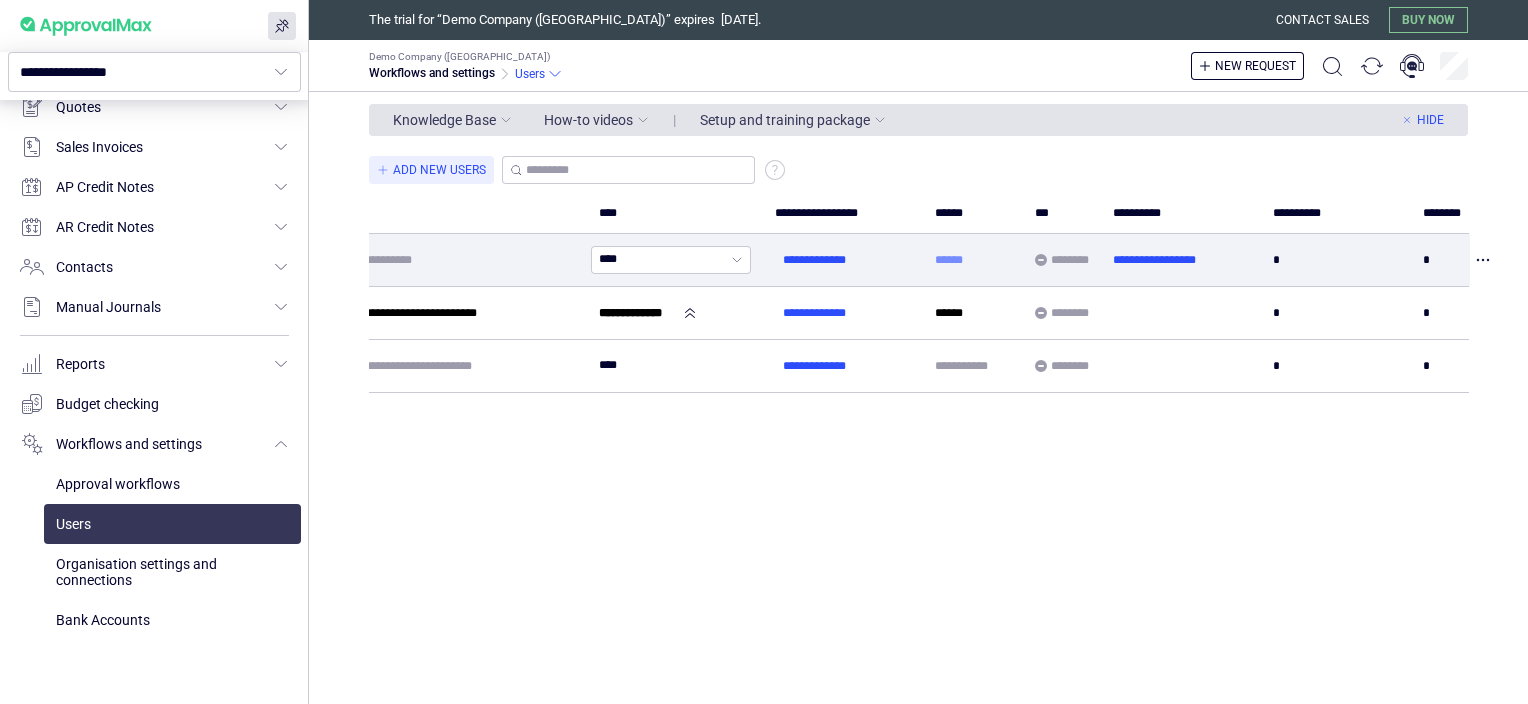 click on "******" at bounding box center [949, 260] 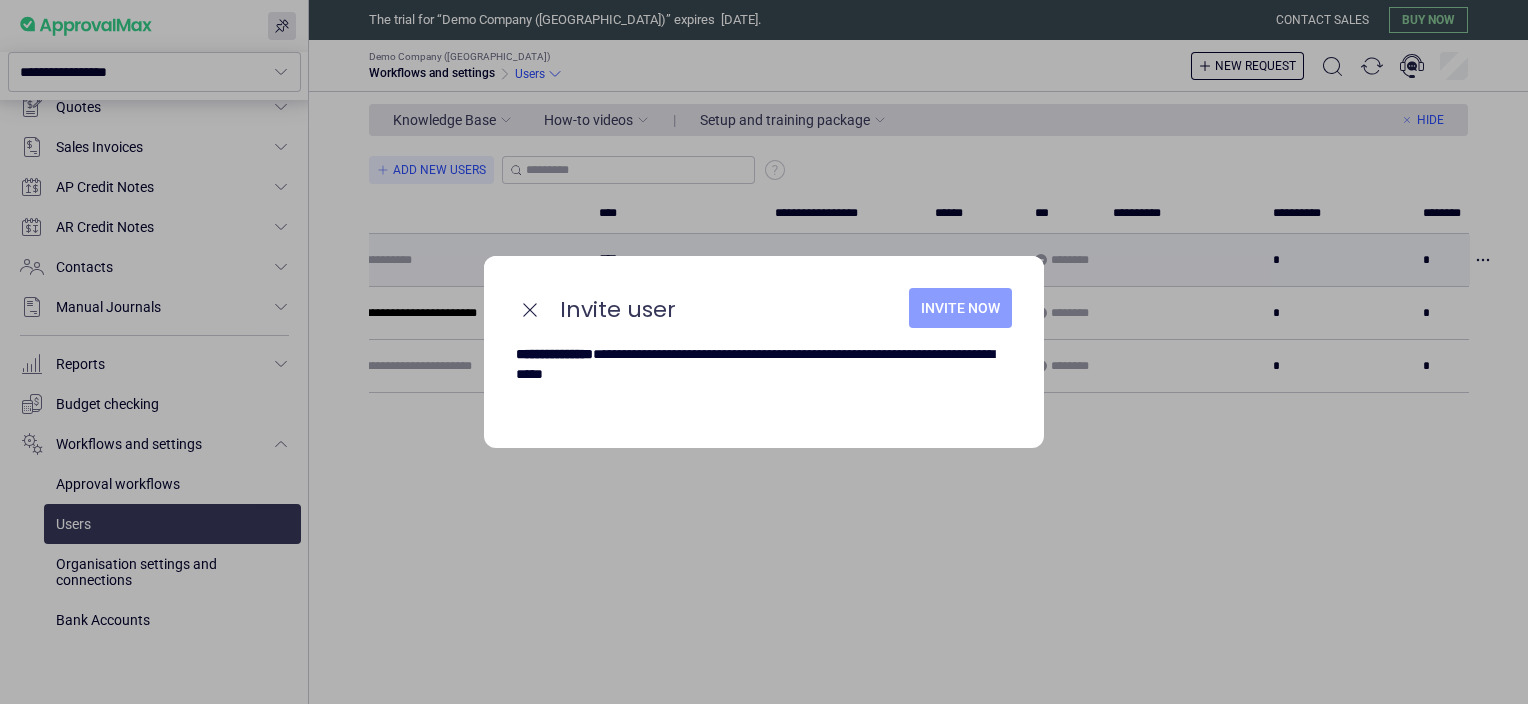 click on "Invite now" at bounding box center (960, 308) 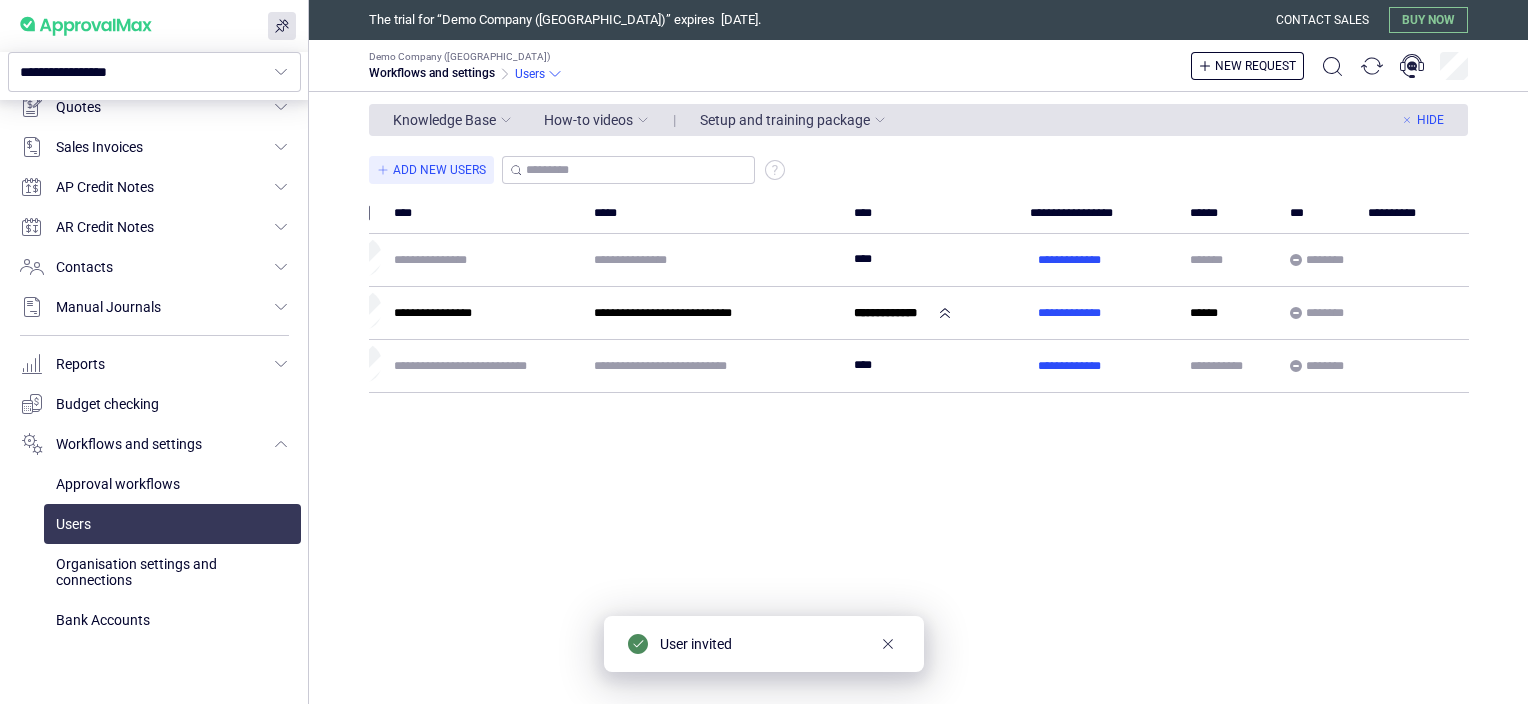 scroll, scrollTop: 0, scrollLeft: 0, axis: both 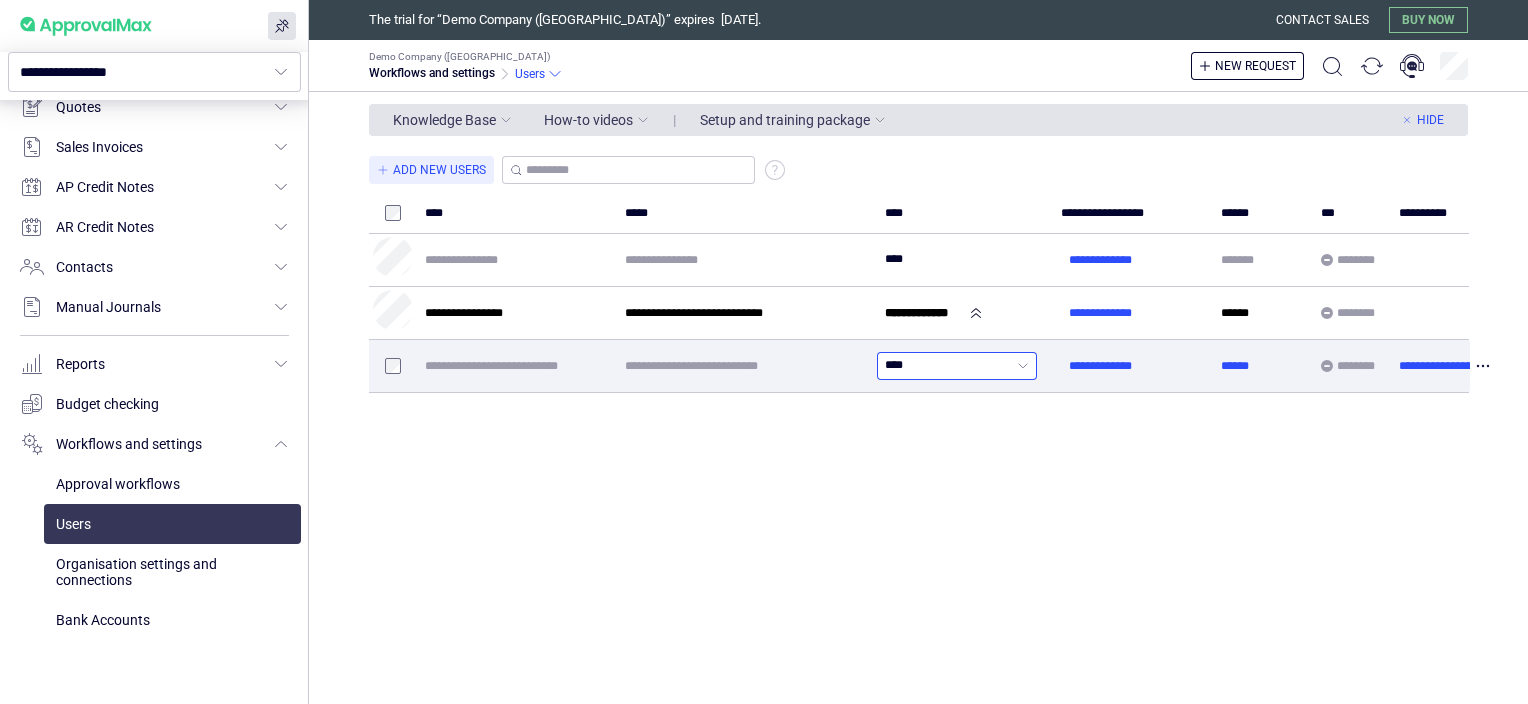 click 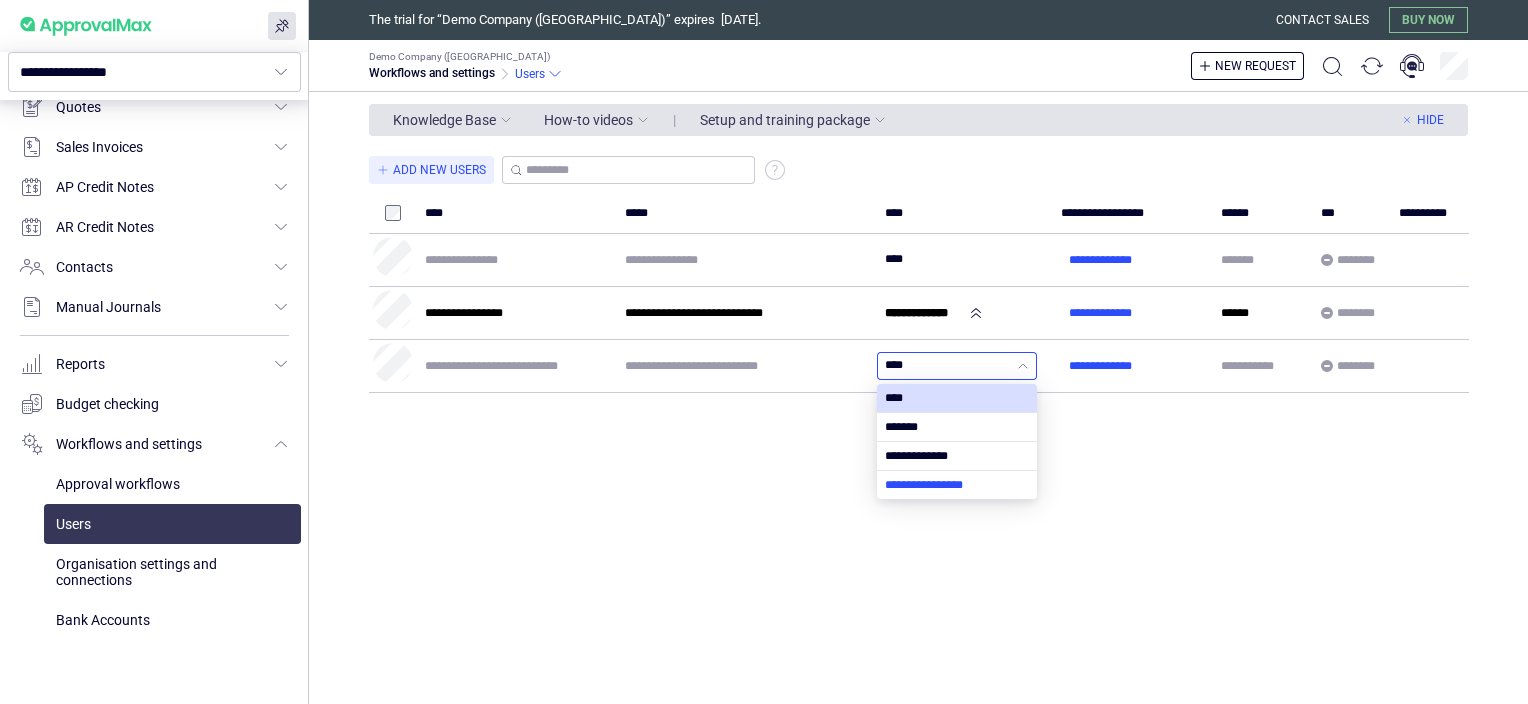click at bounding box center (957, 485) 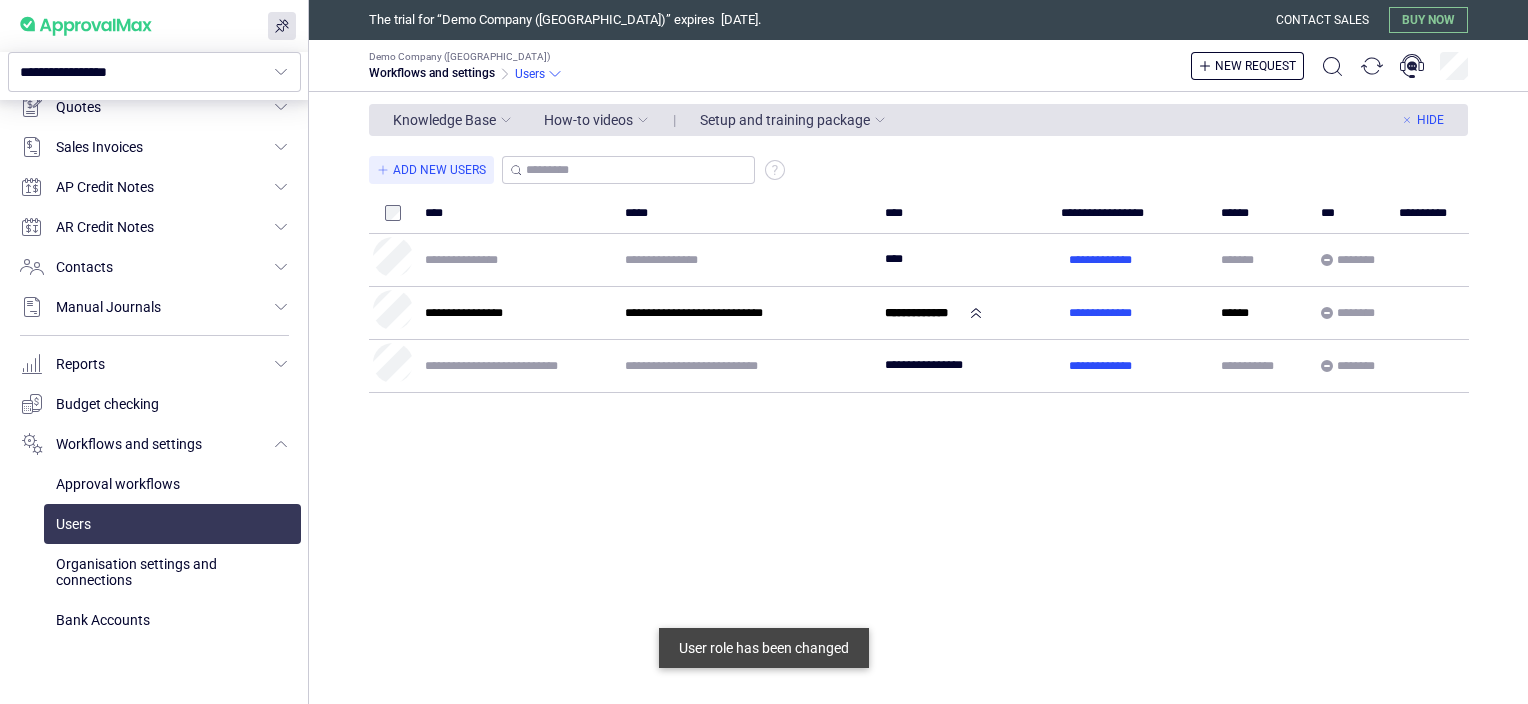 drag, startPoint x: 1032, startPoint y: 655, endPoint x: 1216, endPoint y: 652, distance: 184.02446 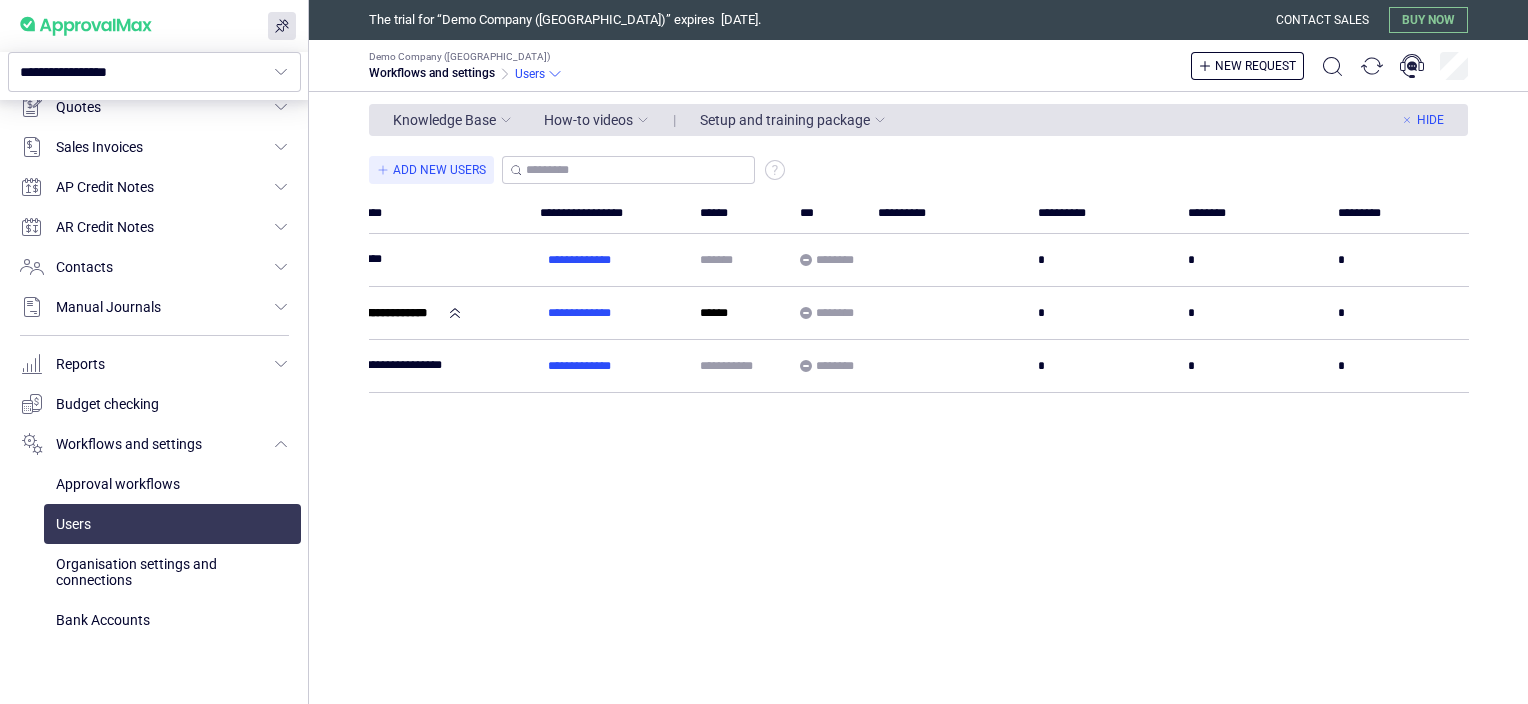 scroll, scrollTop: 0, scrollLeft: 542, axis: horizontal 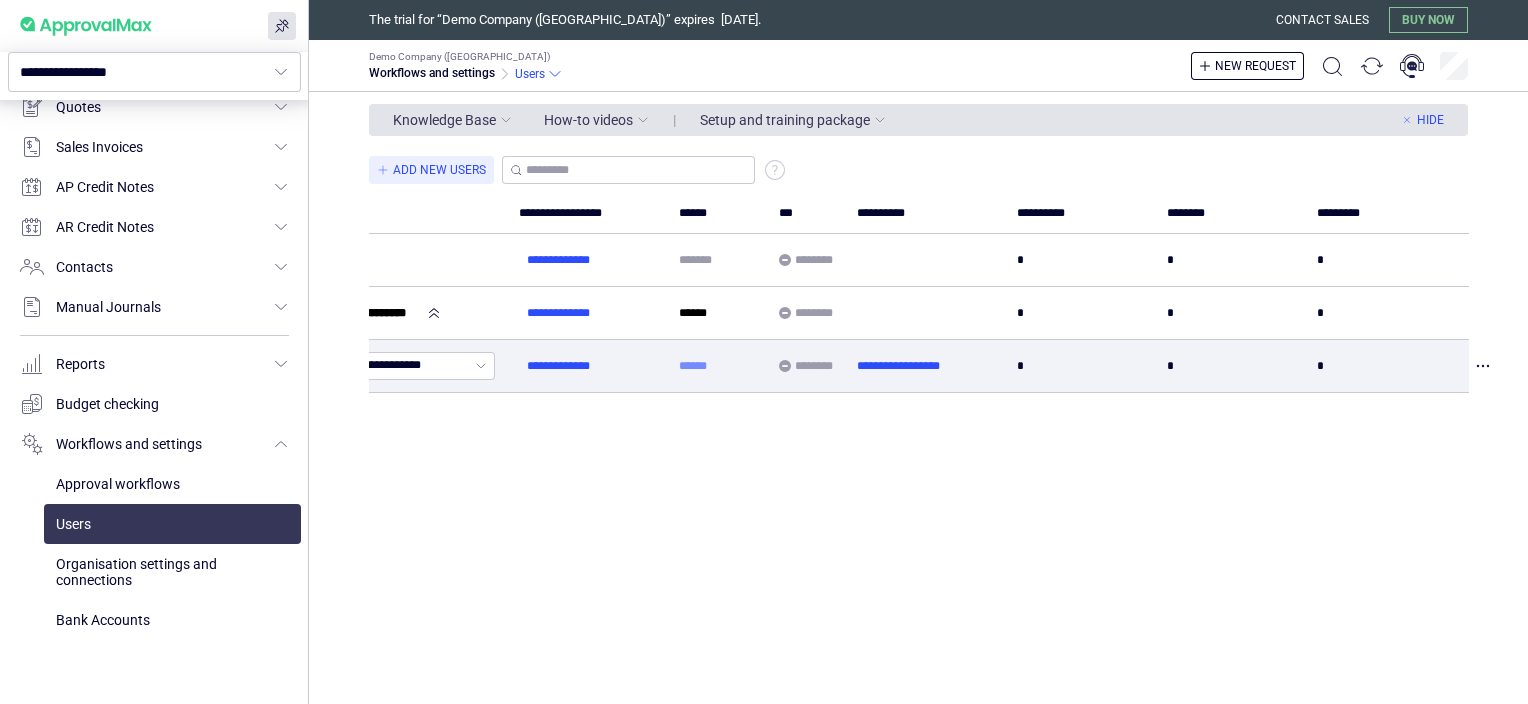 click on "******" at bounding box center [693, 366] 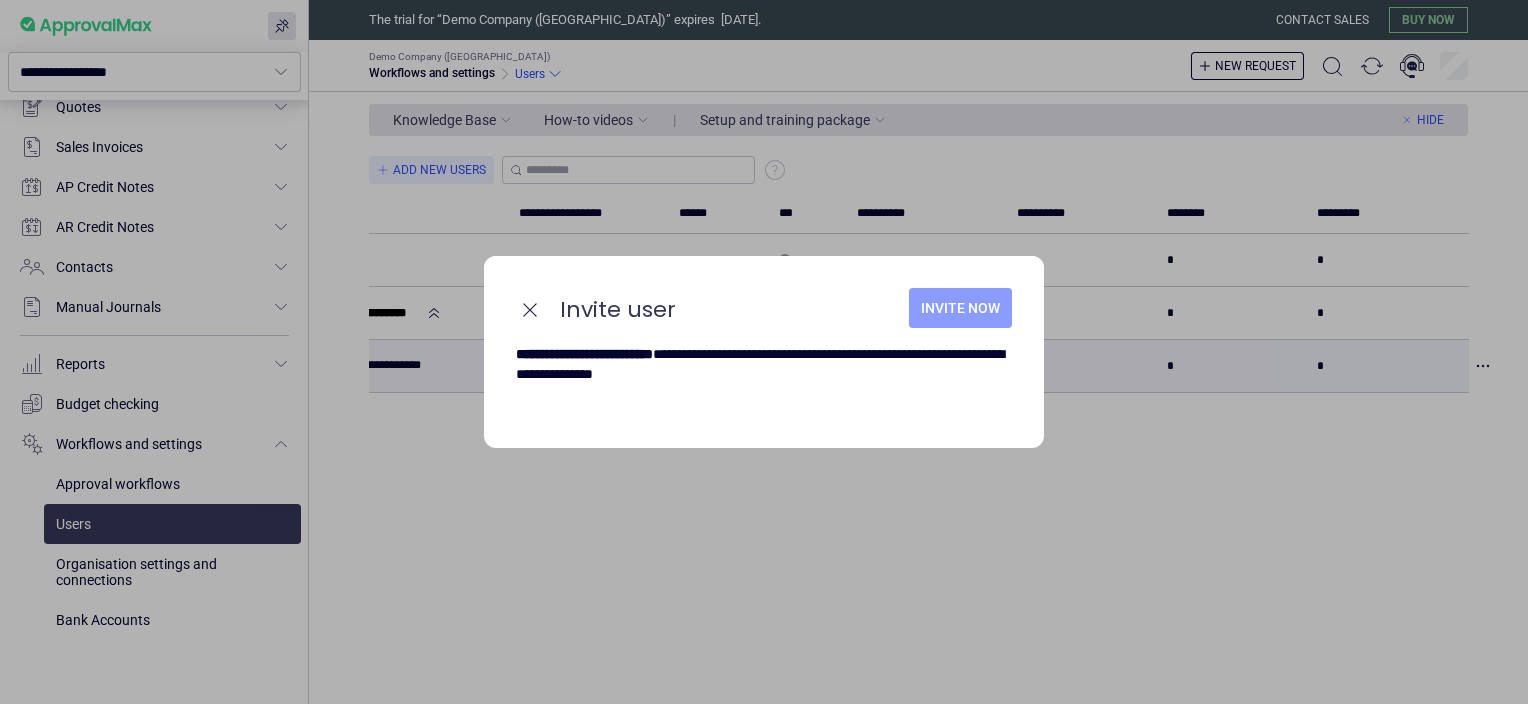 click on "Invite now" at bounding box center [960, 308] 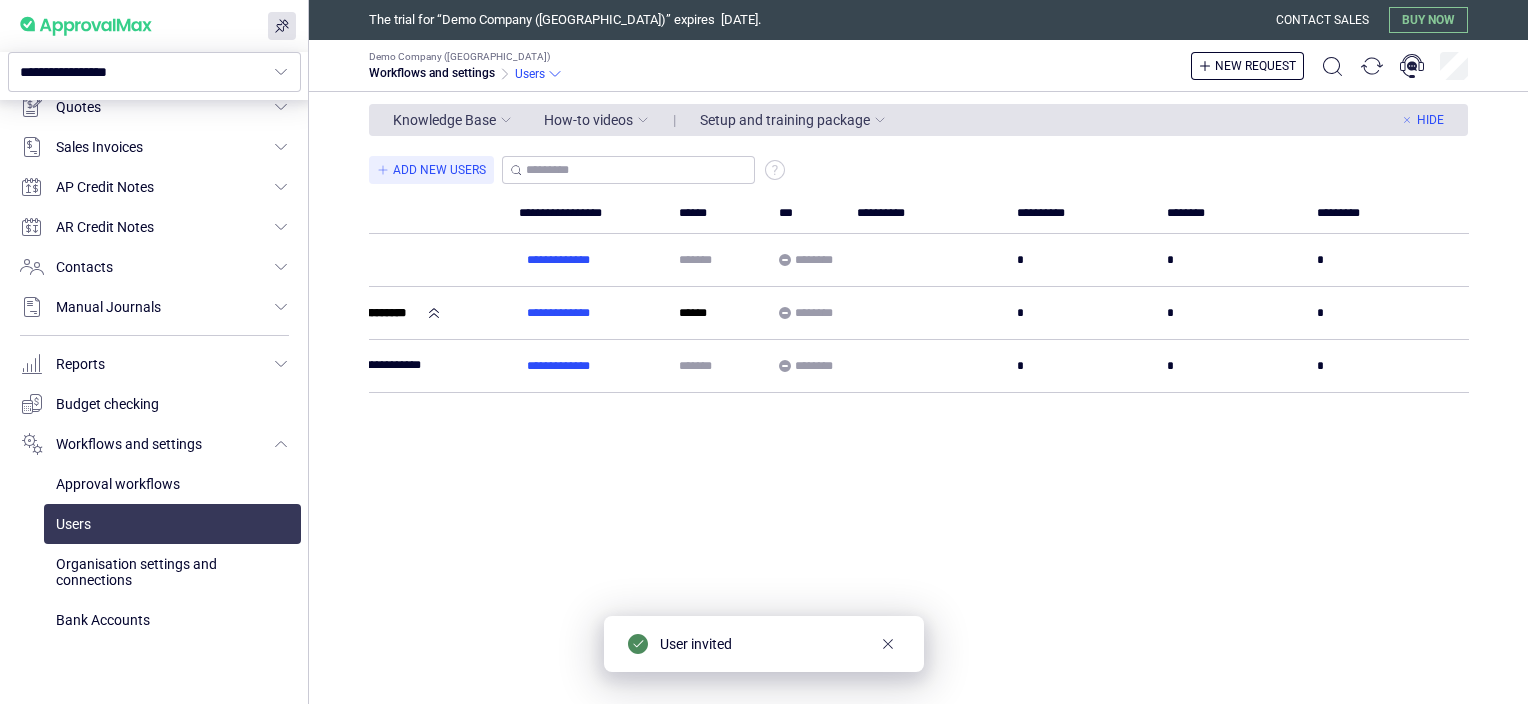 scroll, scrollTop: 0, scrollLeft: 527, axis: horizontal 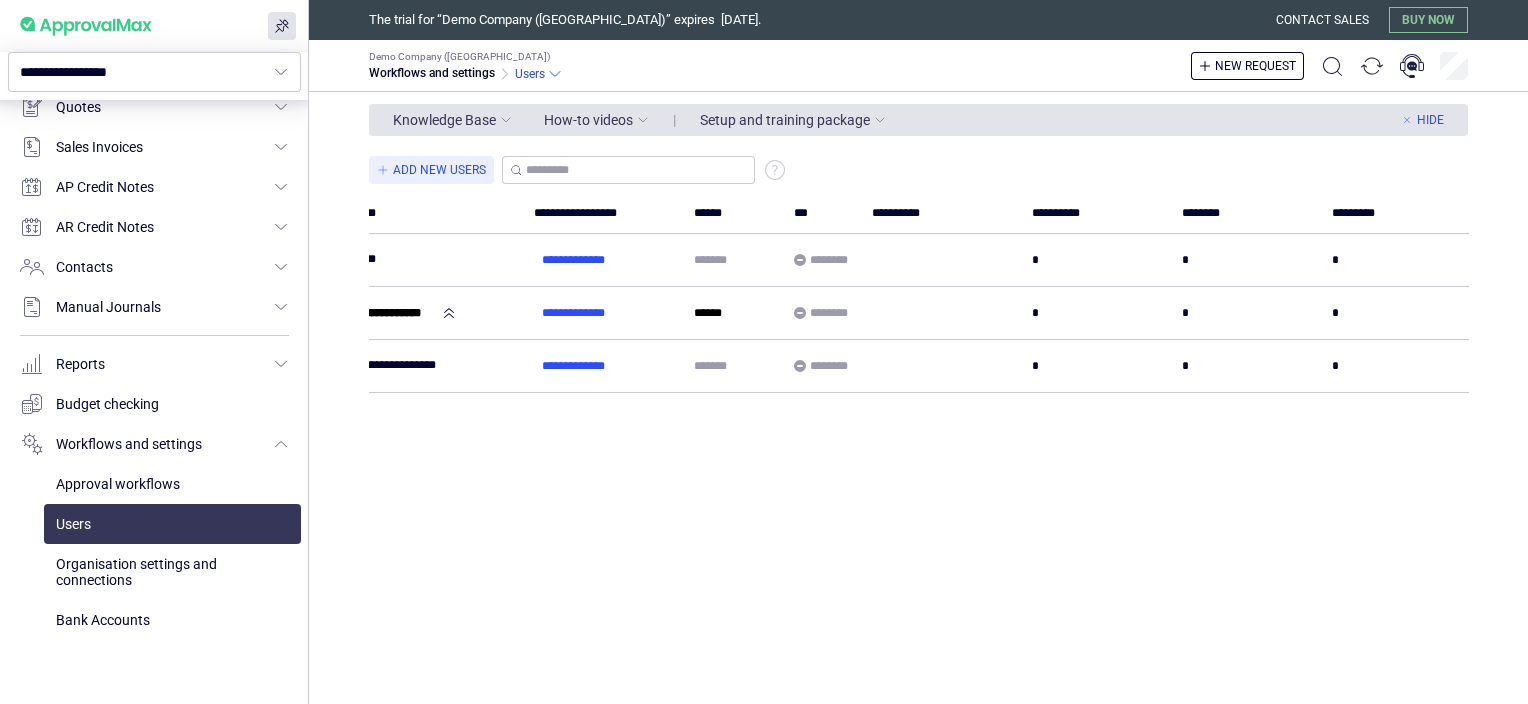 click on "**********" at bounding box center (918, 448) 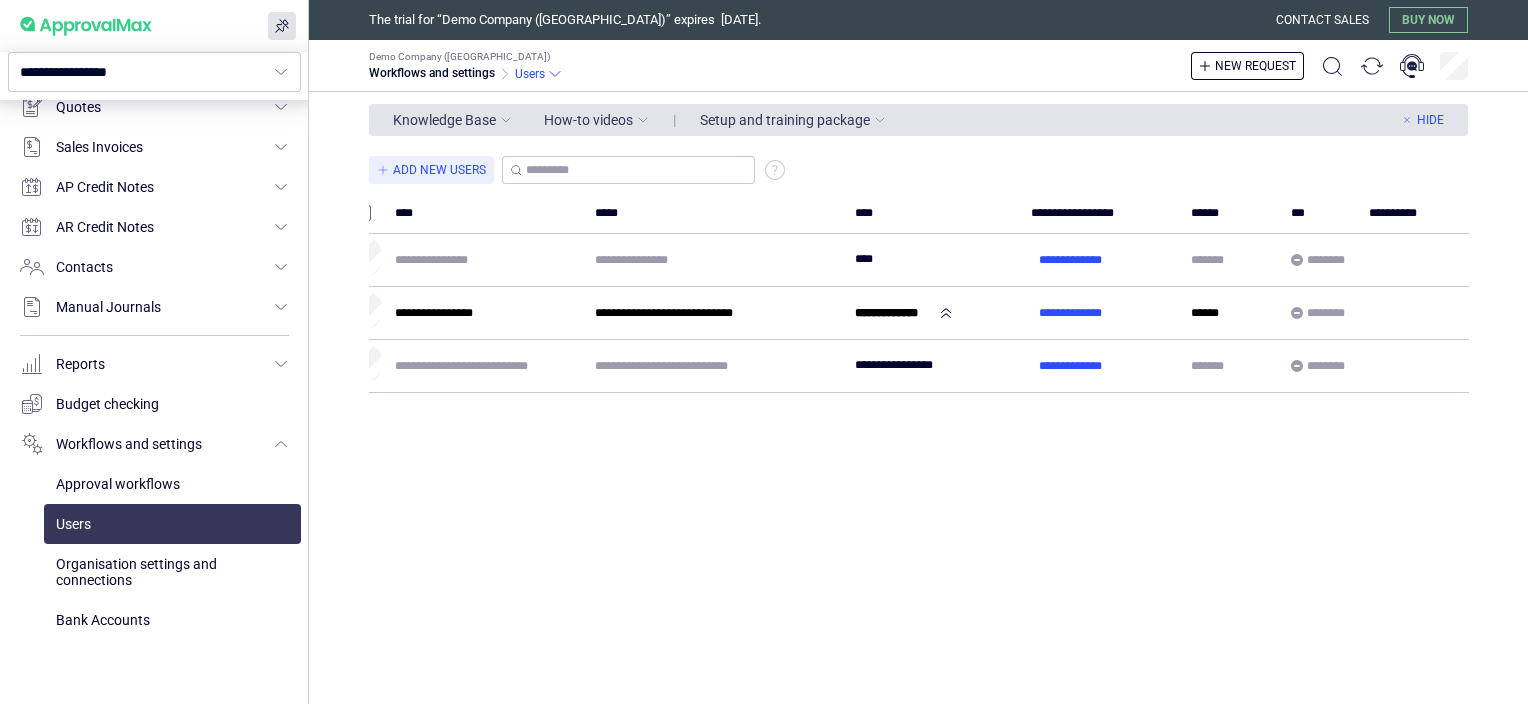 scroll, scrollTop: 0, scrollLeft: 0, axis: both 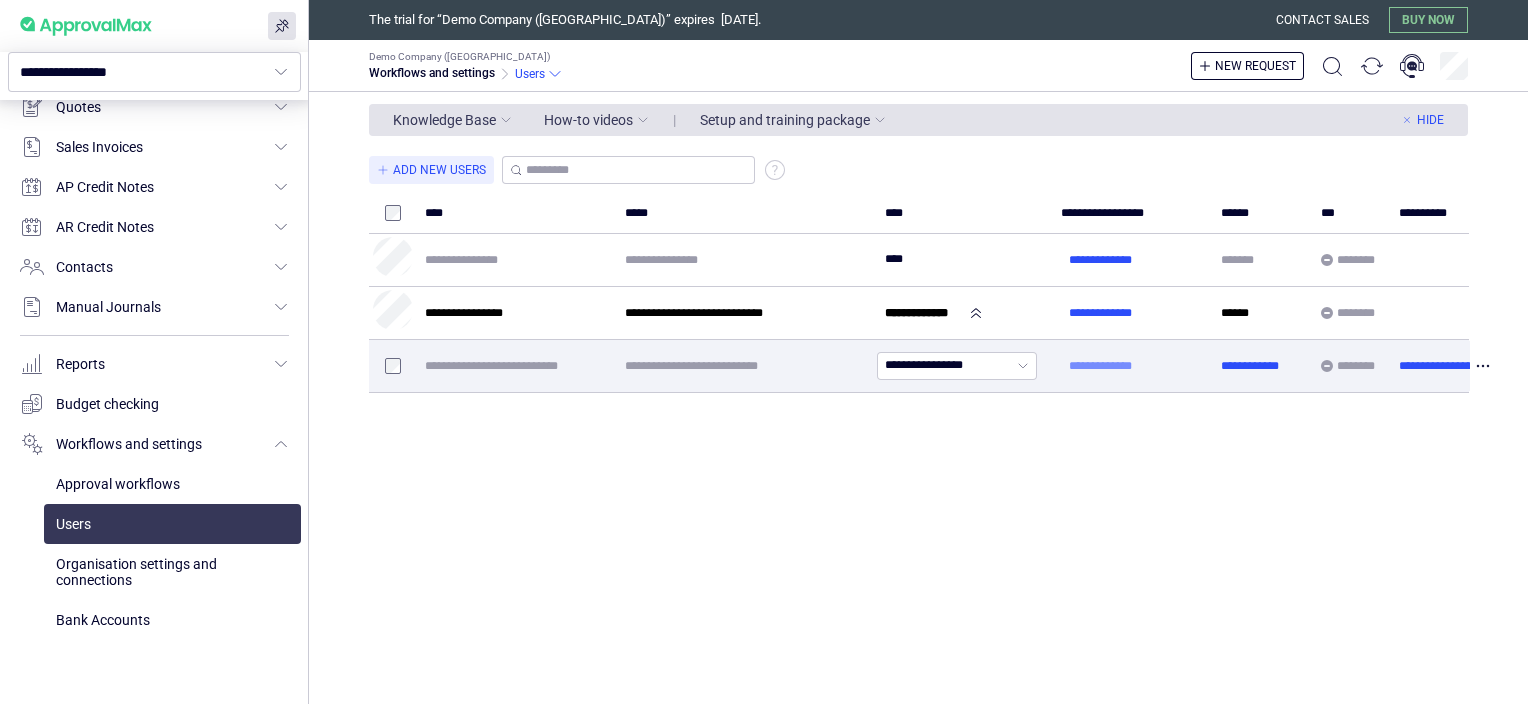 click on "**********" at bounding box center (1107, 366) 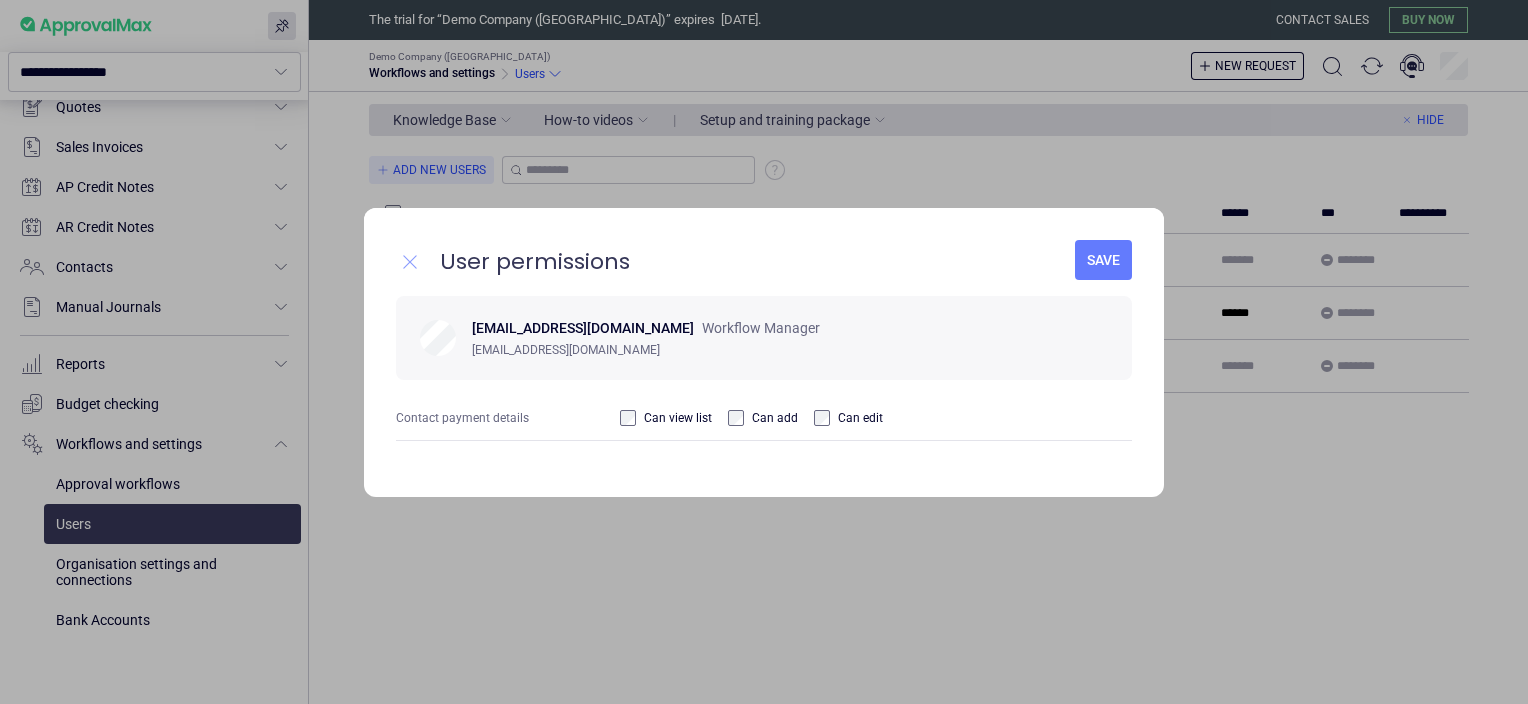 click 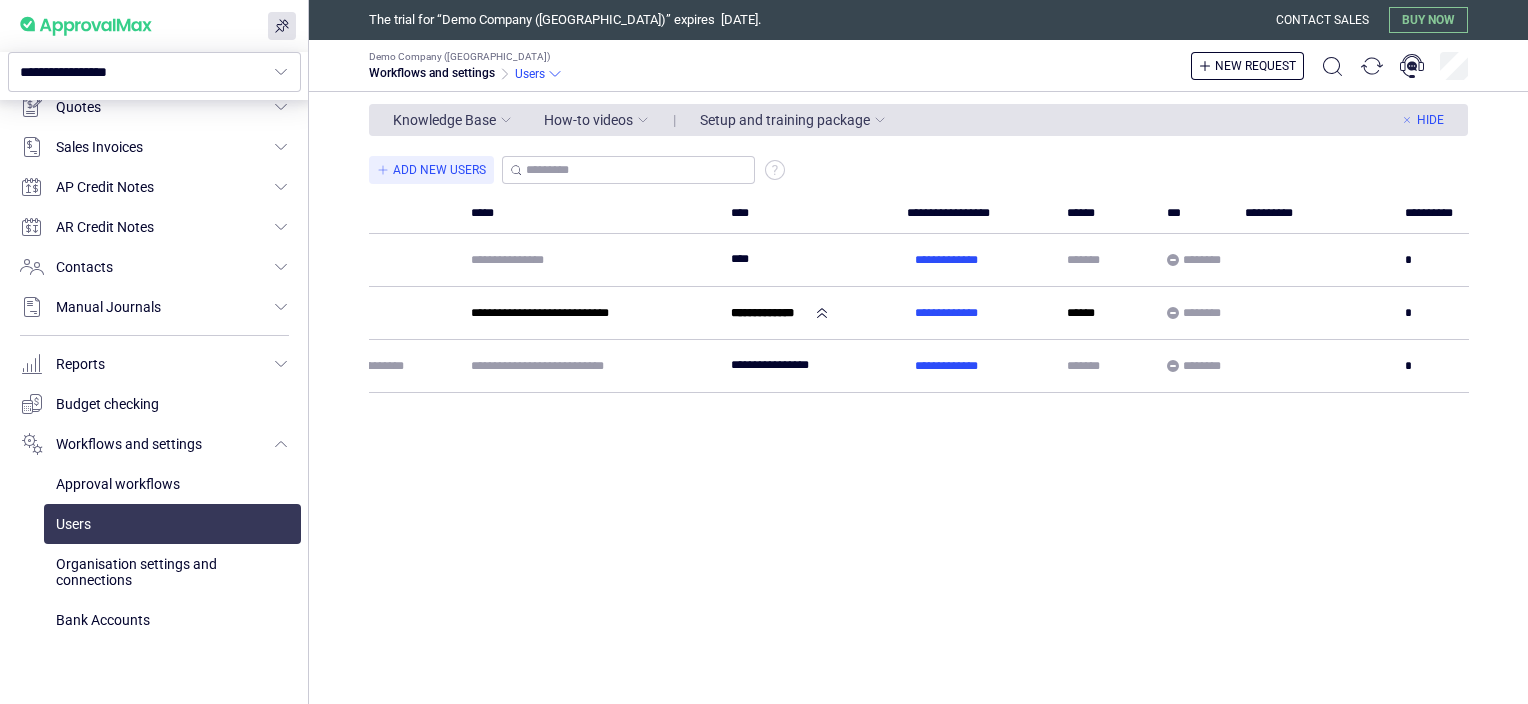 scroll, scrollTop: 0, scrollLeft: 0, axis: both 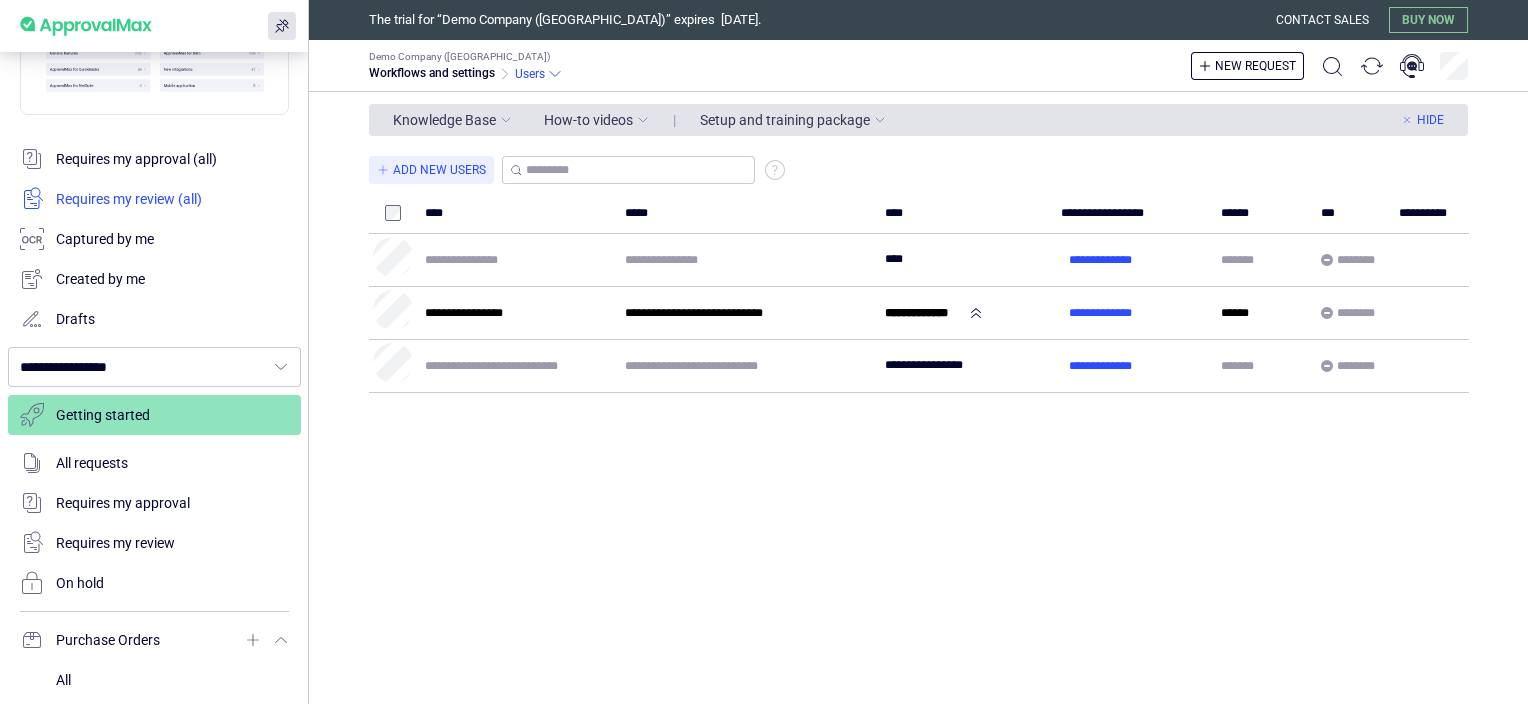 click at bounding box center [154, 199] 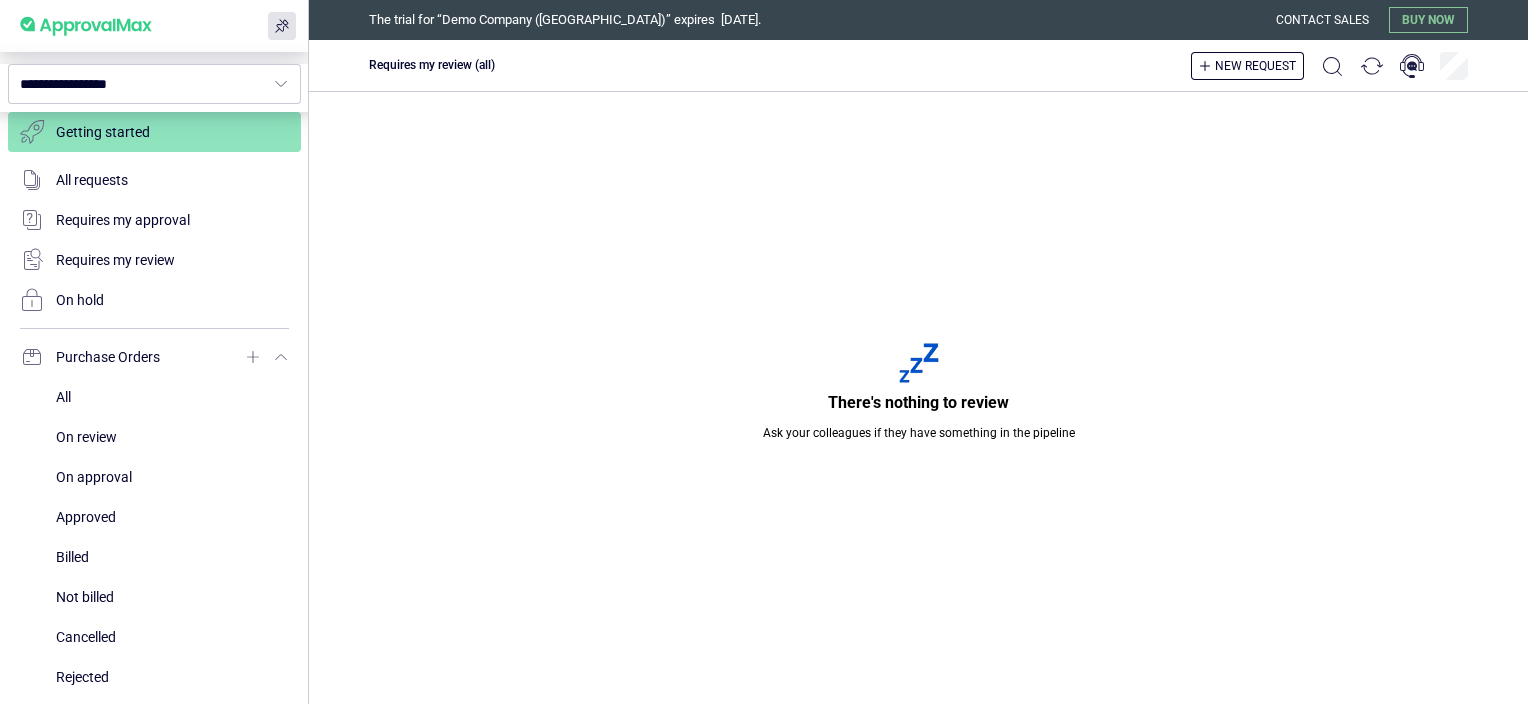scroll, scrollTop: 396, scrollLeft: 0, axis: vertical 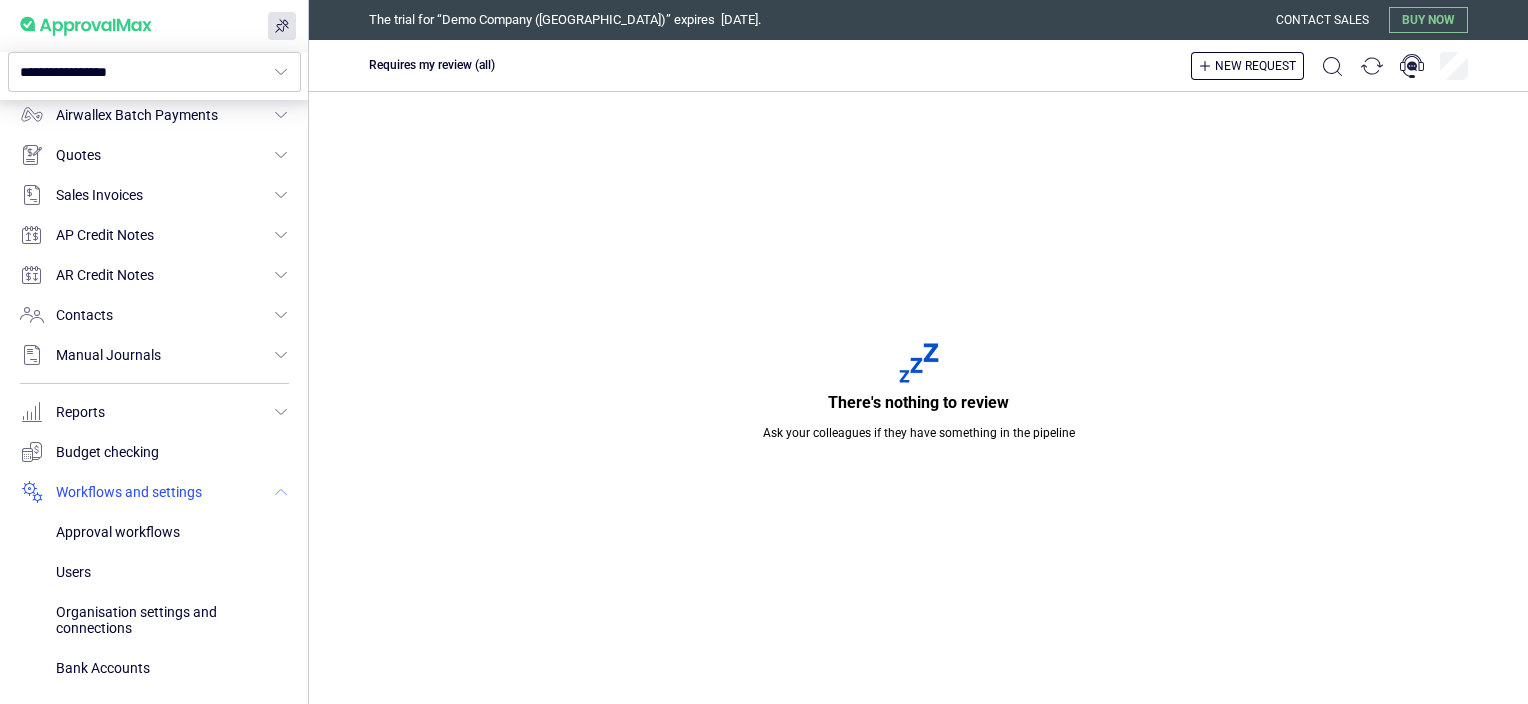 click at bounding box center (154, 492) 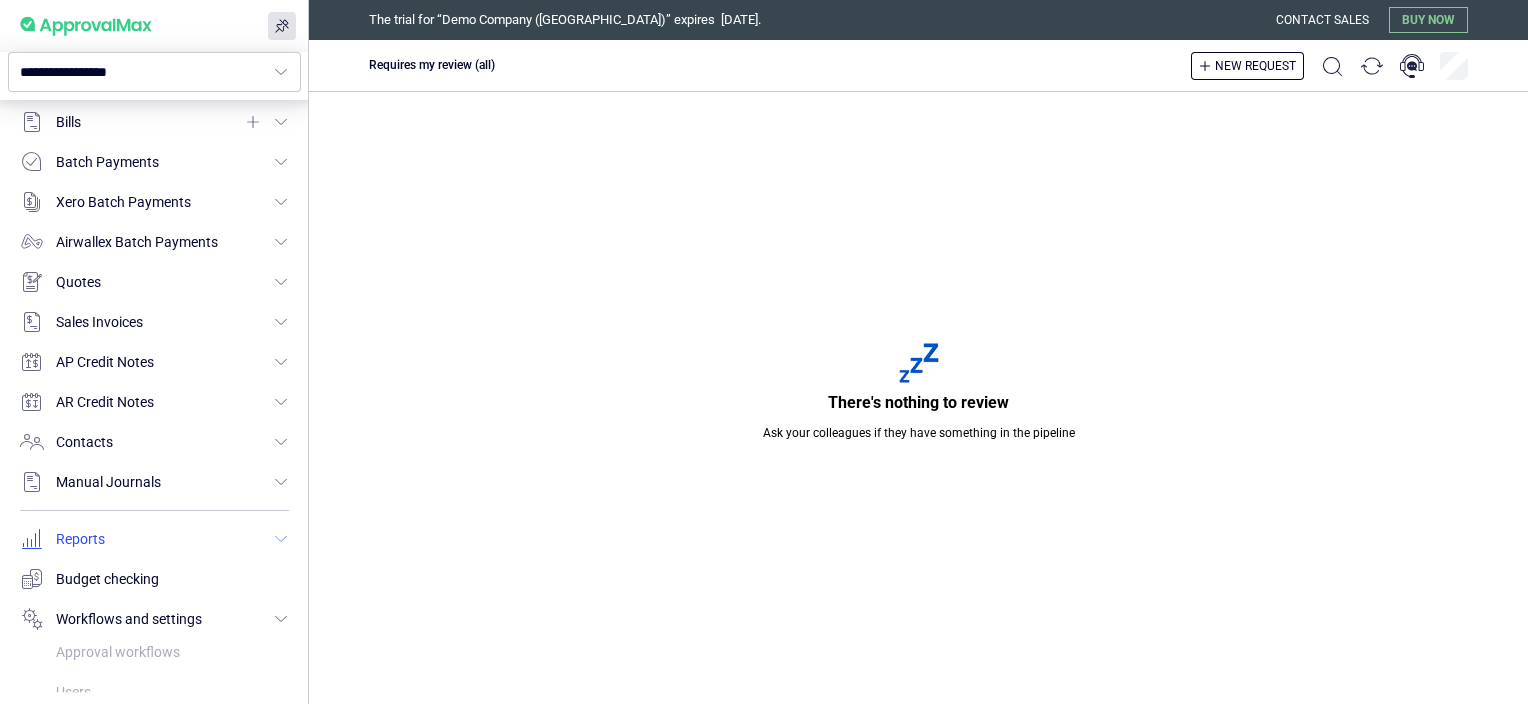 scroll, scrollTop: 1135, scrollLeft: 0, axis: vertical 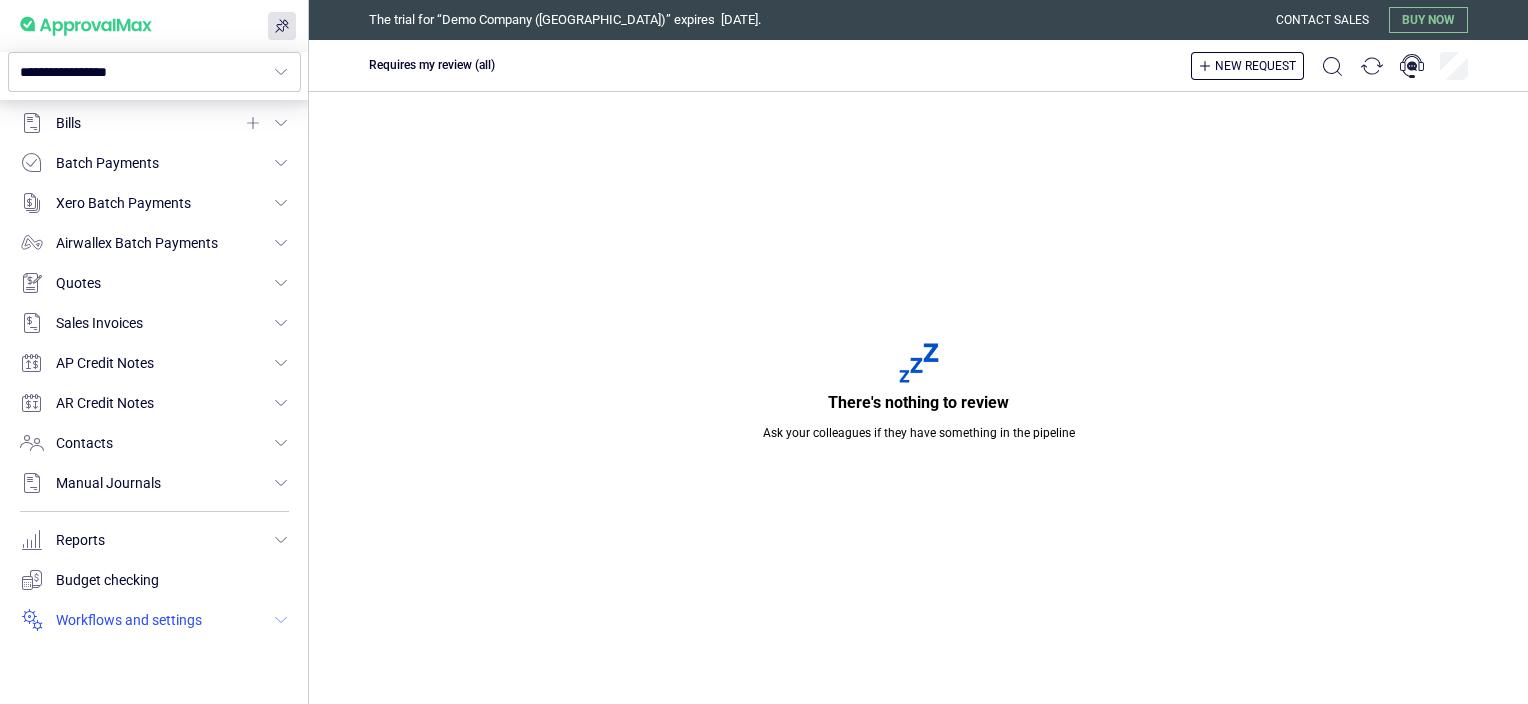 click at bounding box center [154, 620] 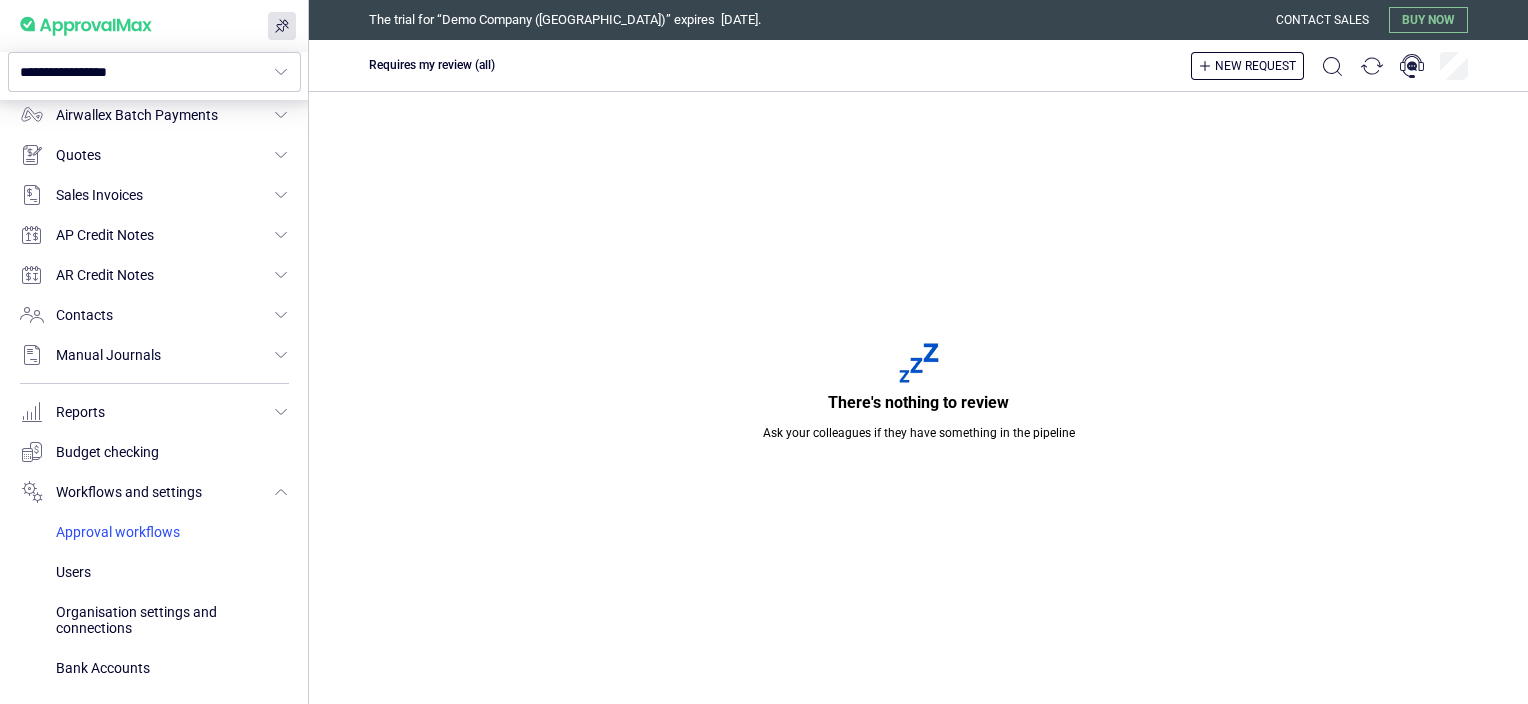 click at bounding box center [172, 532] 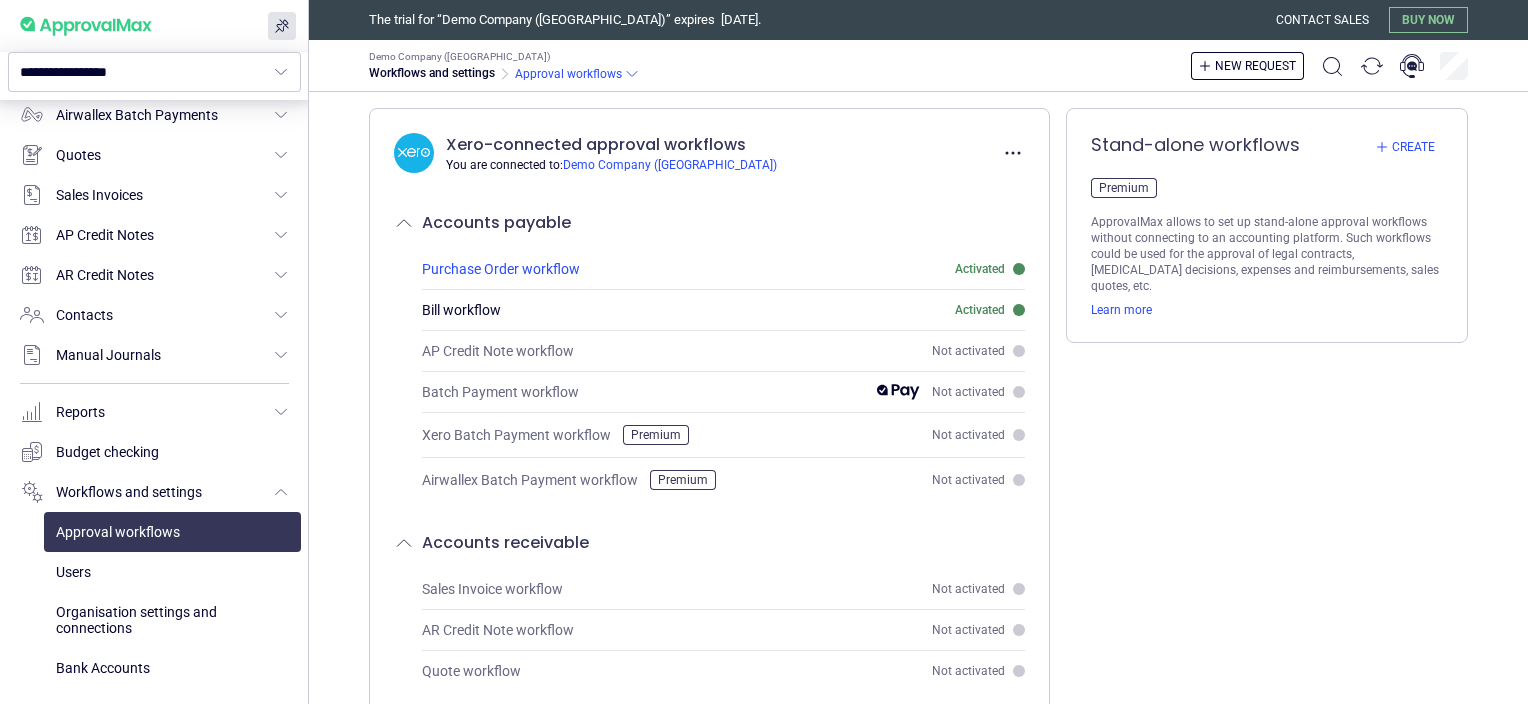 click on "Purchase Order workflow" at bounding box center [501, 269] 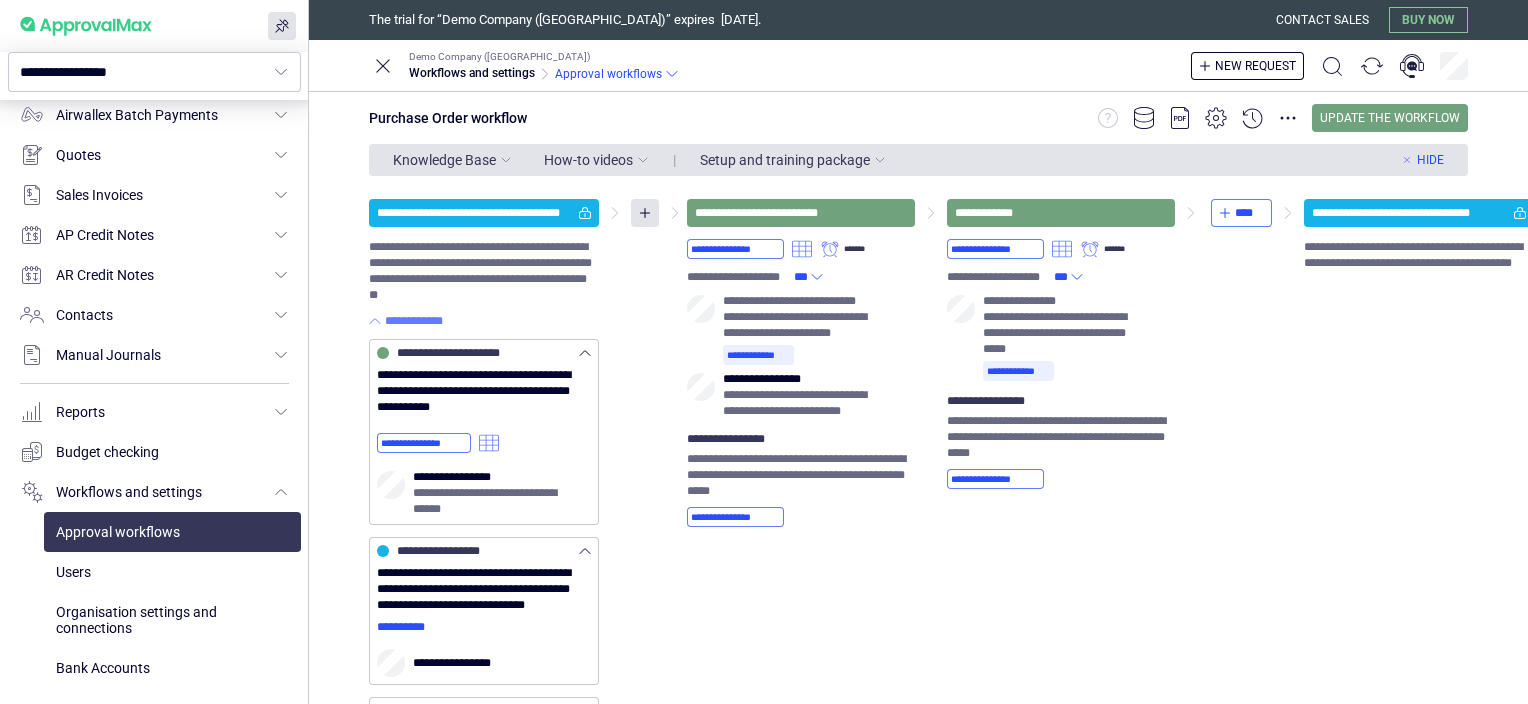 scroll, scrollTop: 0, scrollLeft: 0, axis: both 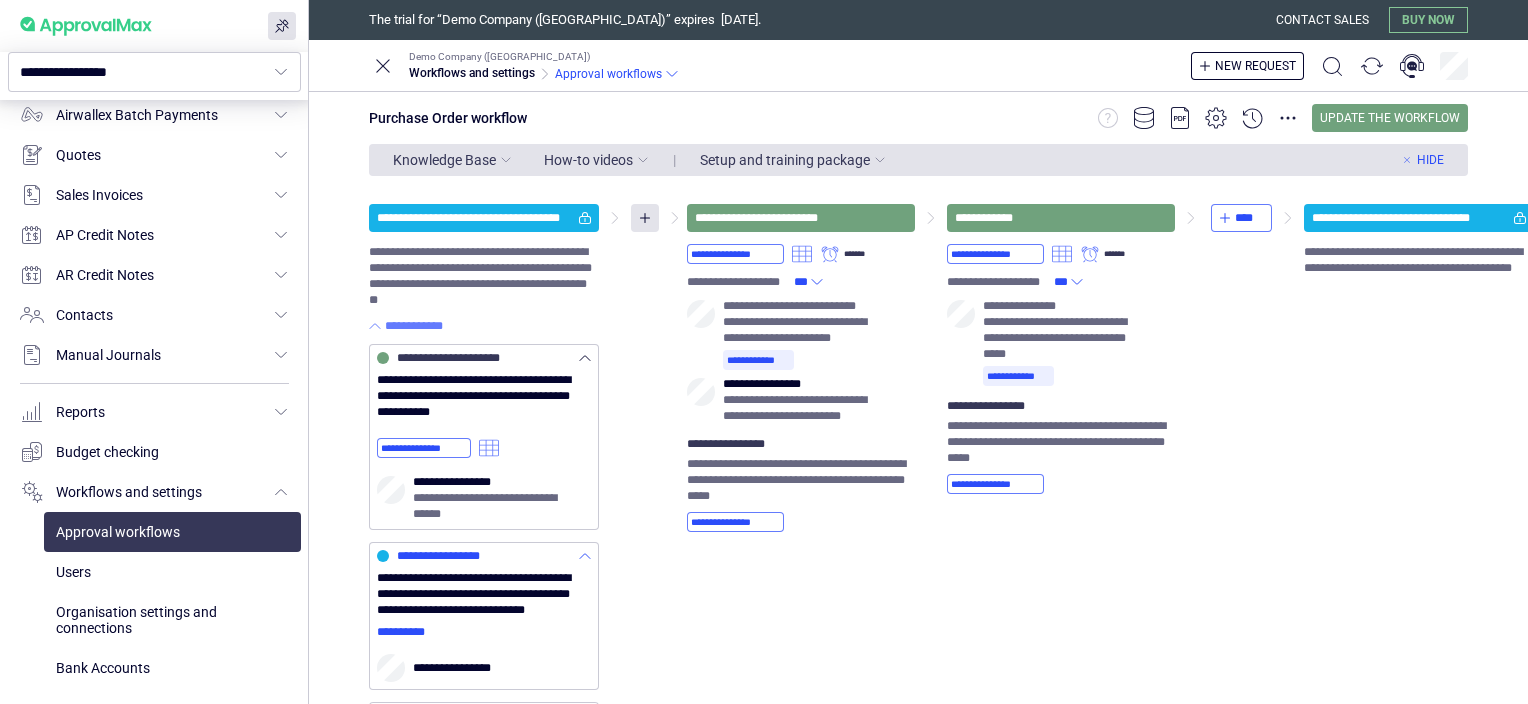 click on "**********" at bounding box center (484, 594) 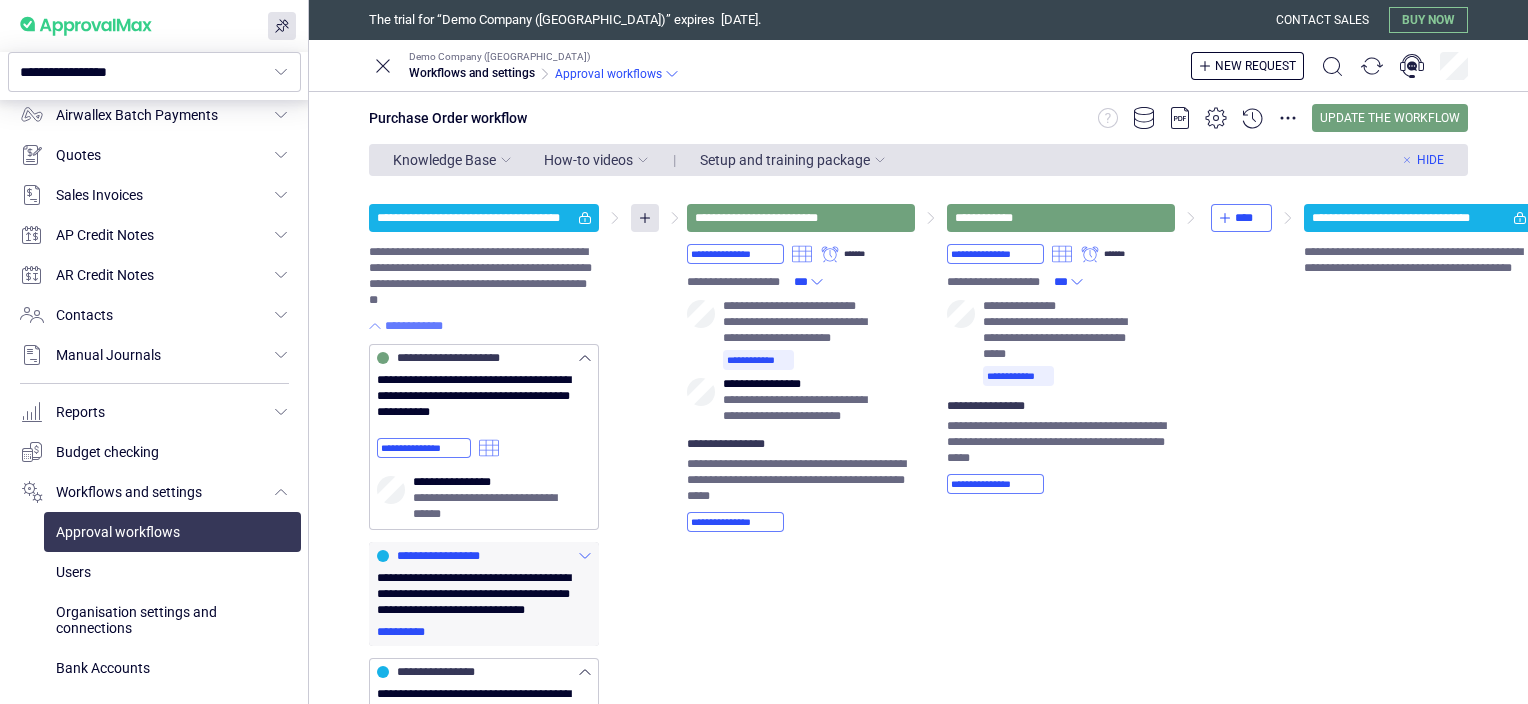 click on "**********" at bounding box center (484, 594) 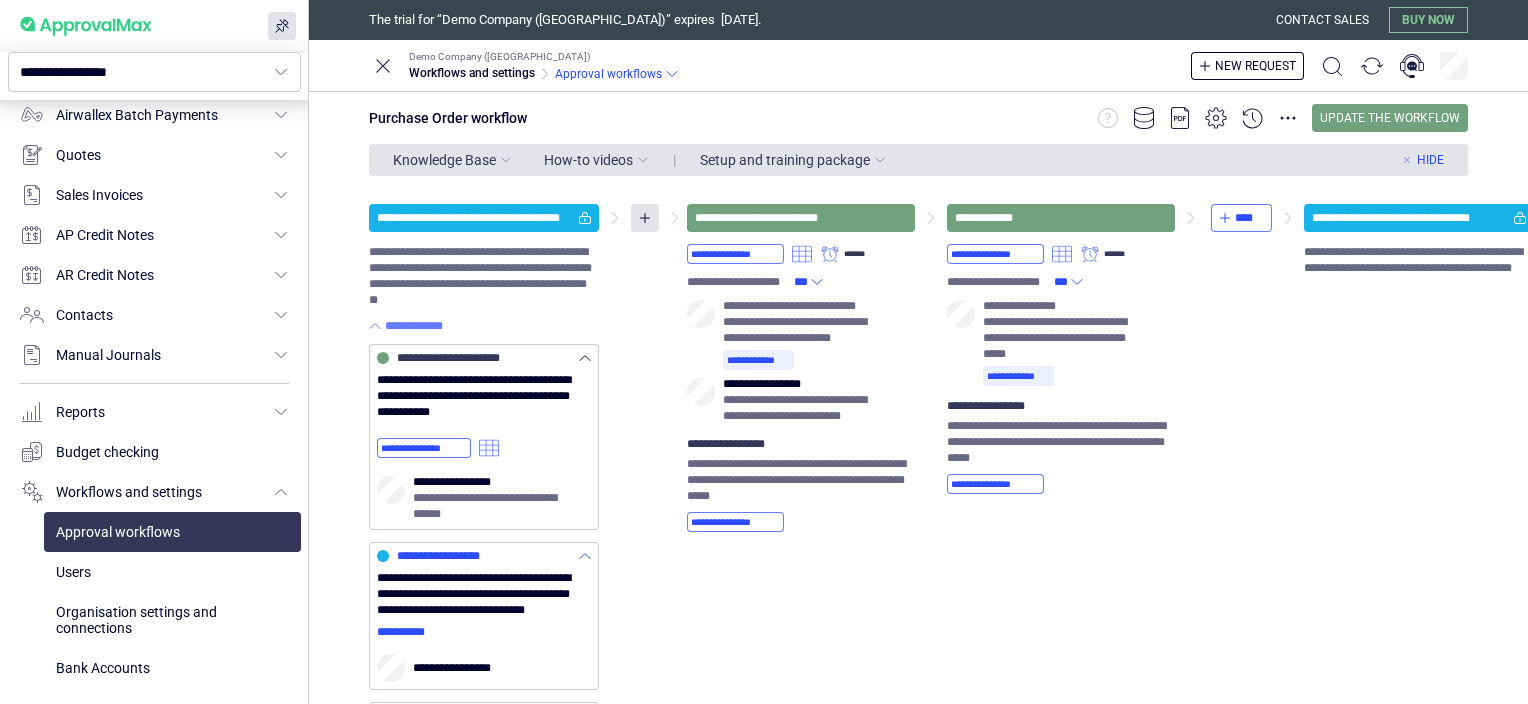 click on "**********" at bounding box center (484, 594) 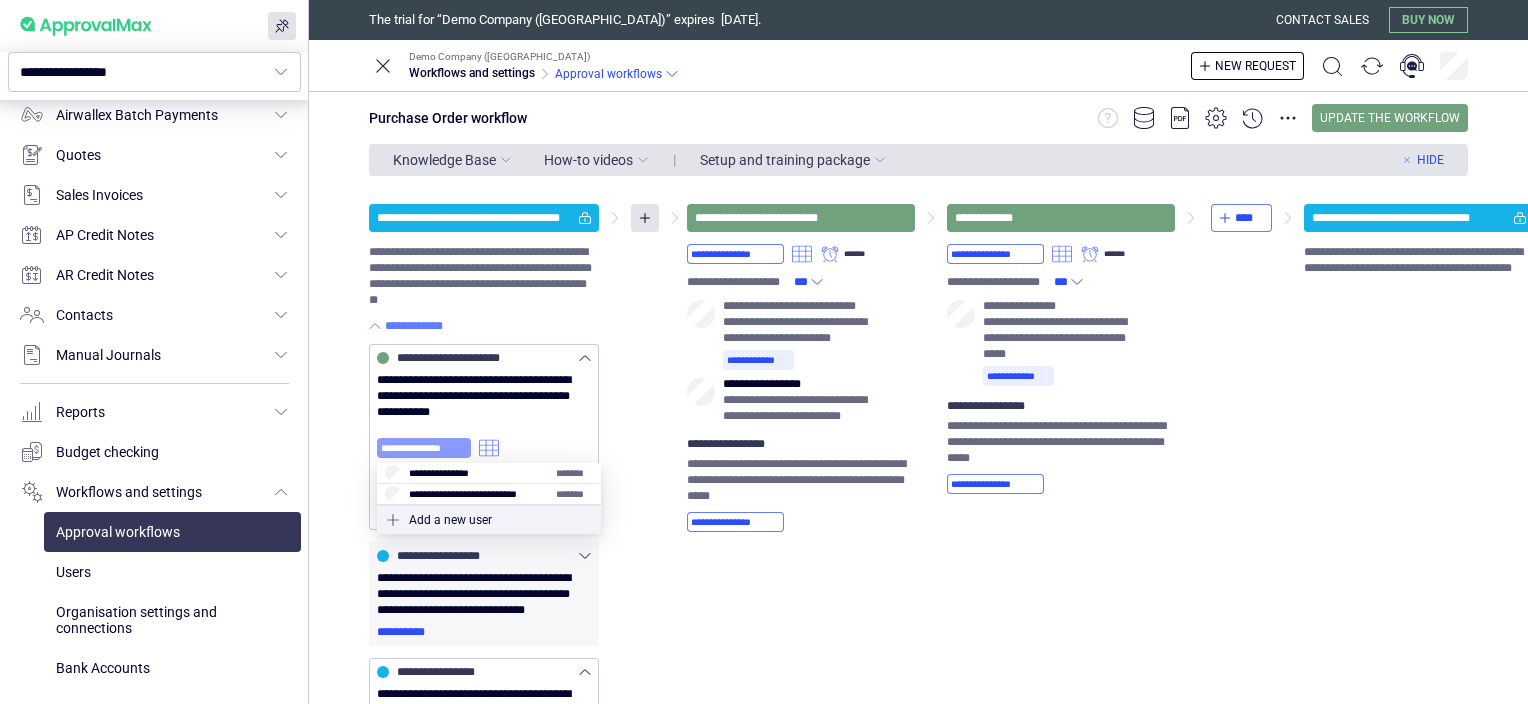 click on "**********" at bounding box center (424, 448) 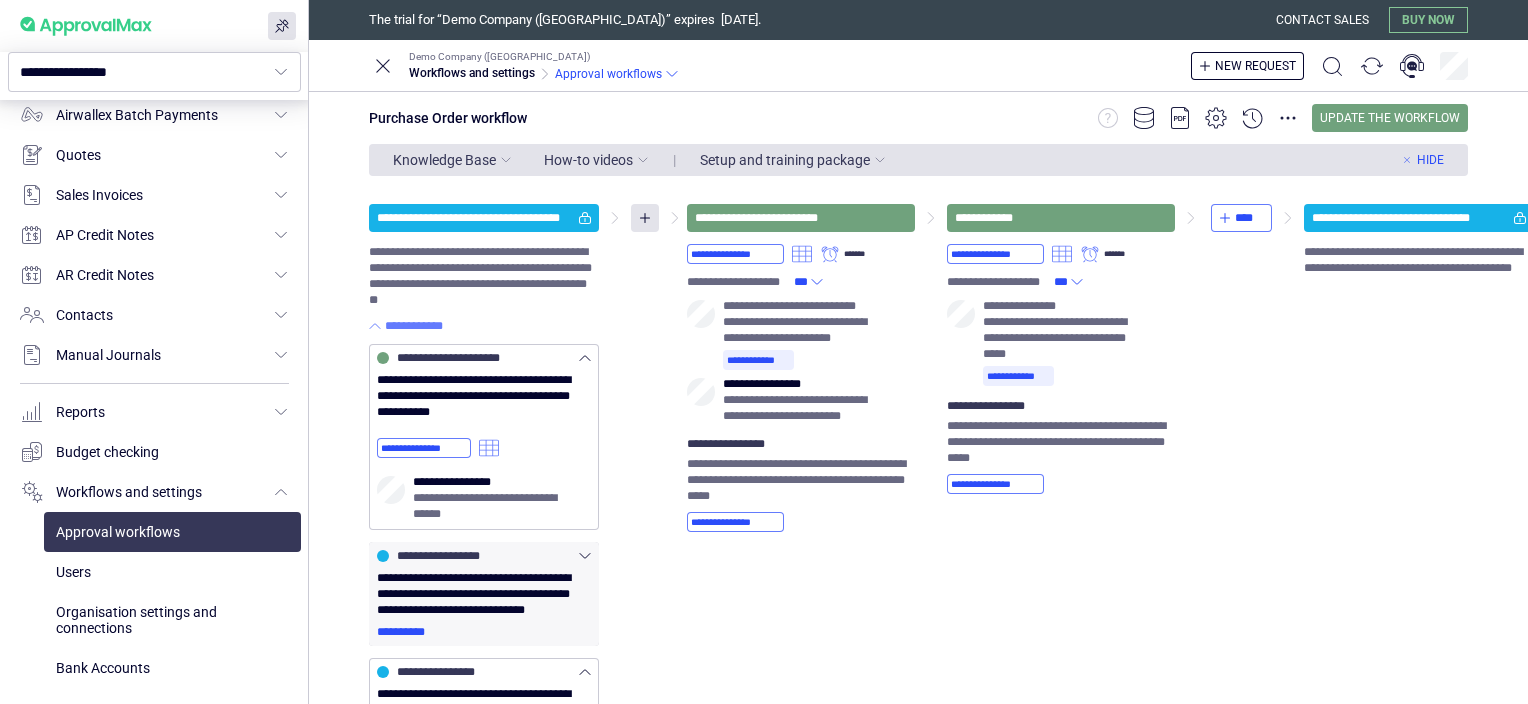 click on "**********" at bounding box center (951, 628) 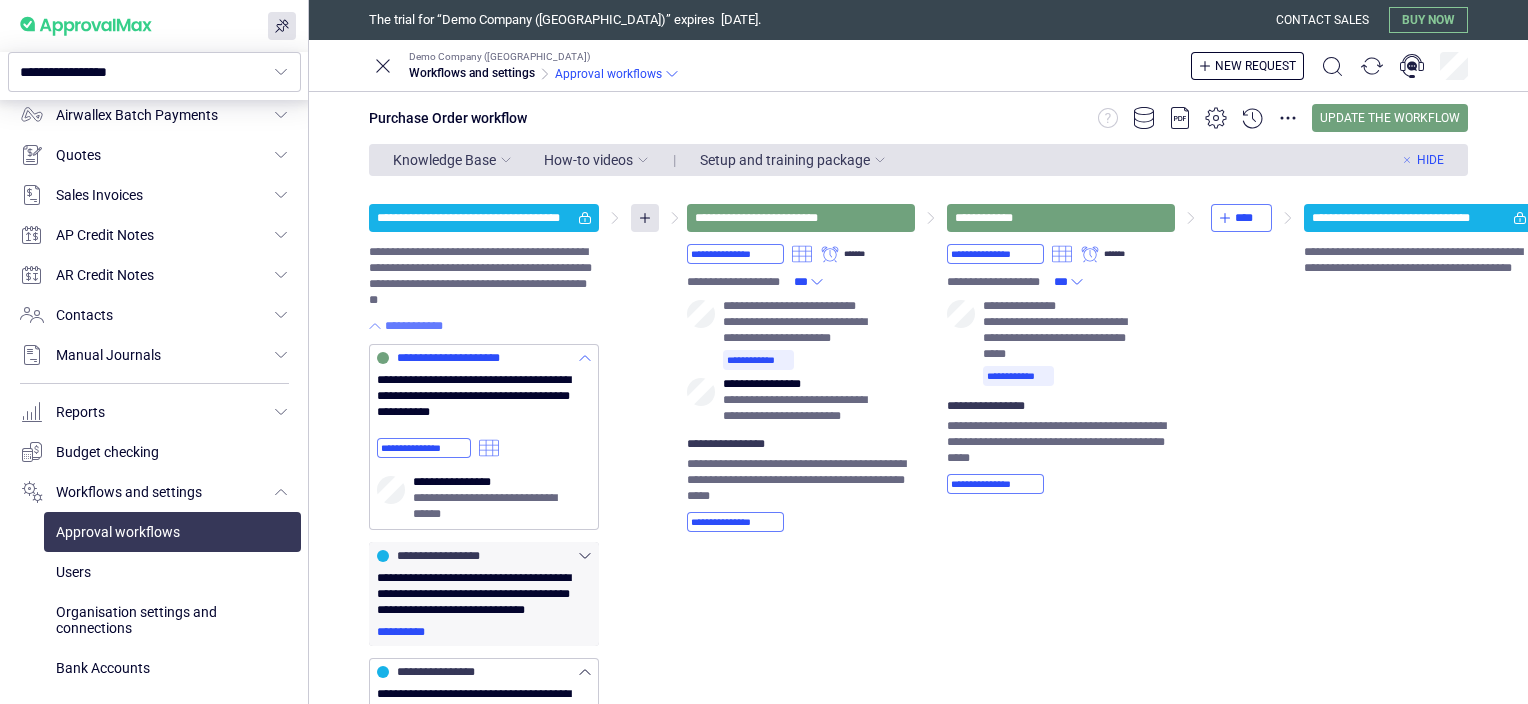 click on "**********" at bounding box center (484, 396) 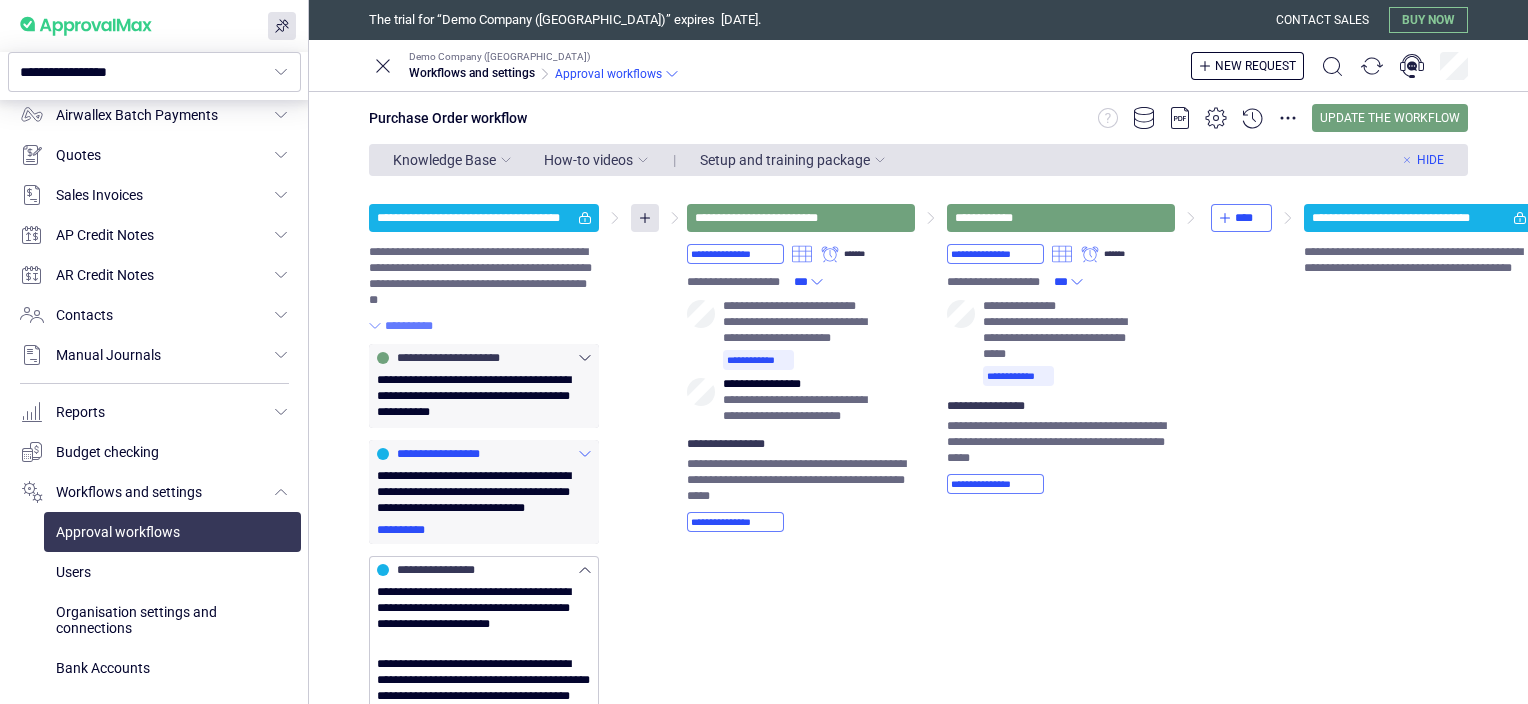 click on "**********" at bounding box center [407, 530] 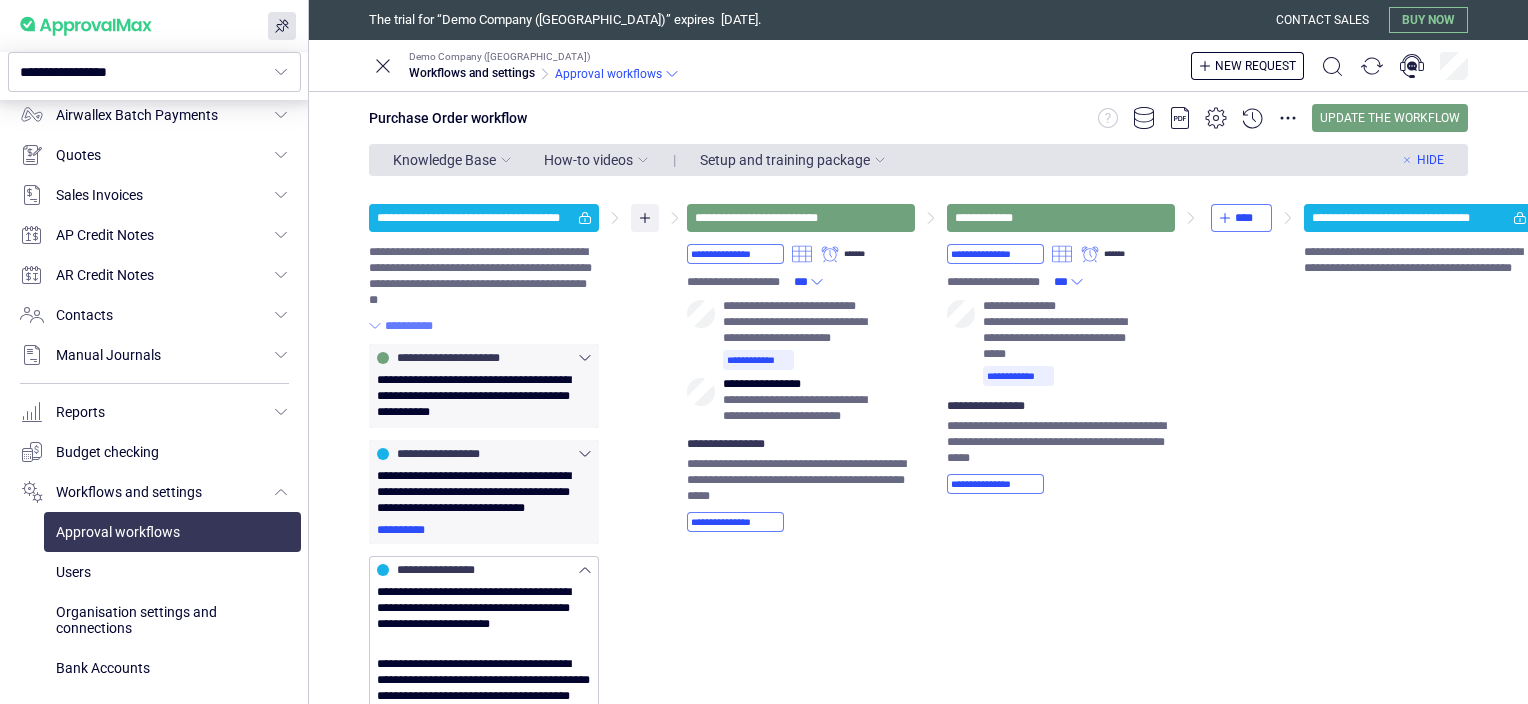 click 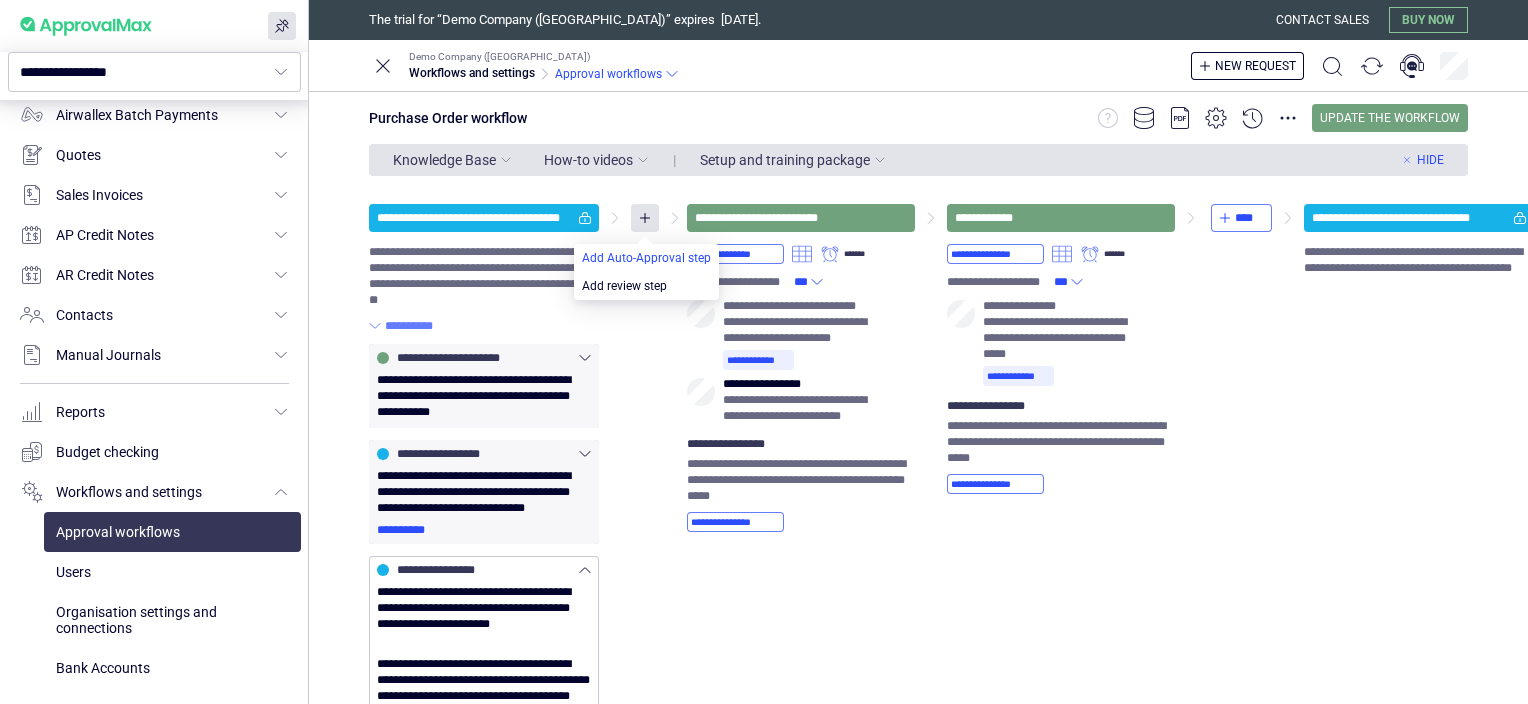 click at bounding box center (646, 258) 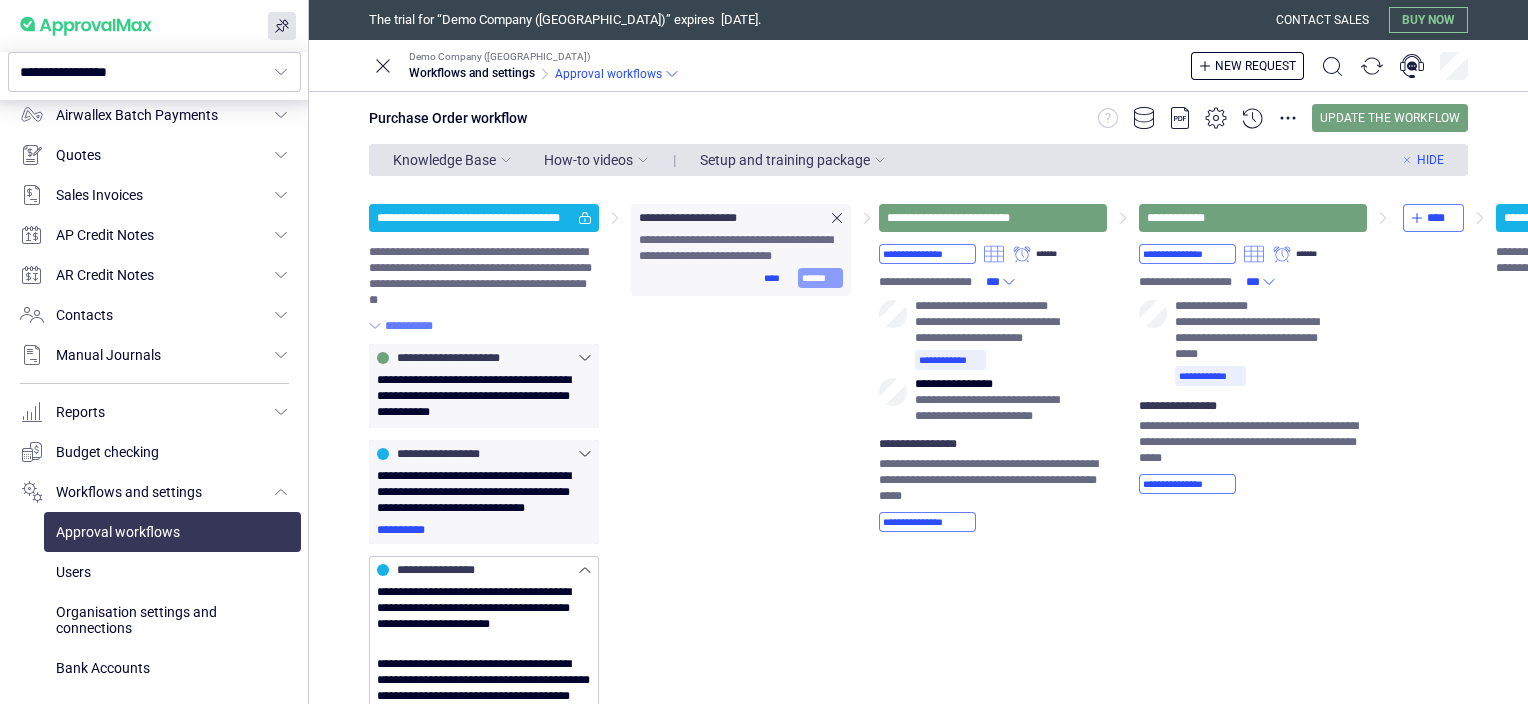 click on "******" at bounding box center (820, 278) 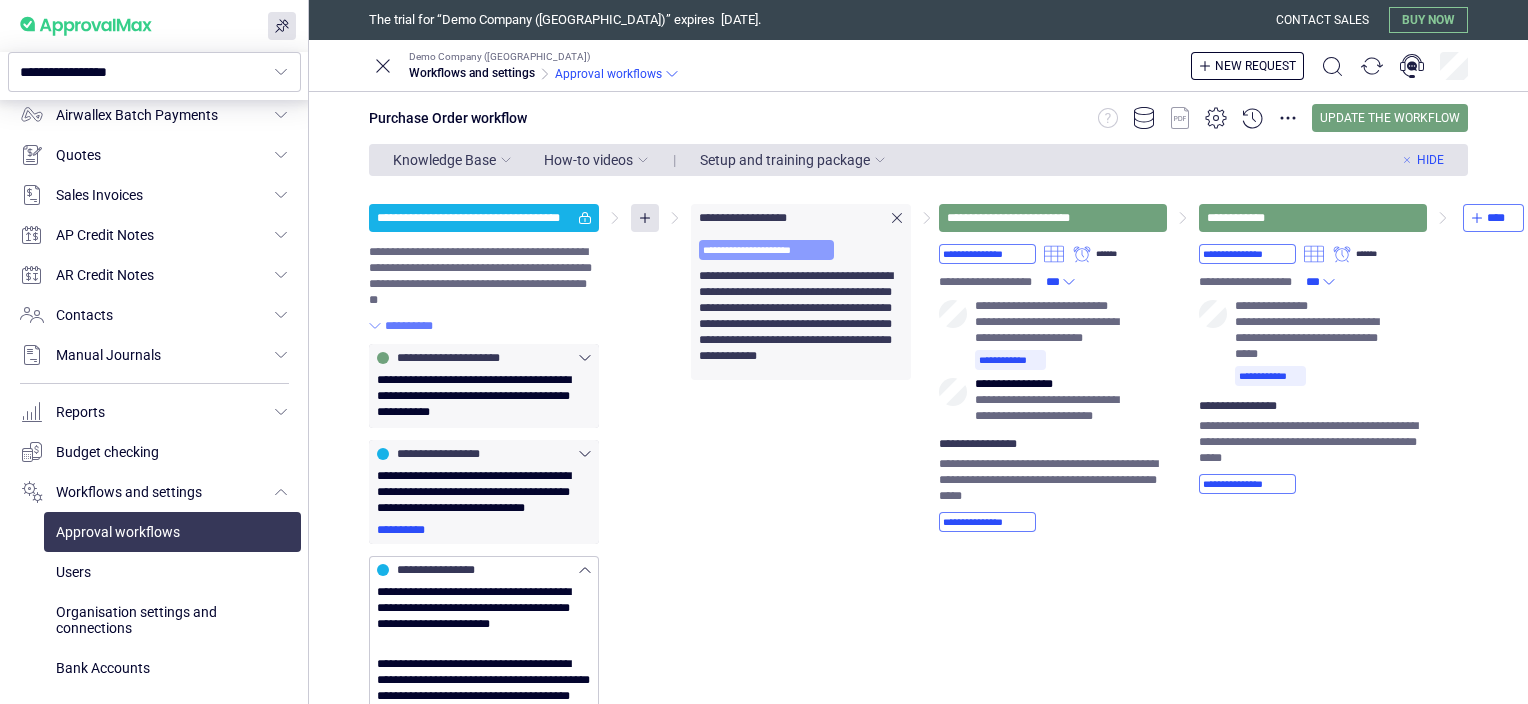 click on "**********" at bounding box center [766, 250] 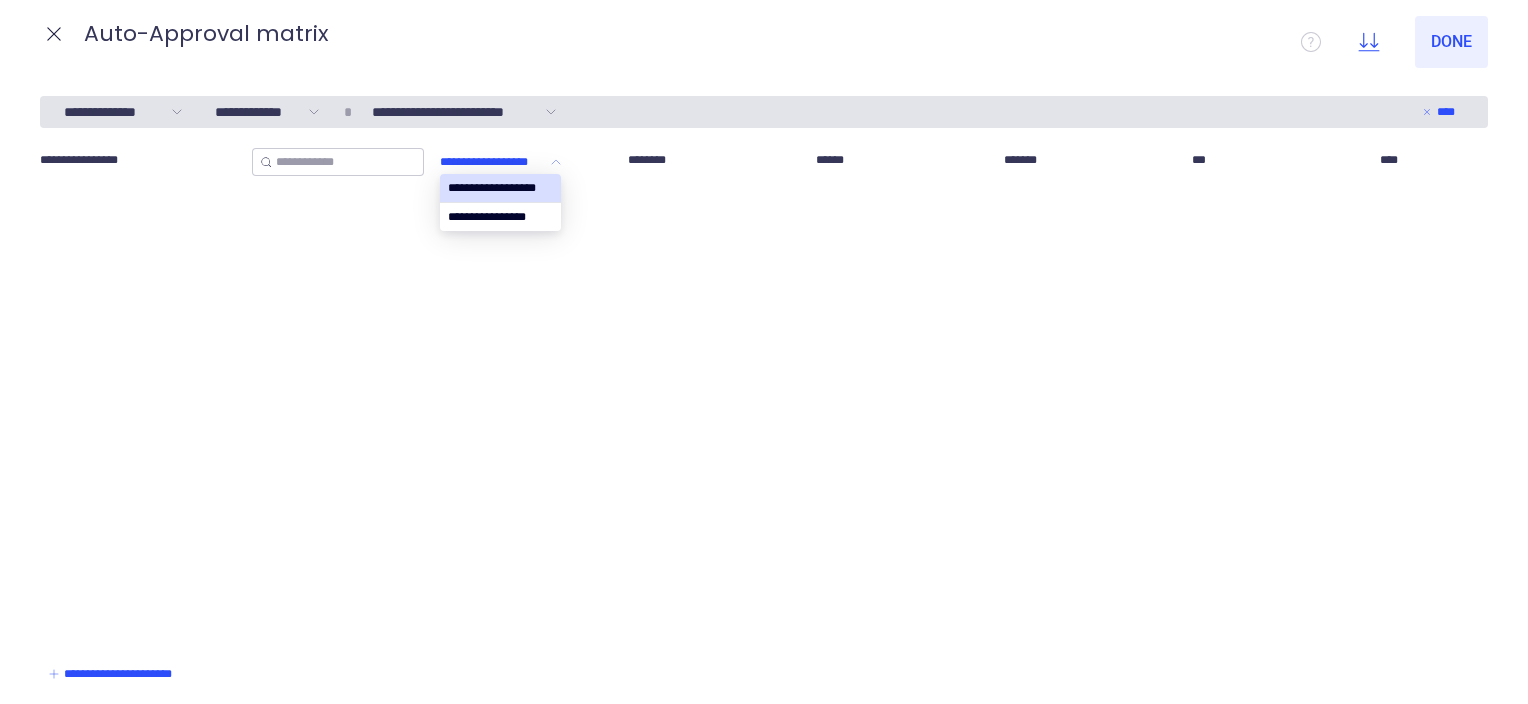 click on "**********" at bounding box center [493, 162] 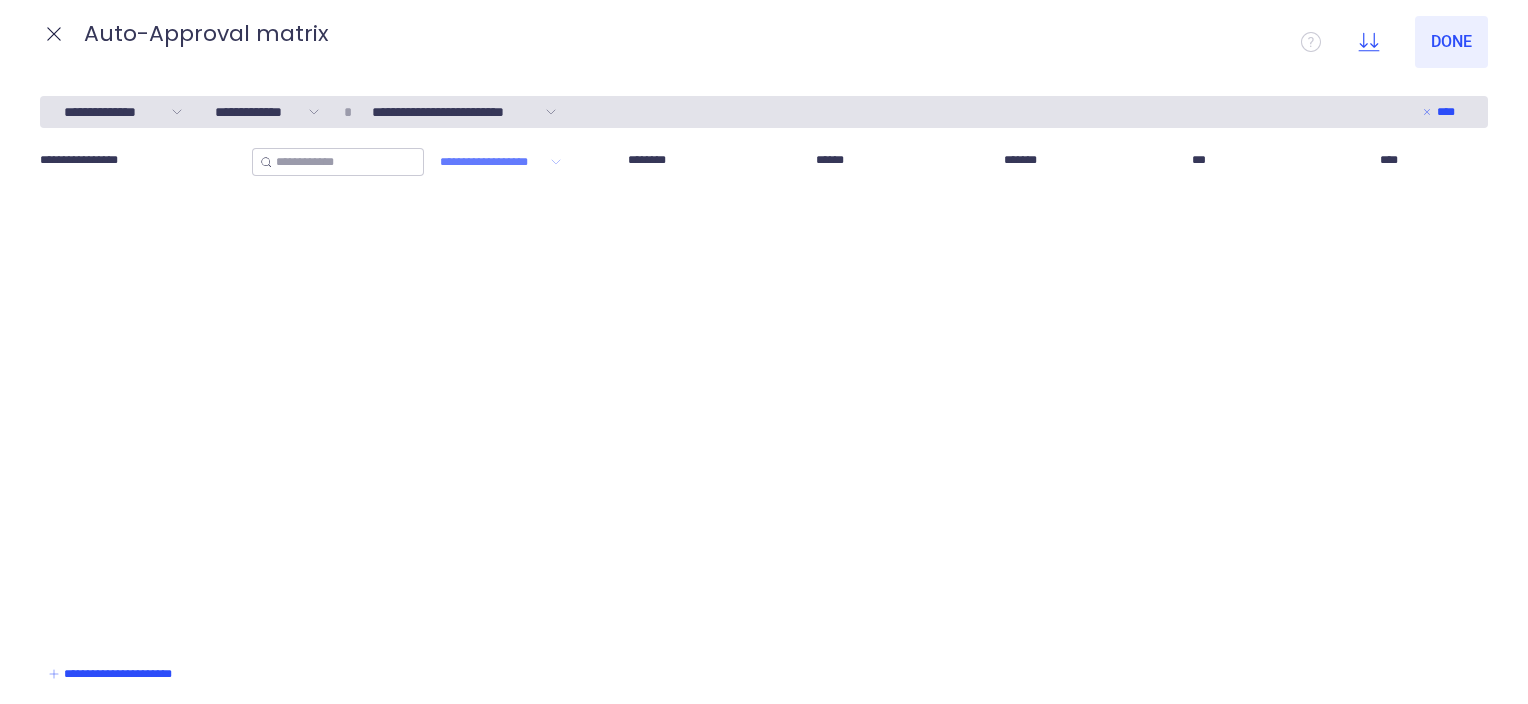 click on "**********" at bounding box center (764, 392) 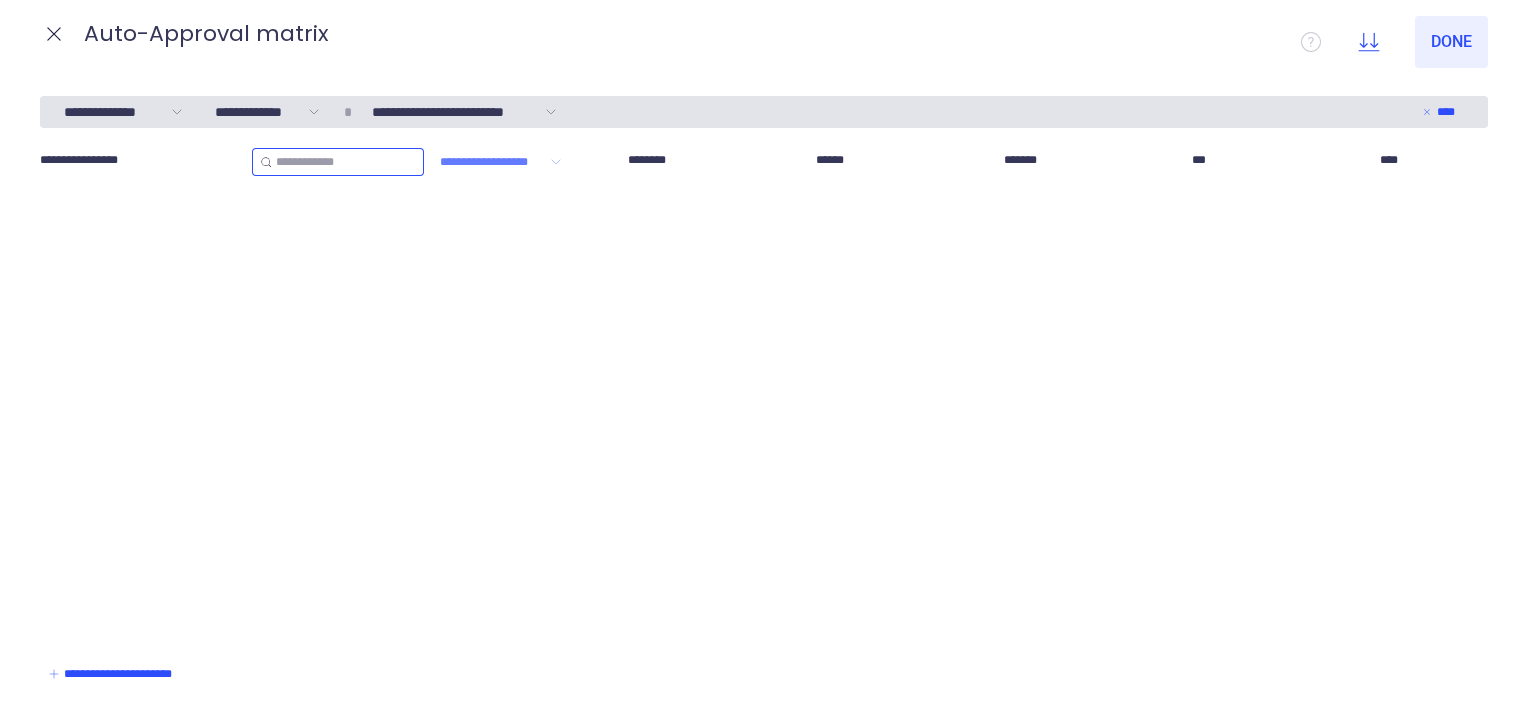 click at bounding box center (346, 162) 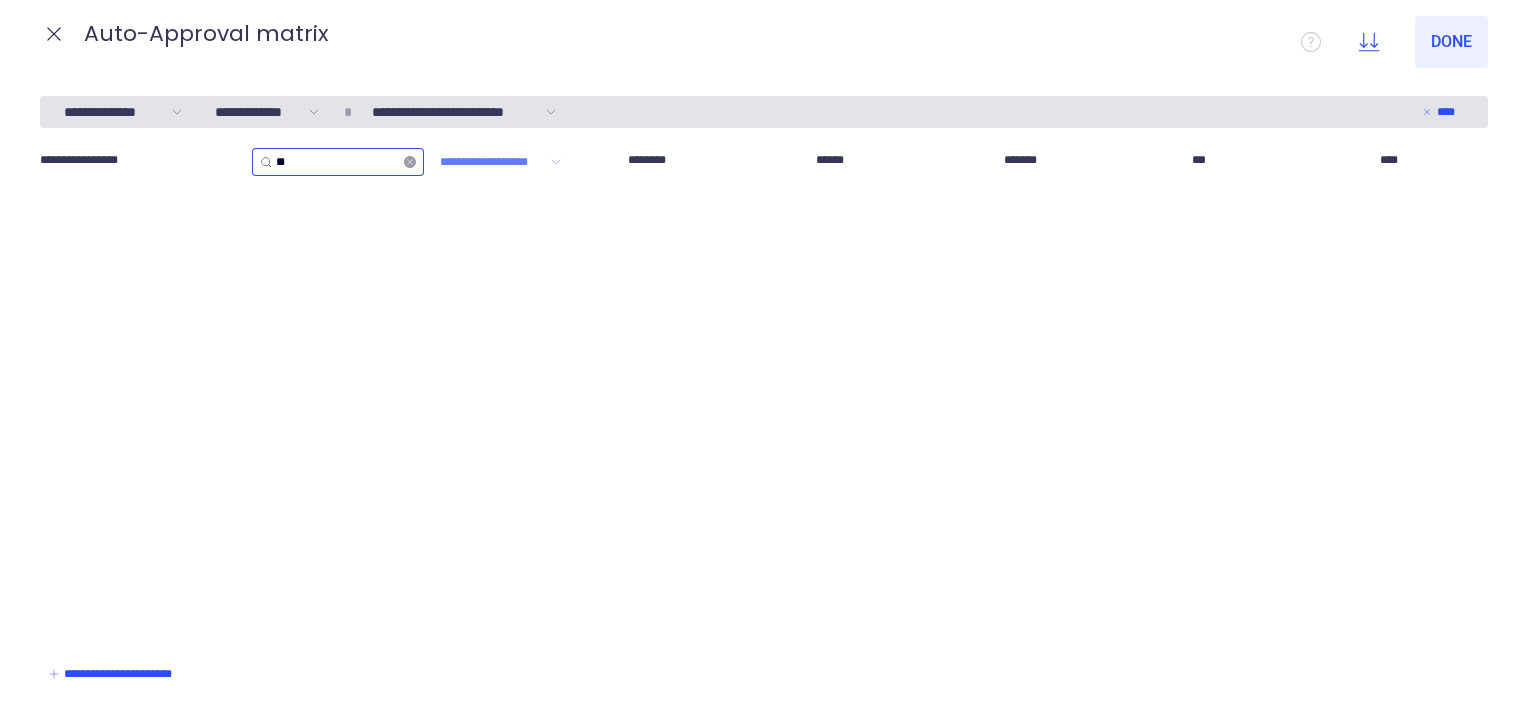 type on "*" 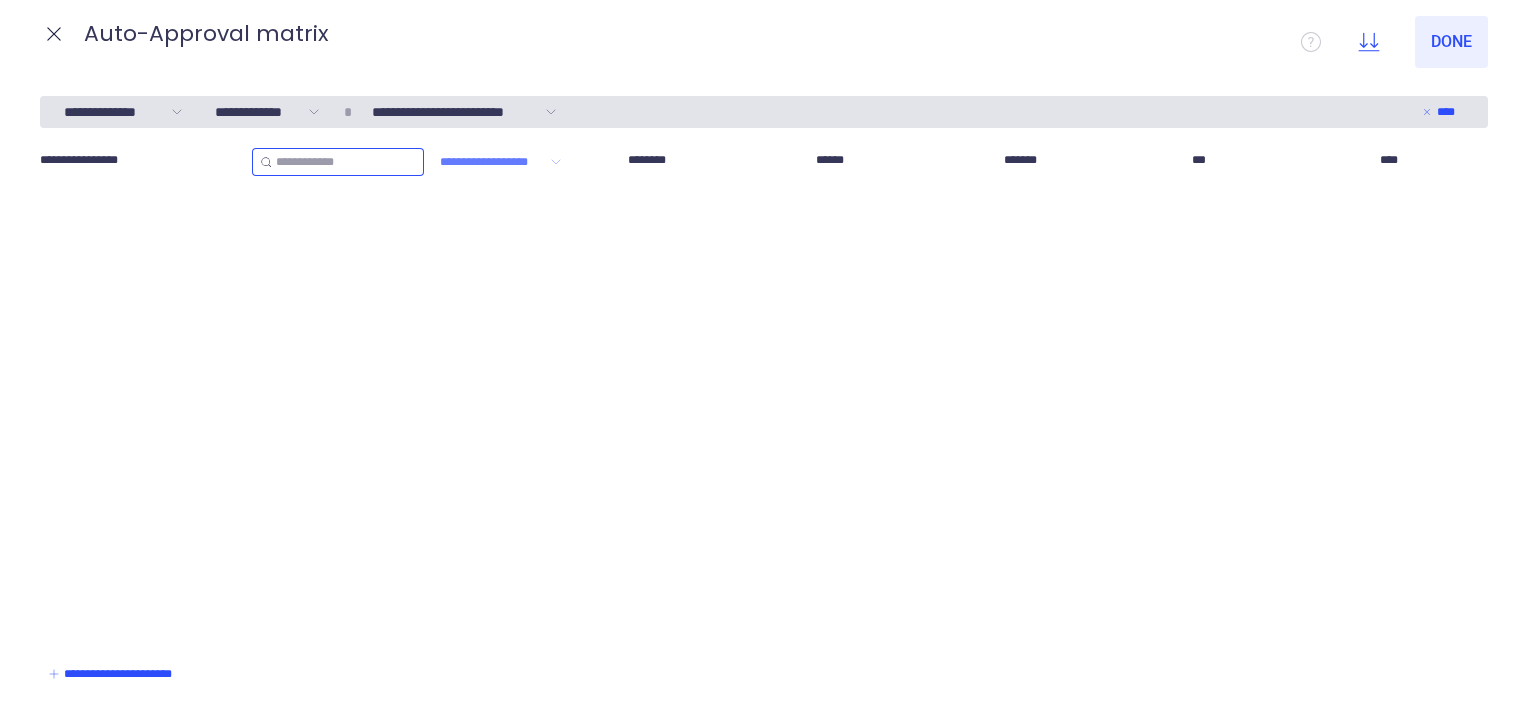 type 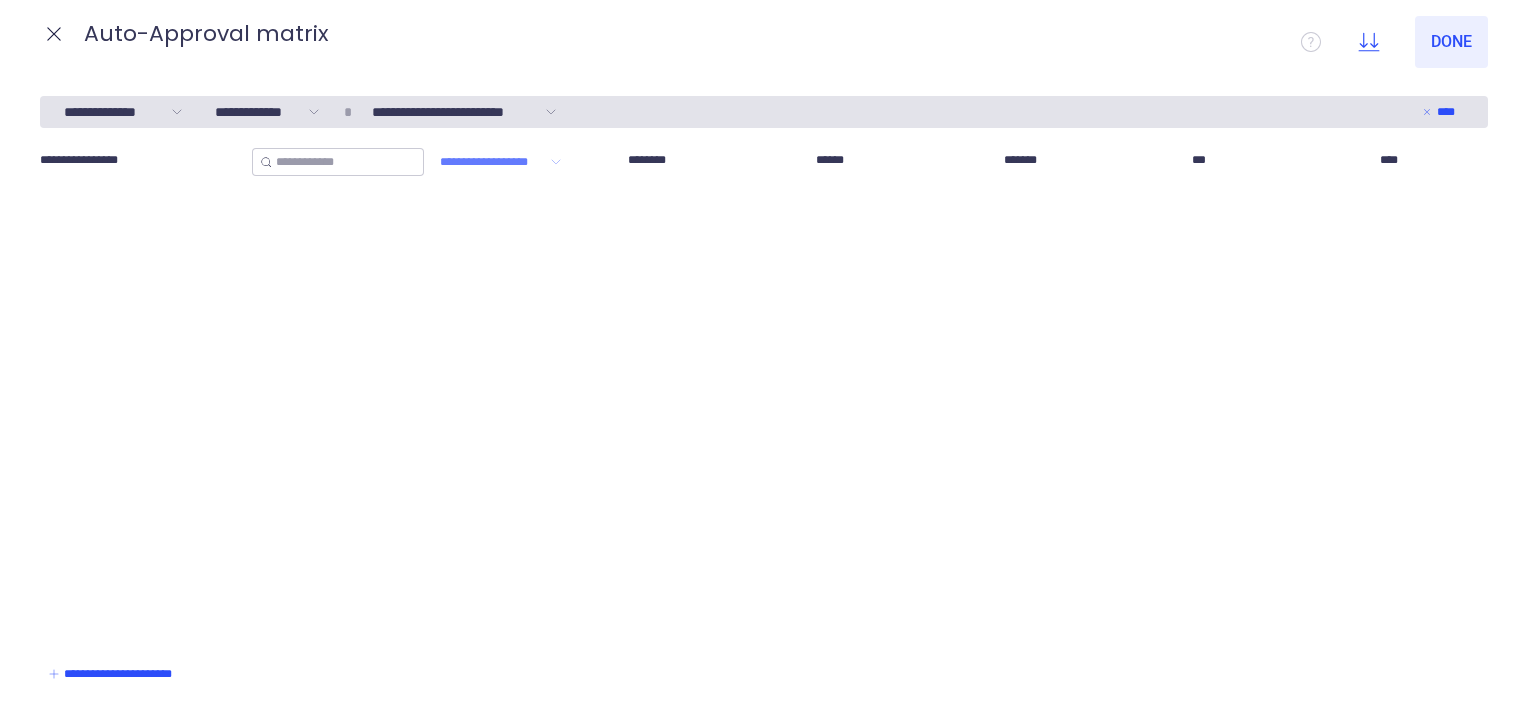 click on "**********" at bounding box center [764, 392] 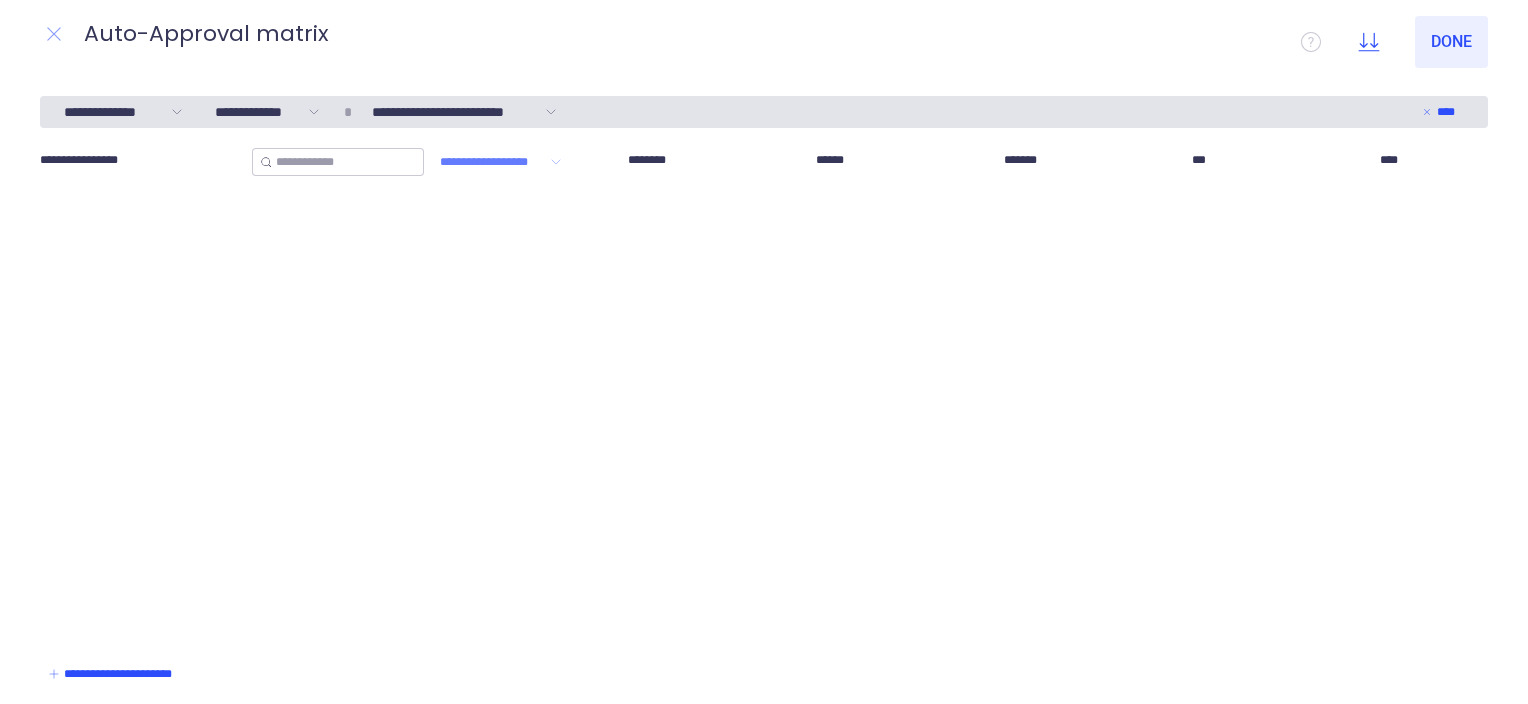 click 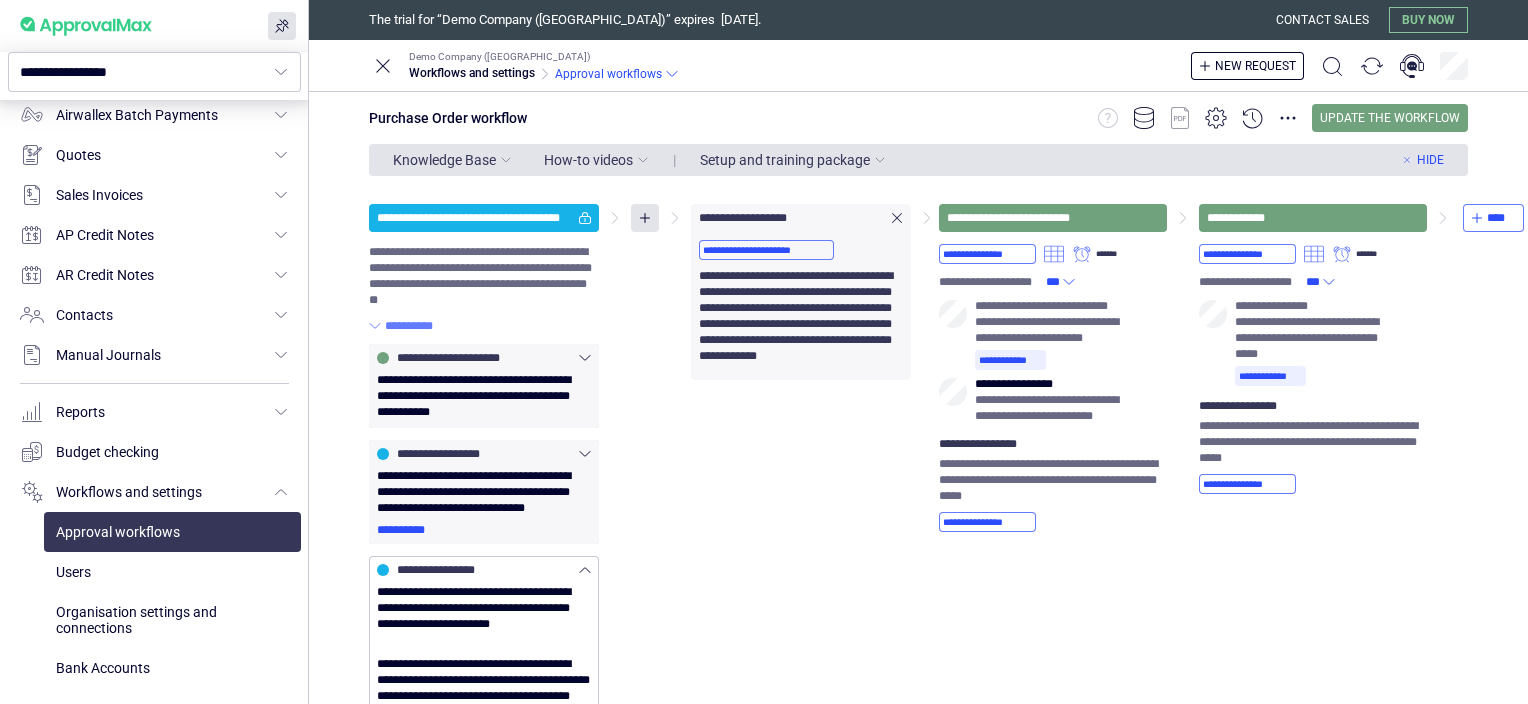 click on "Setup and training package" at bounding box center [785, 160] 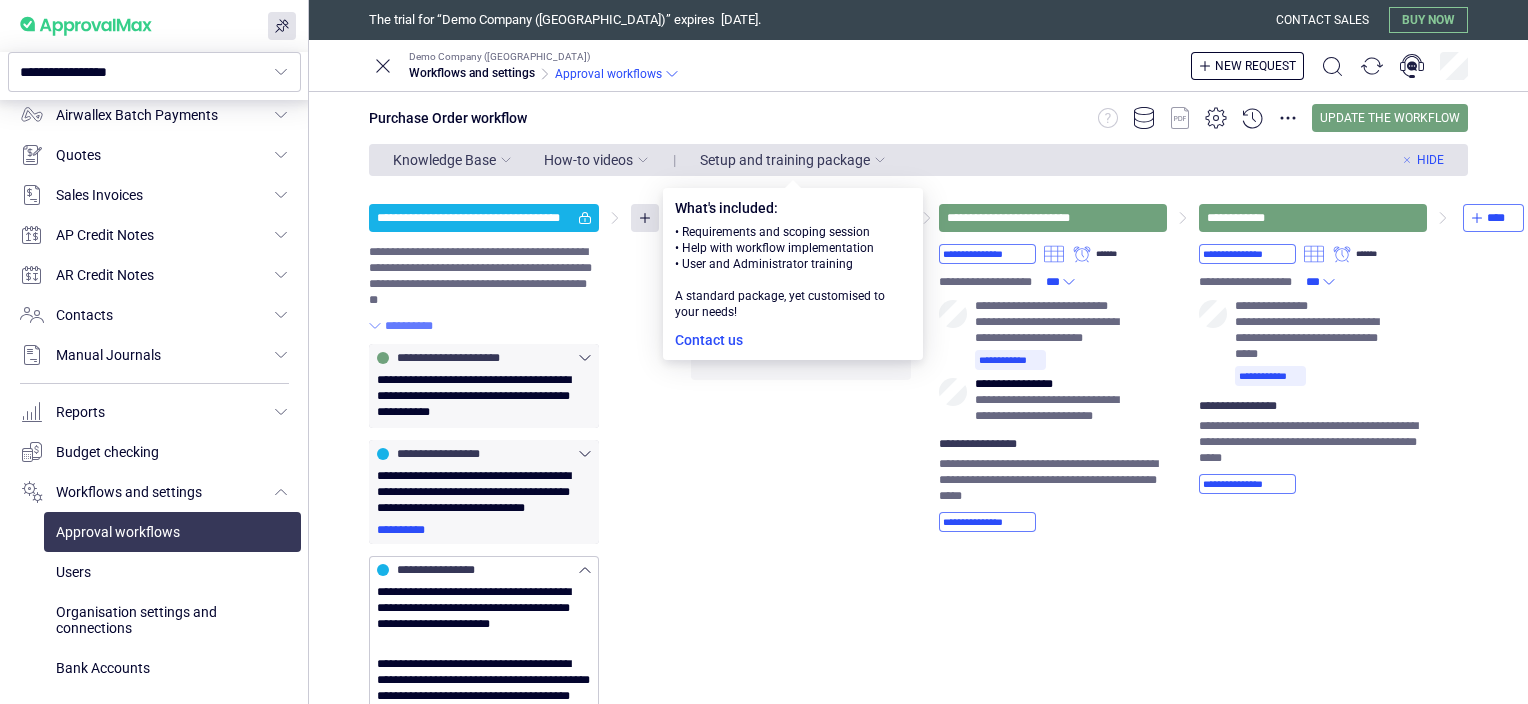 click on "Setup and training package" at bounding box center [785, 160] 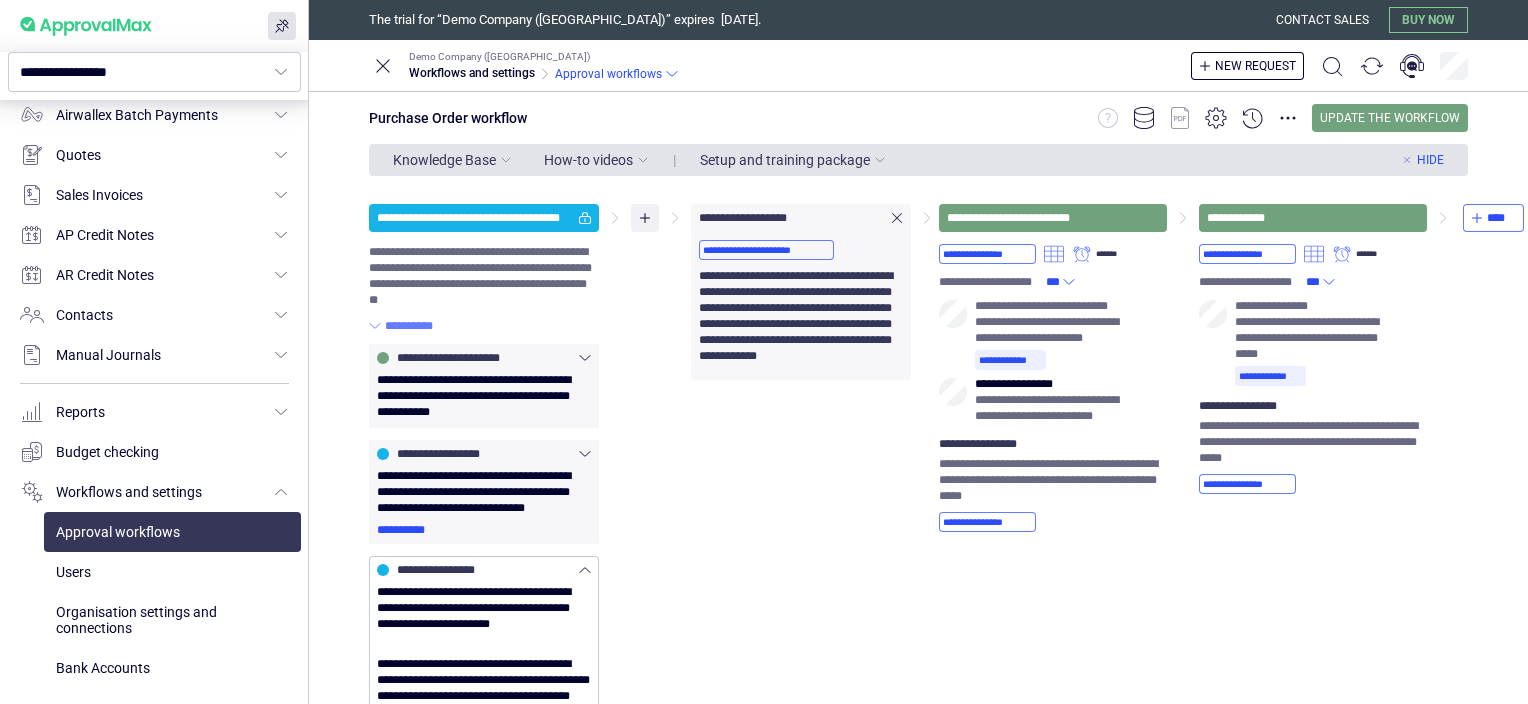 click 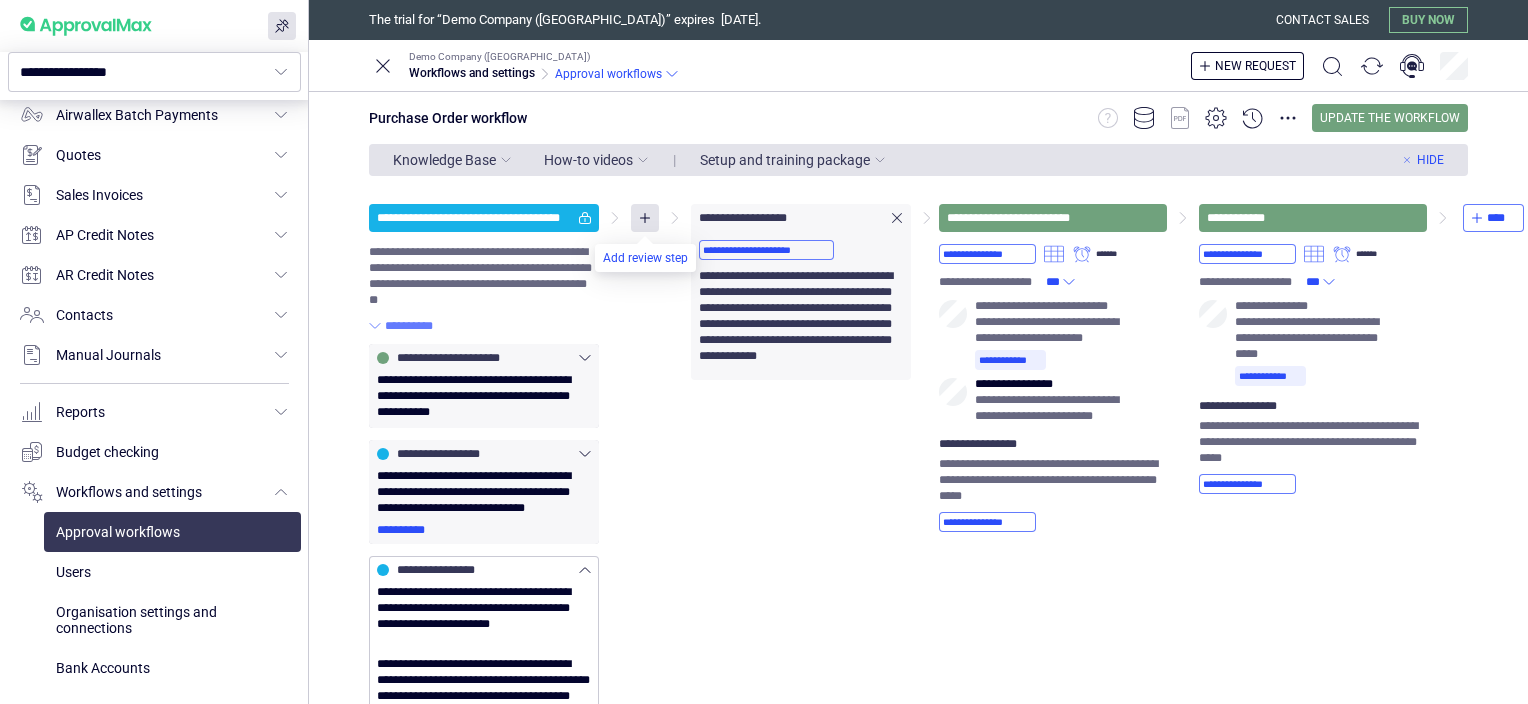 click at bounding box center [645, 258] 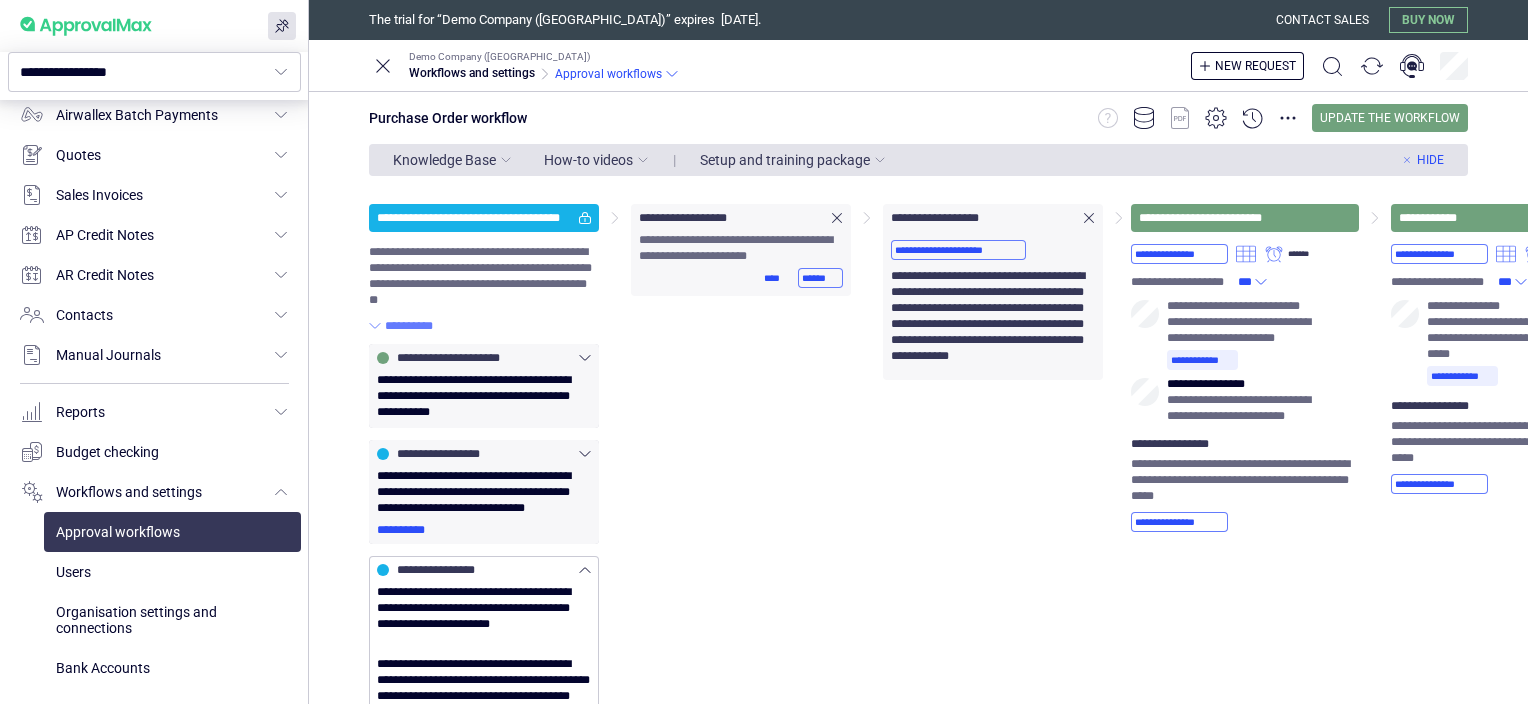 click 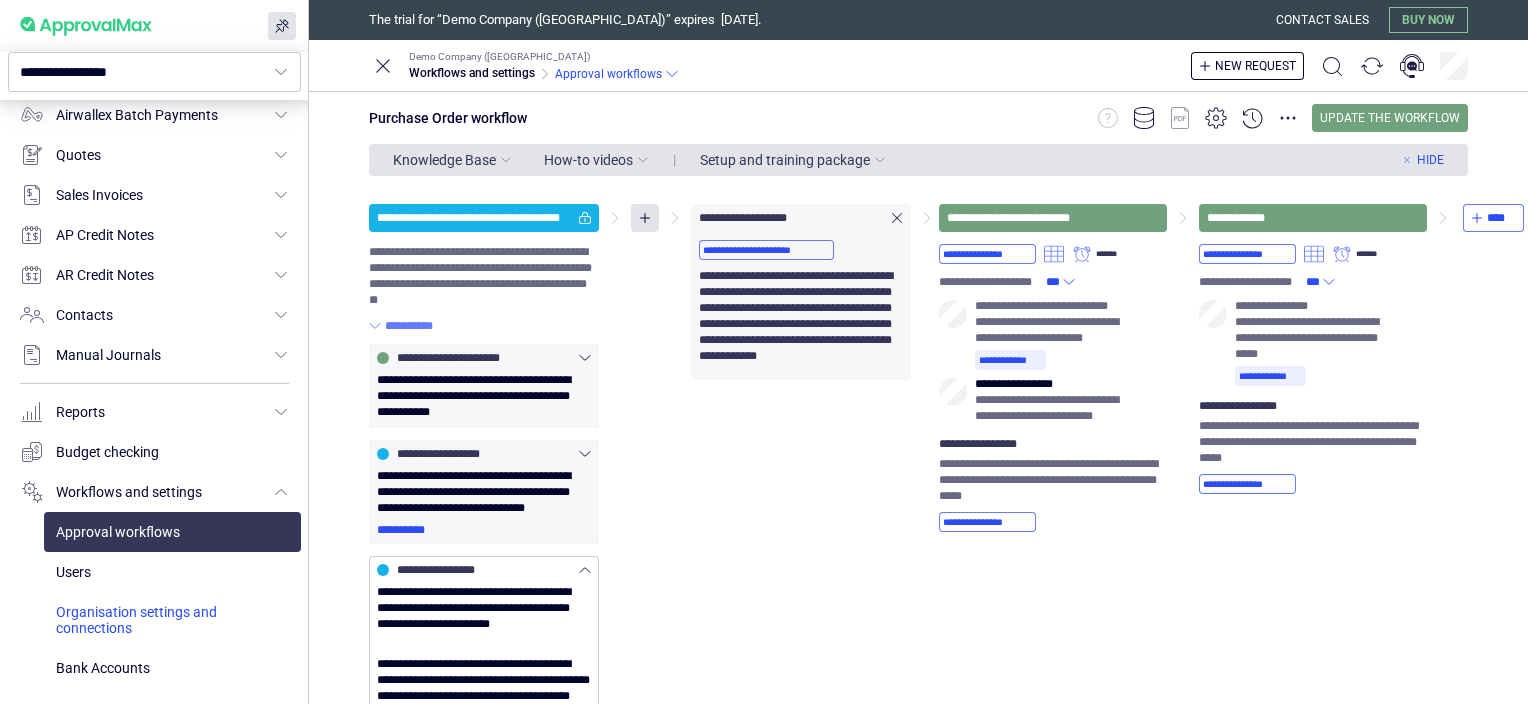 click at bounding box center [172, 620] 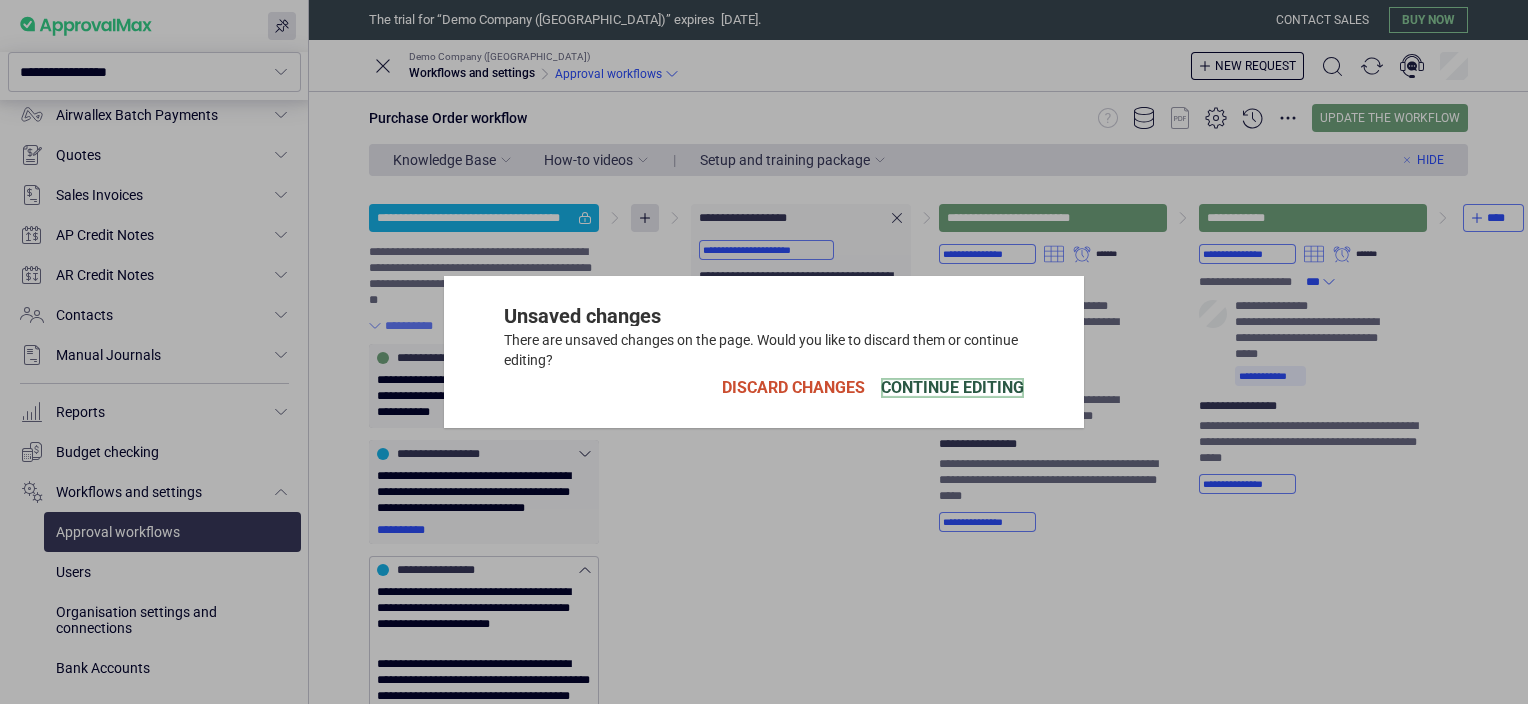 click on "Continue Editing" at bounding box center (952, 388) 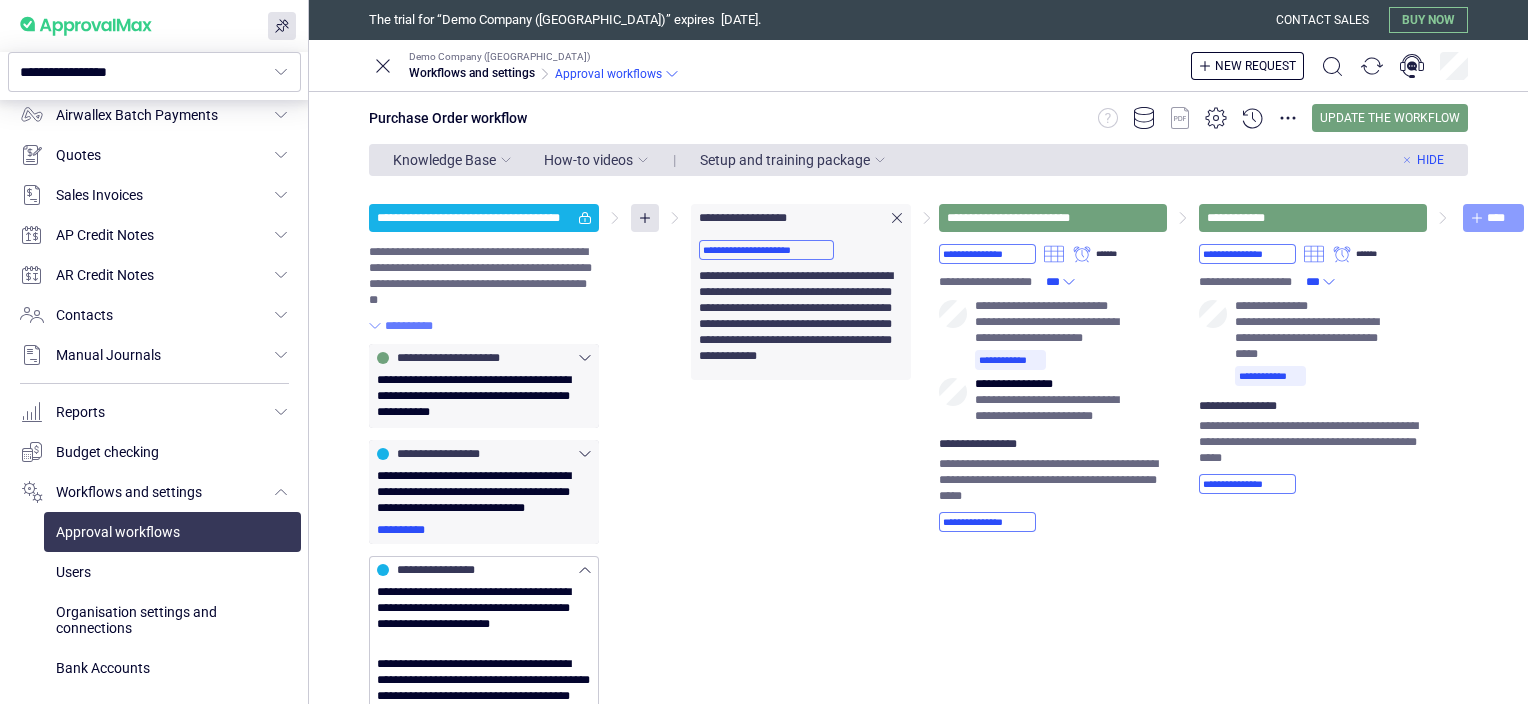 click on "****" at bounding box center (1501, 218) 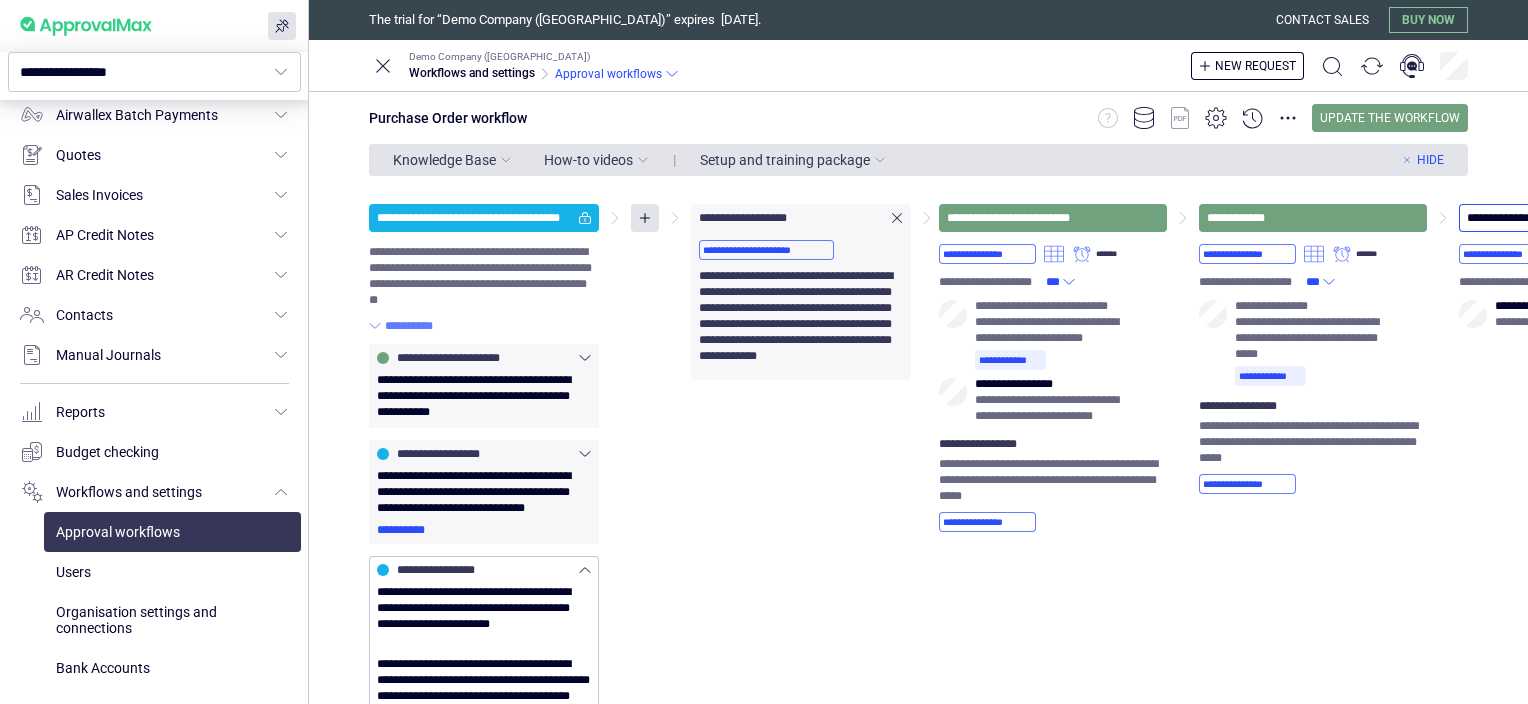 scroll, scrollTop: 0, scrollLeft: 175, axis: horizontal 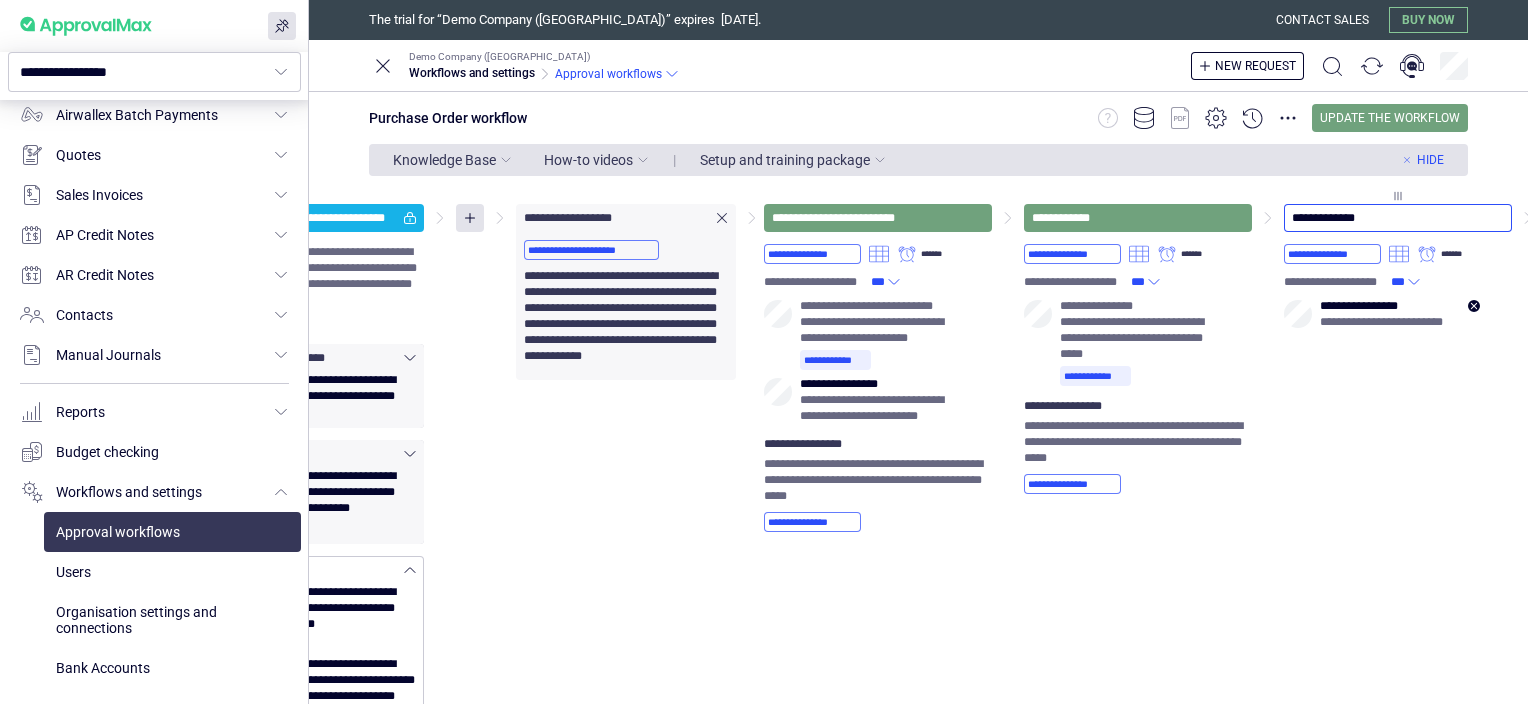 click 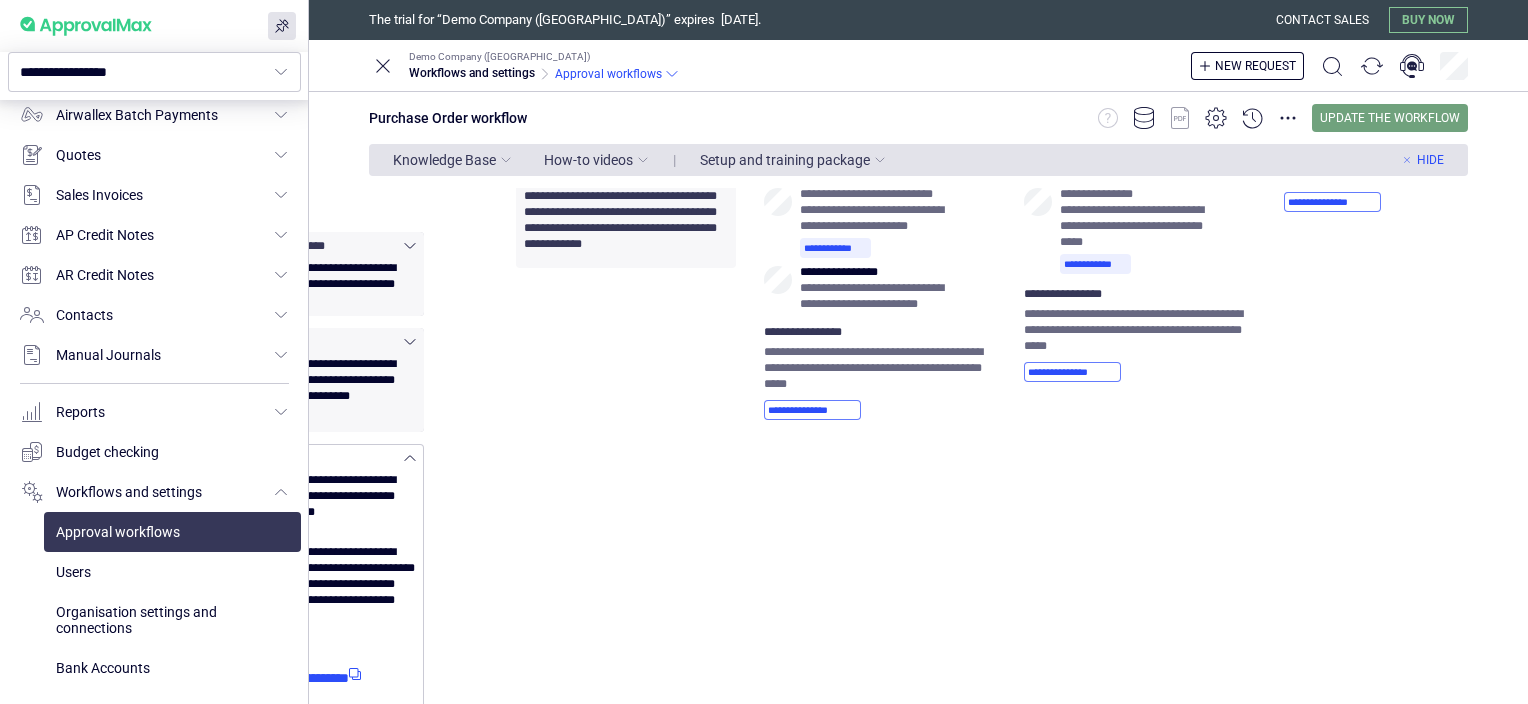 scroll, scrollTop: 224, scrollLeft: 175, axis: both 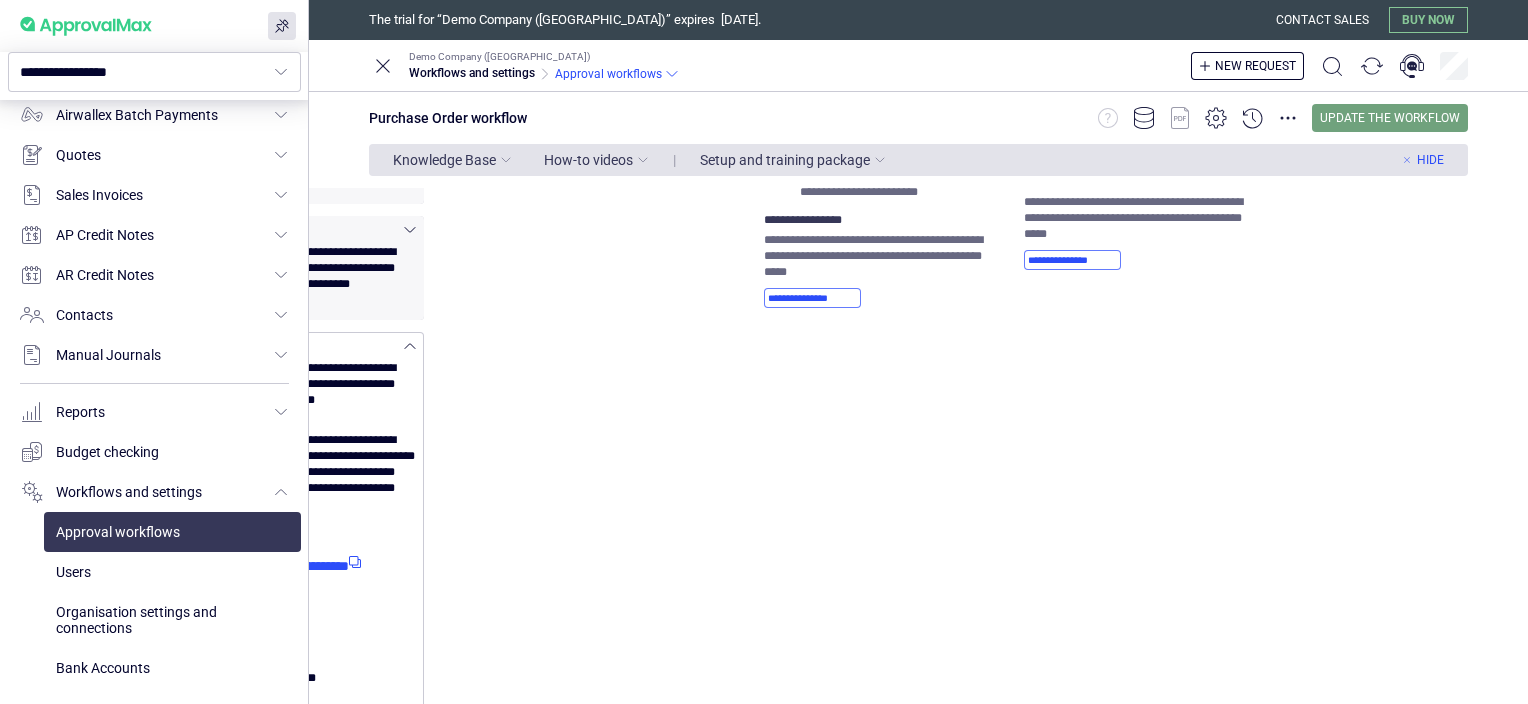 drag, startPoint x: 1200, startPoint y: 695, endPoint x: 1278, endPoint y: 695, distance: 78 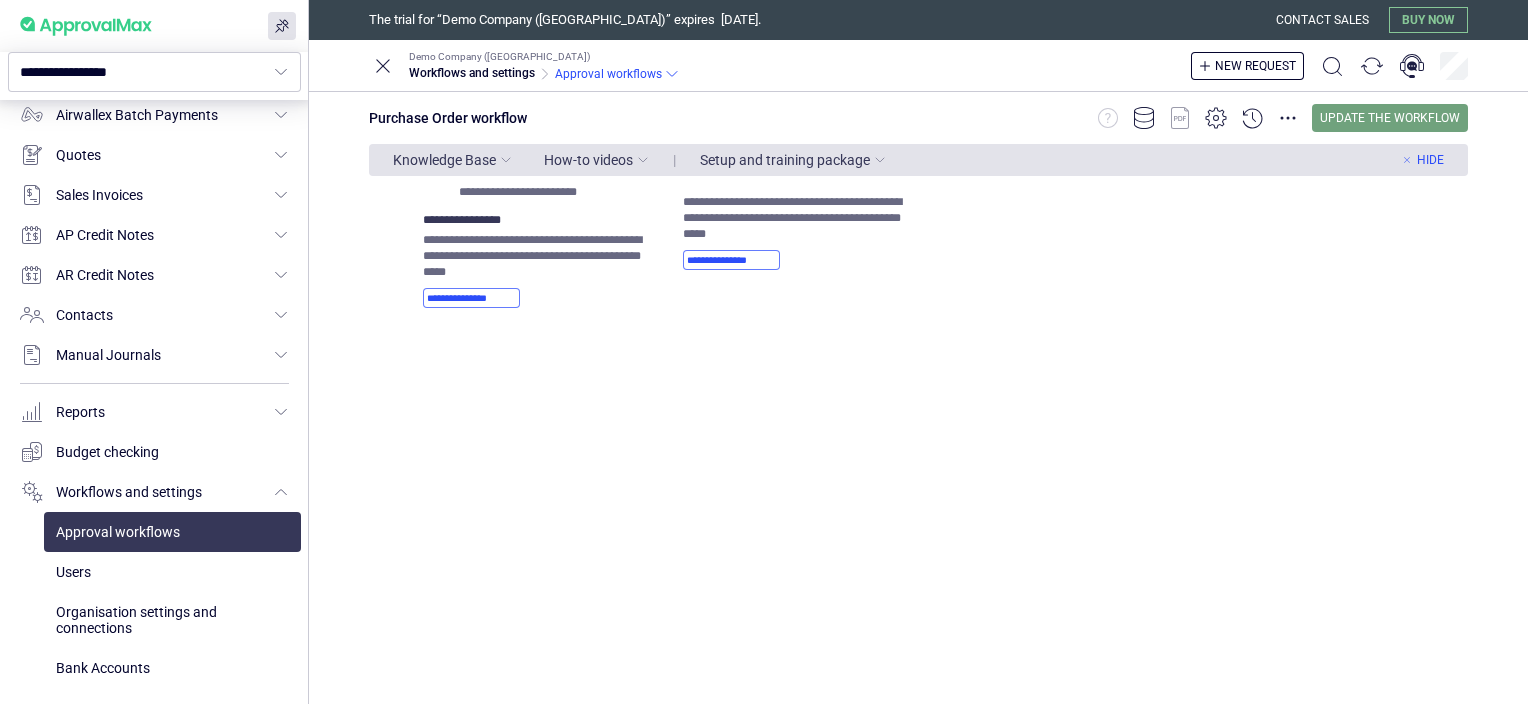 scroll, scrollTop: 224, scrollLeft: 519, axis: both 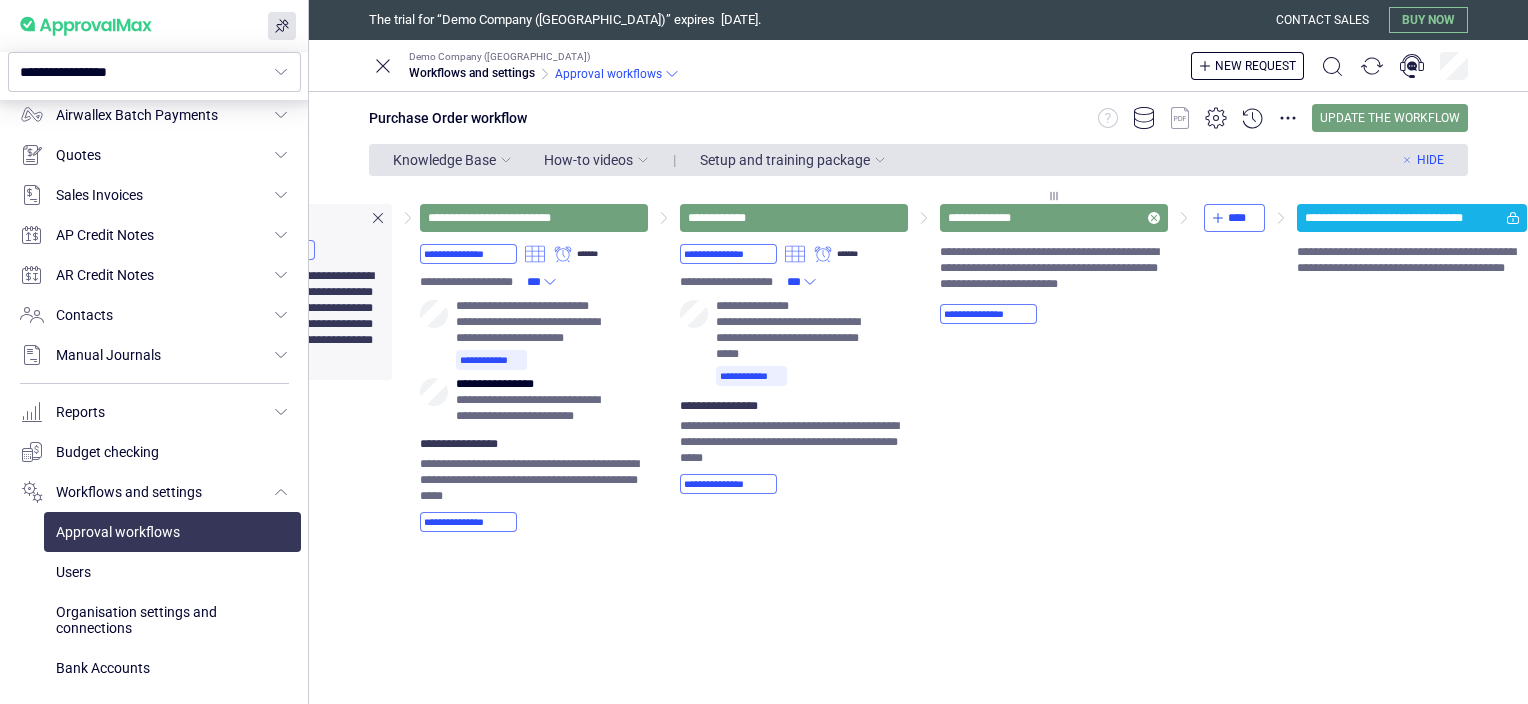 click 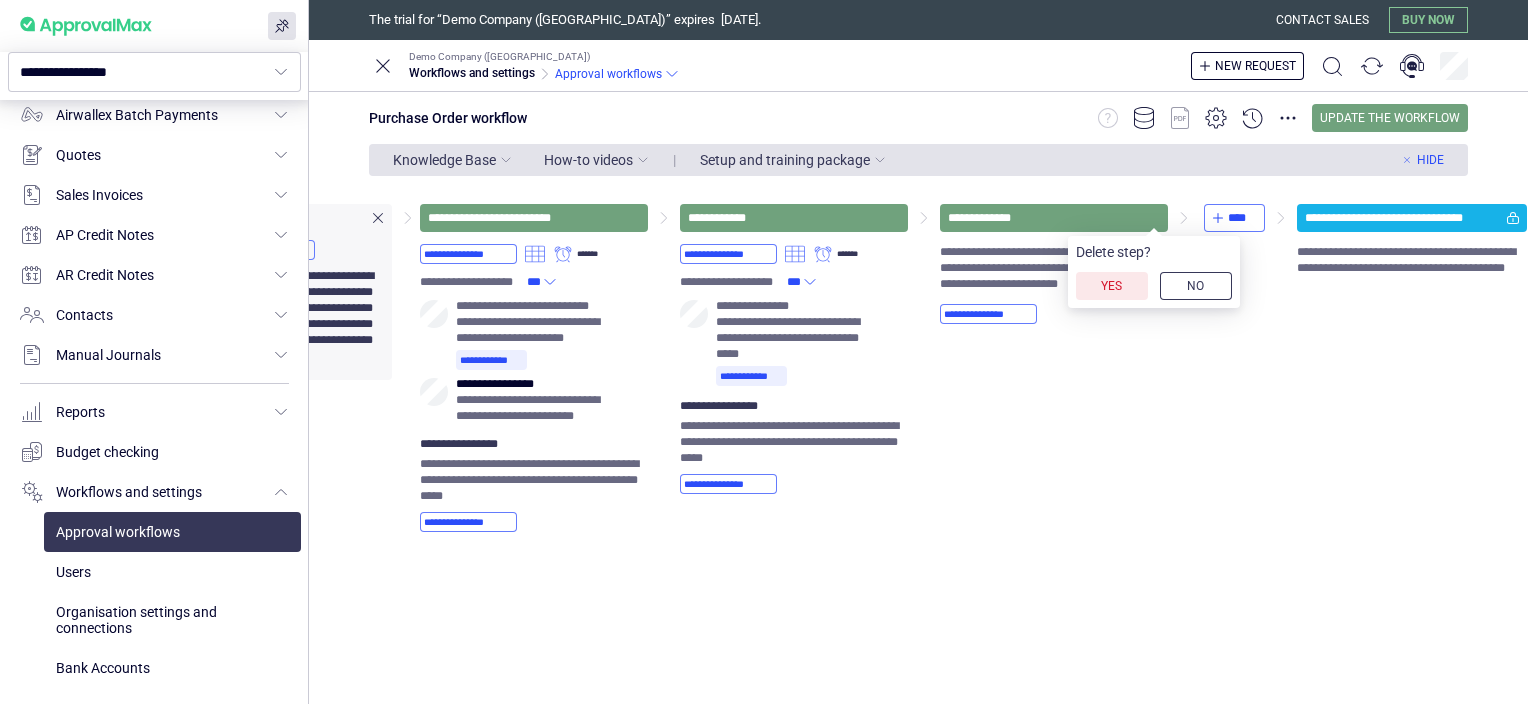 click on "Yes" at bounding box center (1111, 286) 